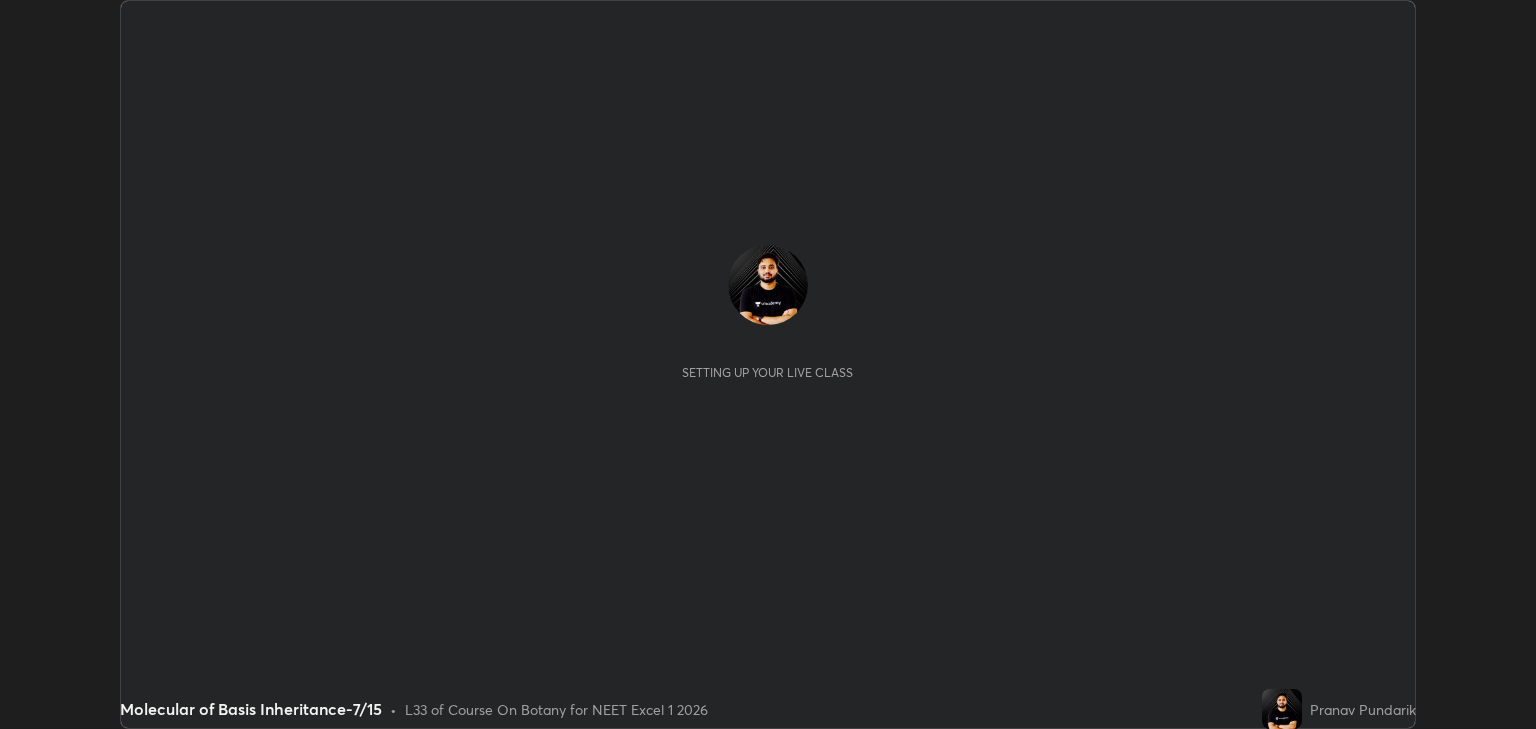 scroll, scrollTop: 0, scrollLeft: 0, axis: both 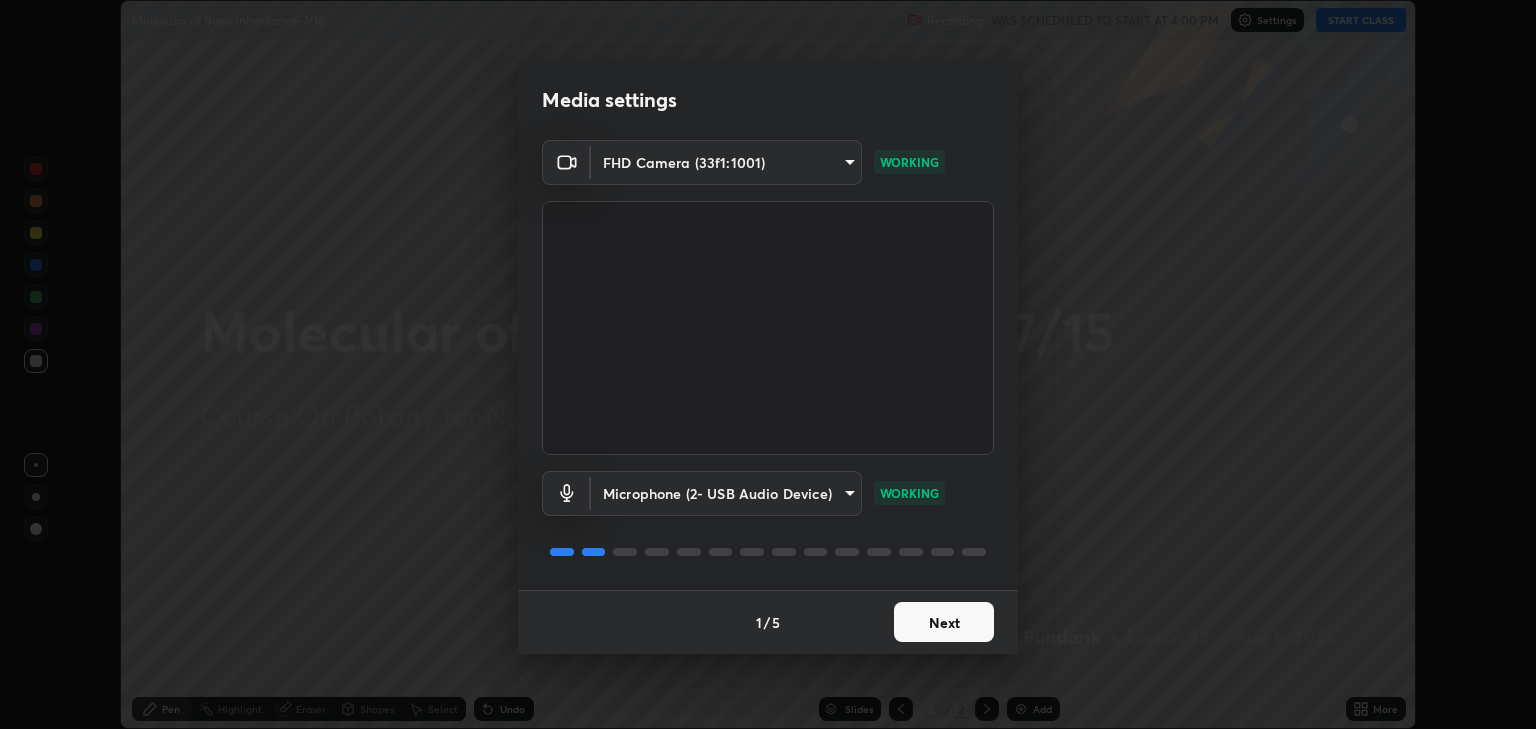 click on "Next" at bounding box center (944, 622) 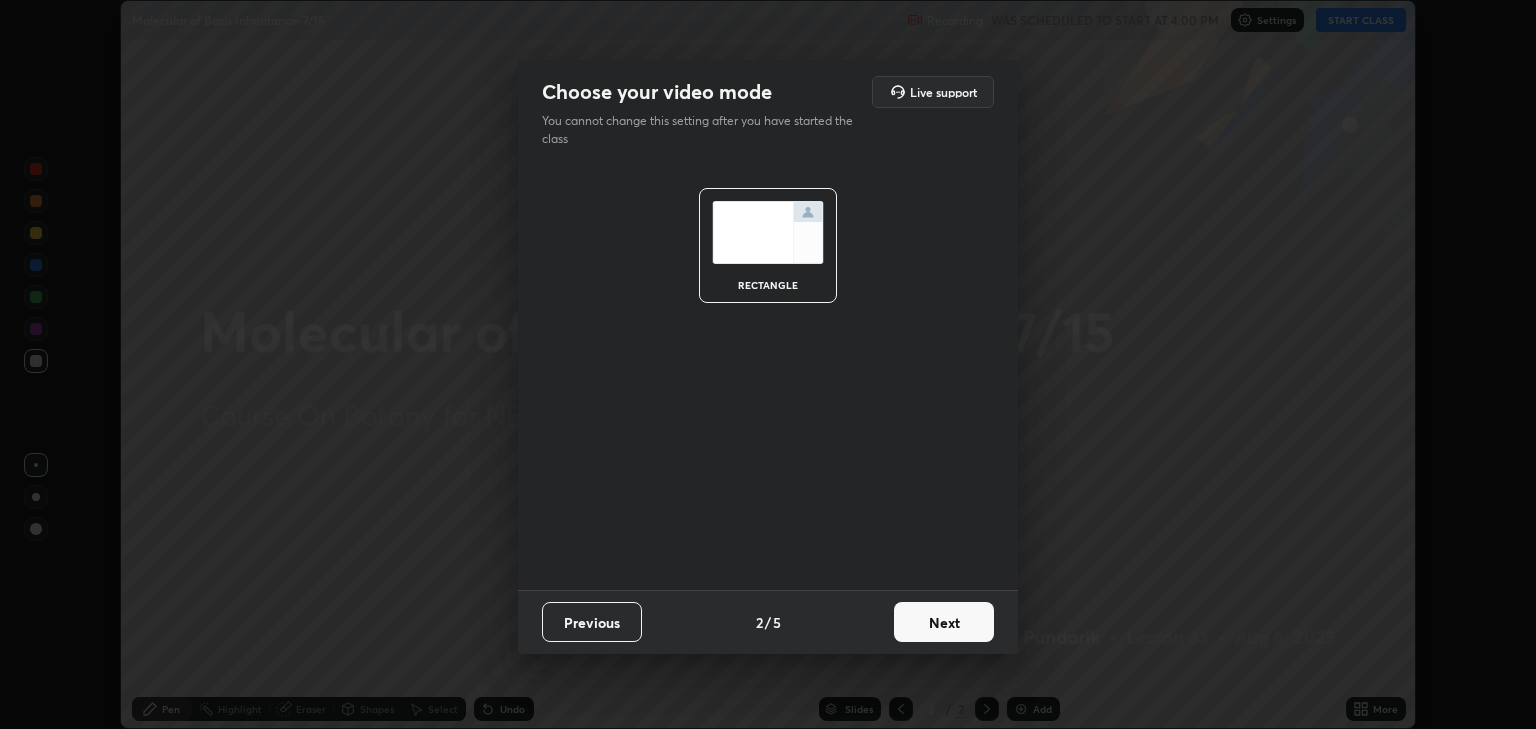 click on "Next" at bounding box center (944, 622) 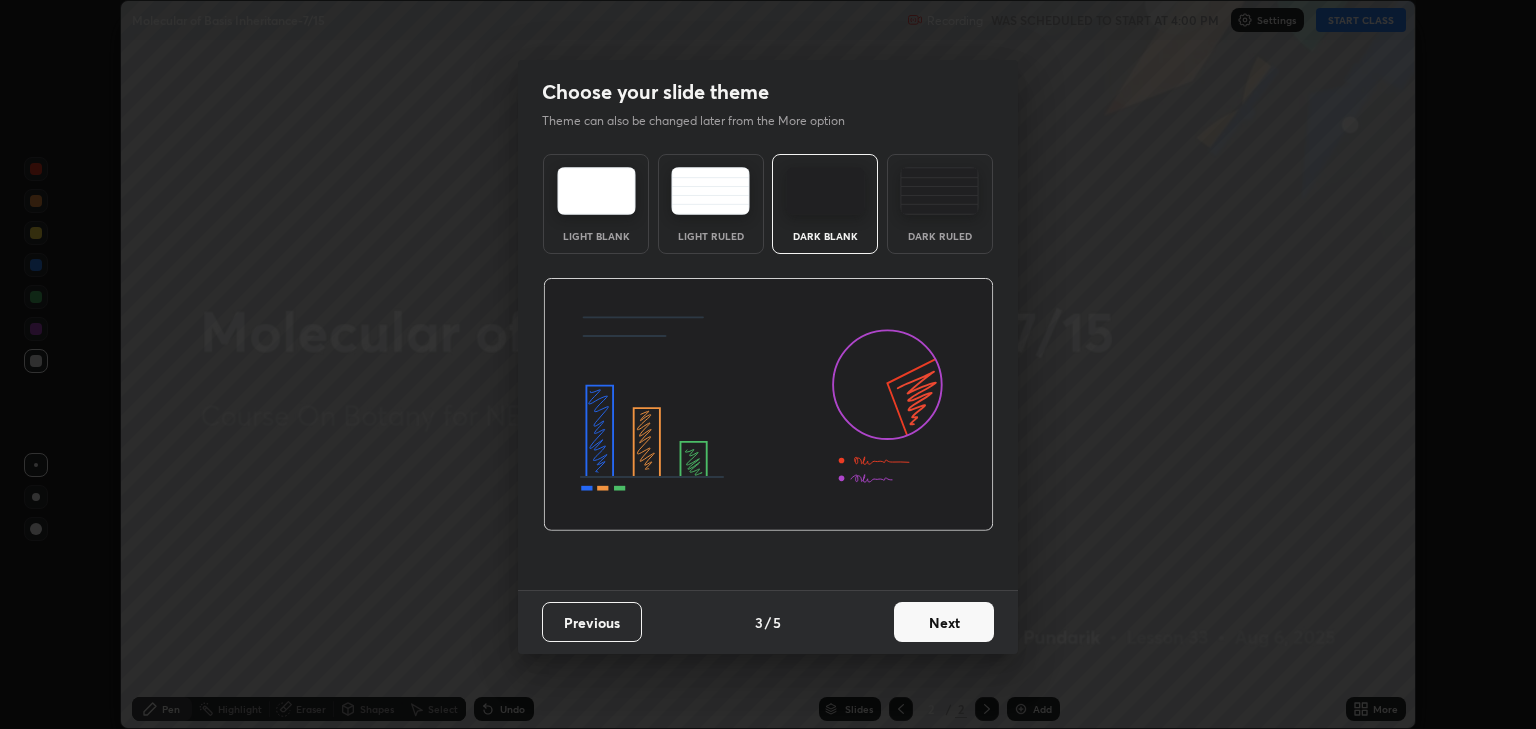 click on "Next" at bounding box center [944, 622] 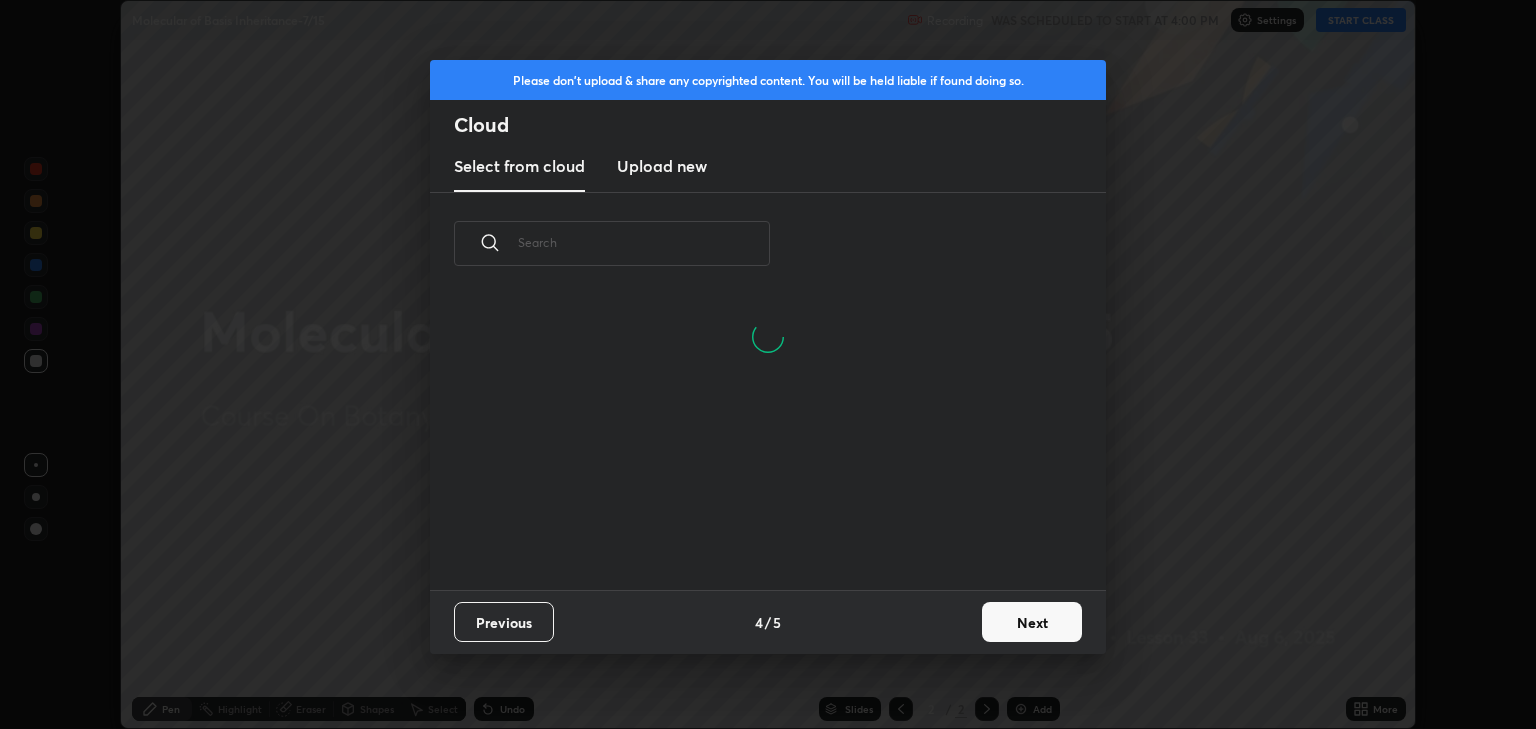 click at bounding box center [644, 242] 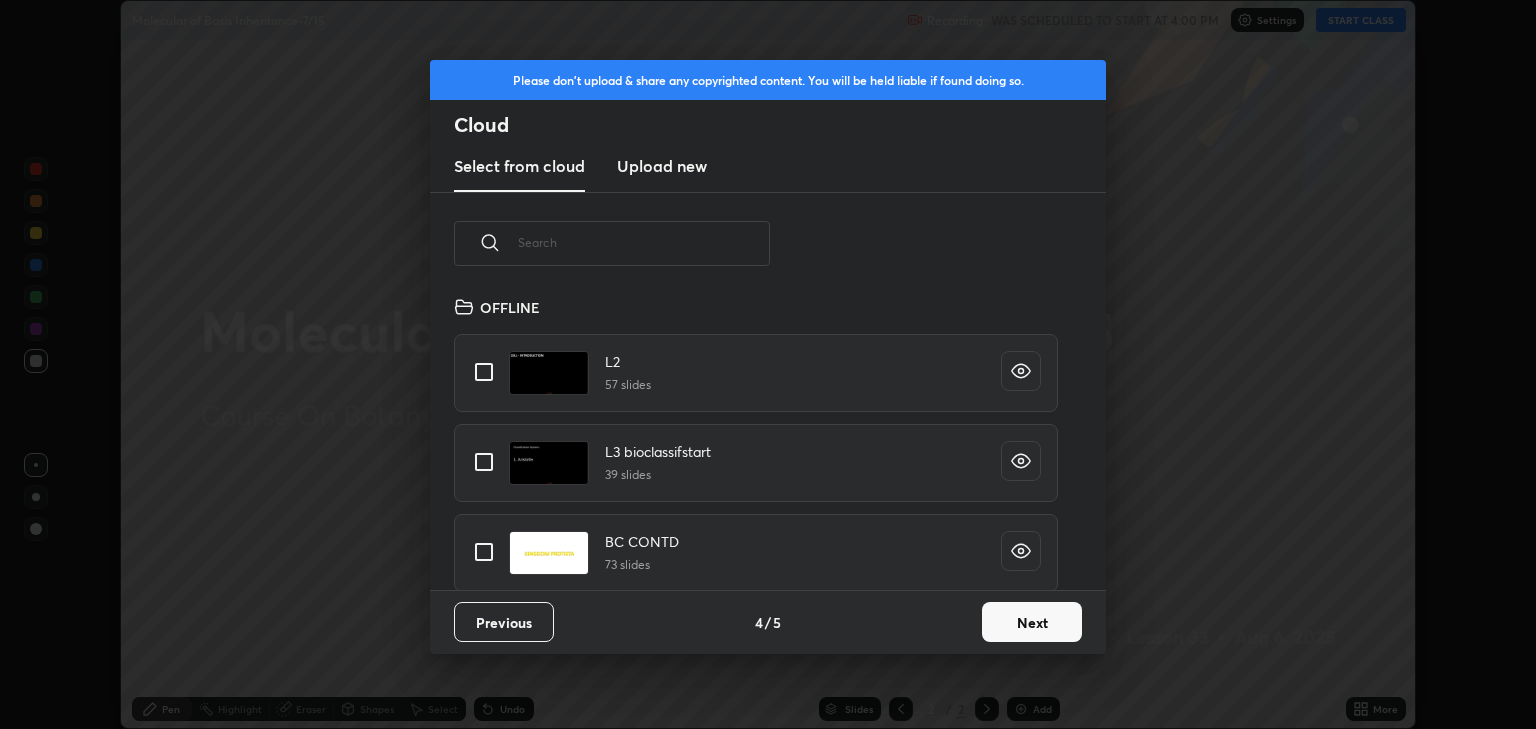 scroll, scrollTop: 6, scrollLeft: 11, axis: both 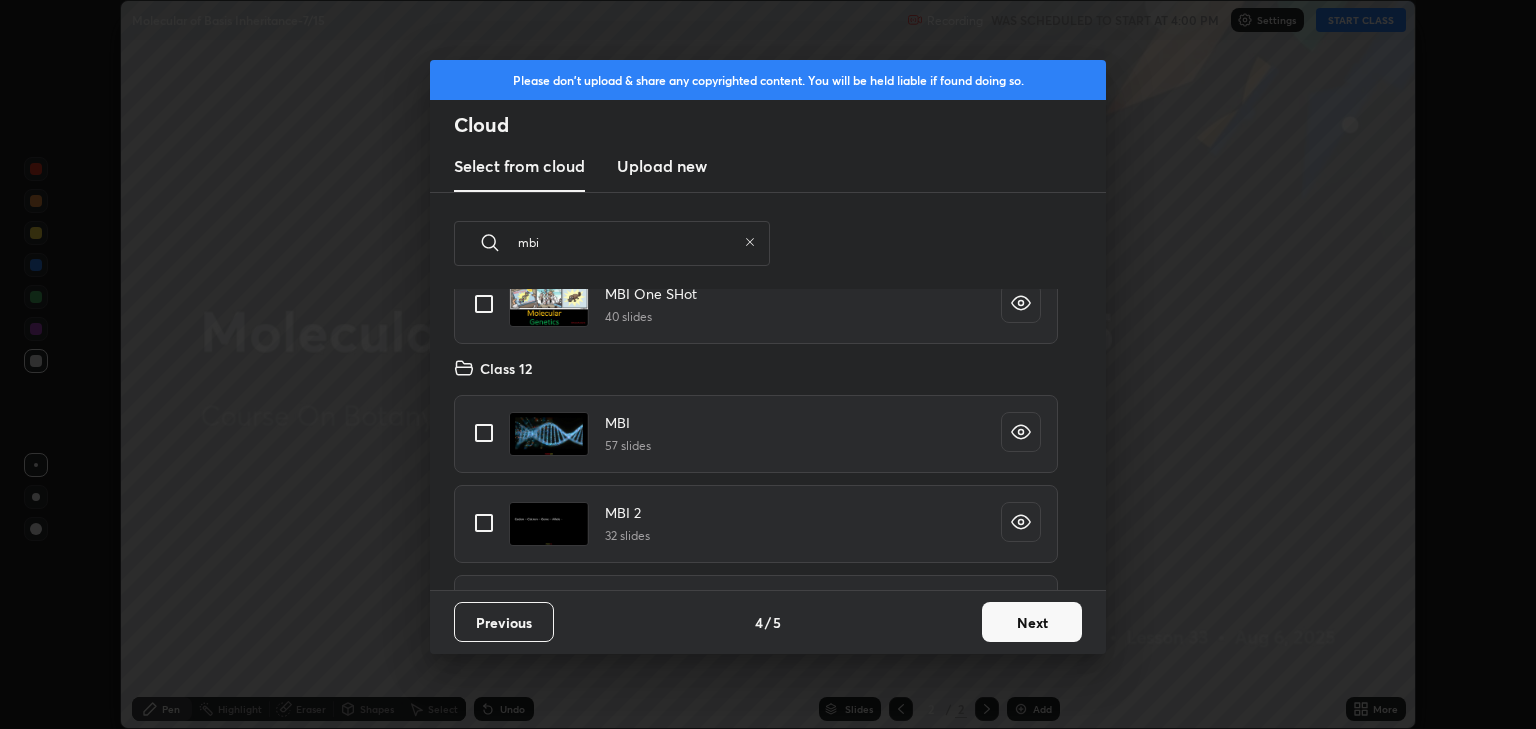 type on "mbi" 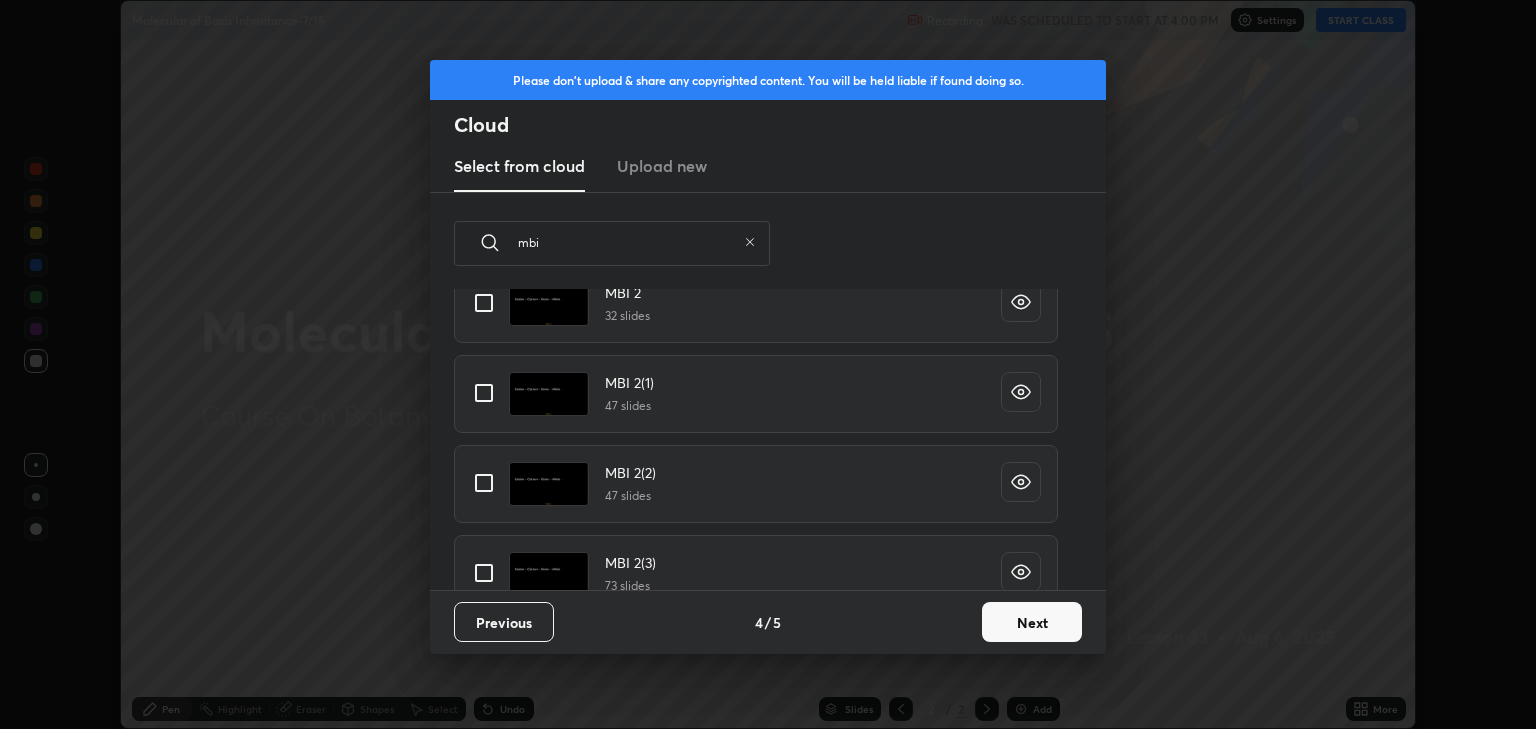 scroll, scrollTop: 316, scrollLeft: 0, axis: vertical 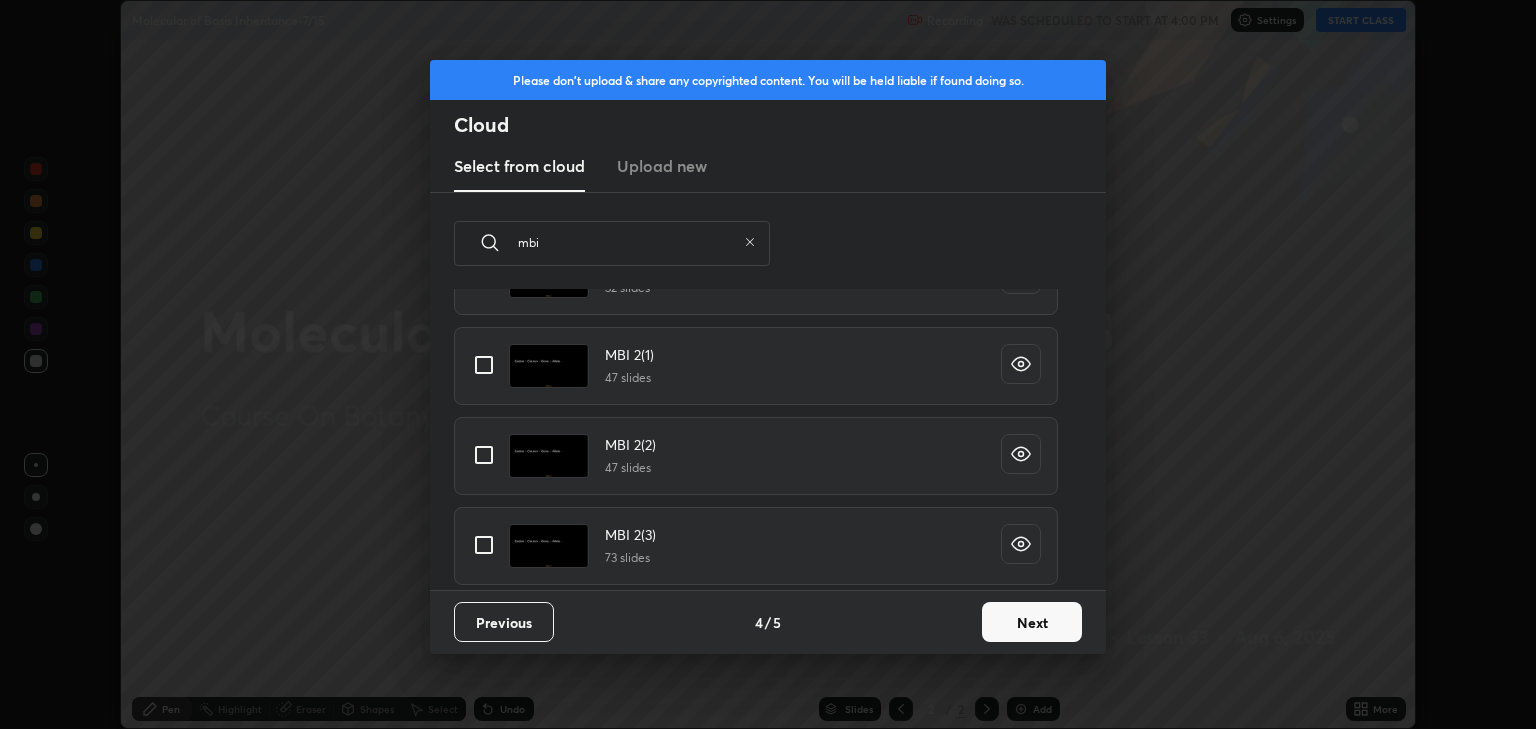 click at bounding box center [484, 545] 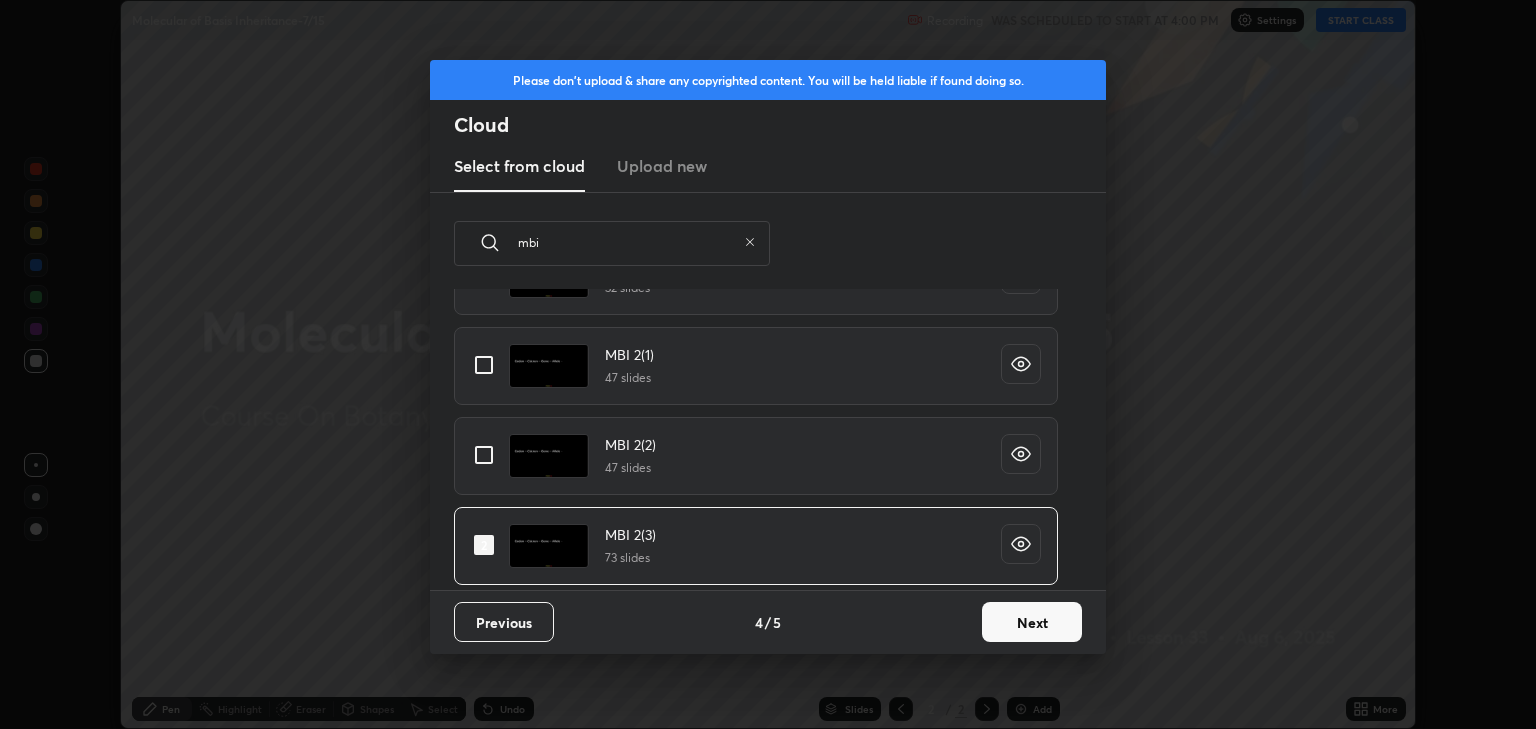 click on "Next" at bounding box center [1032, 622] 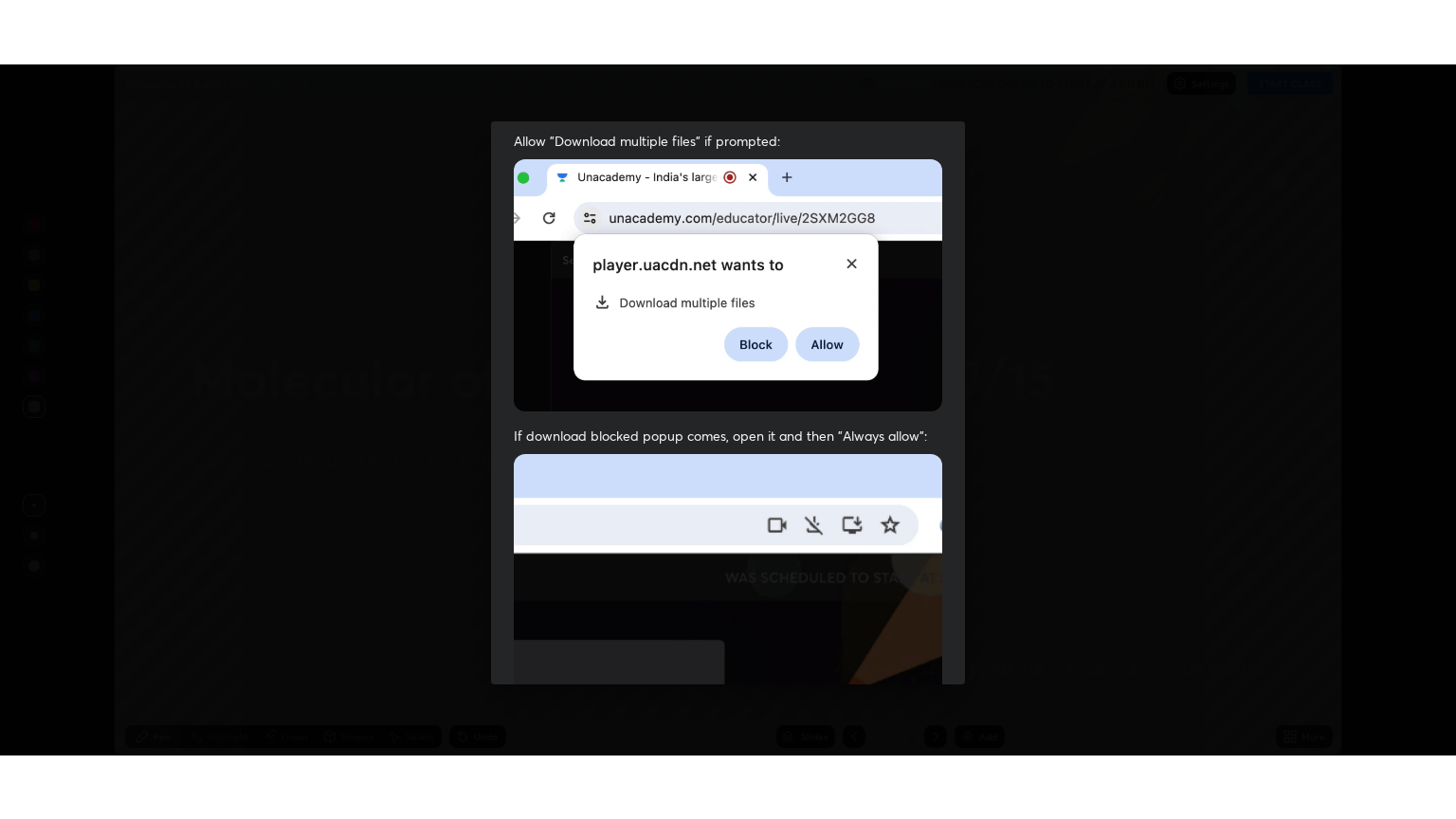 scroll, scrollTop: 384, scrollLeft: 0, axis: vertical 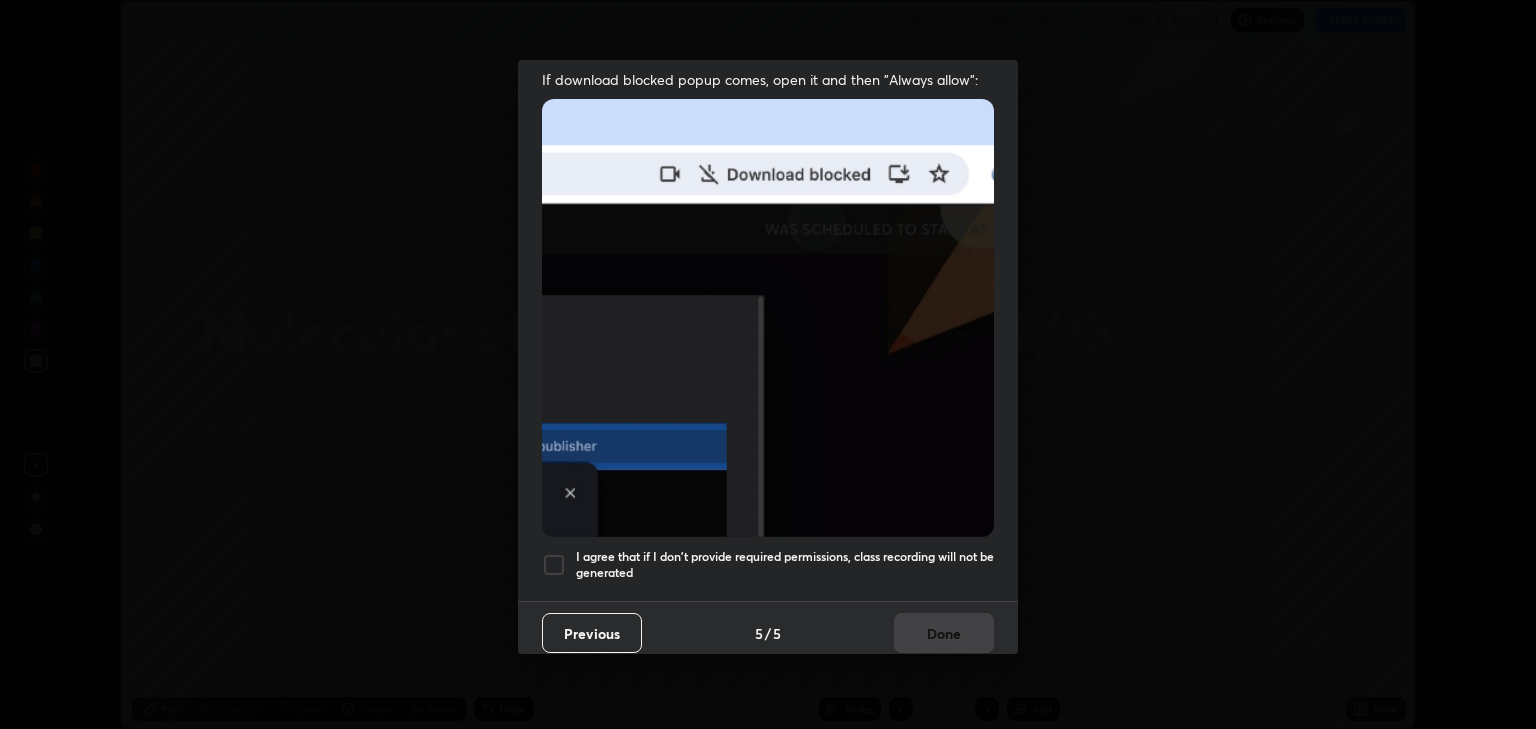 click on "I agree that if I don't provide required permissions, class recording will not be generated" at bounding box center [785, 564] 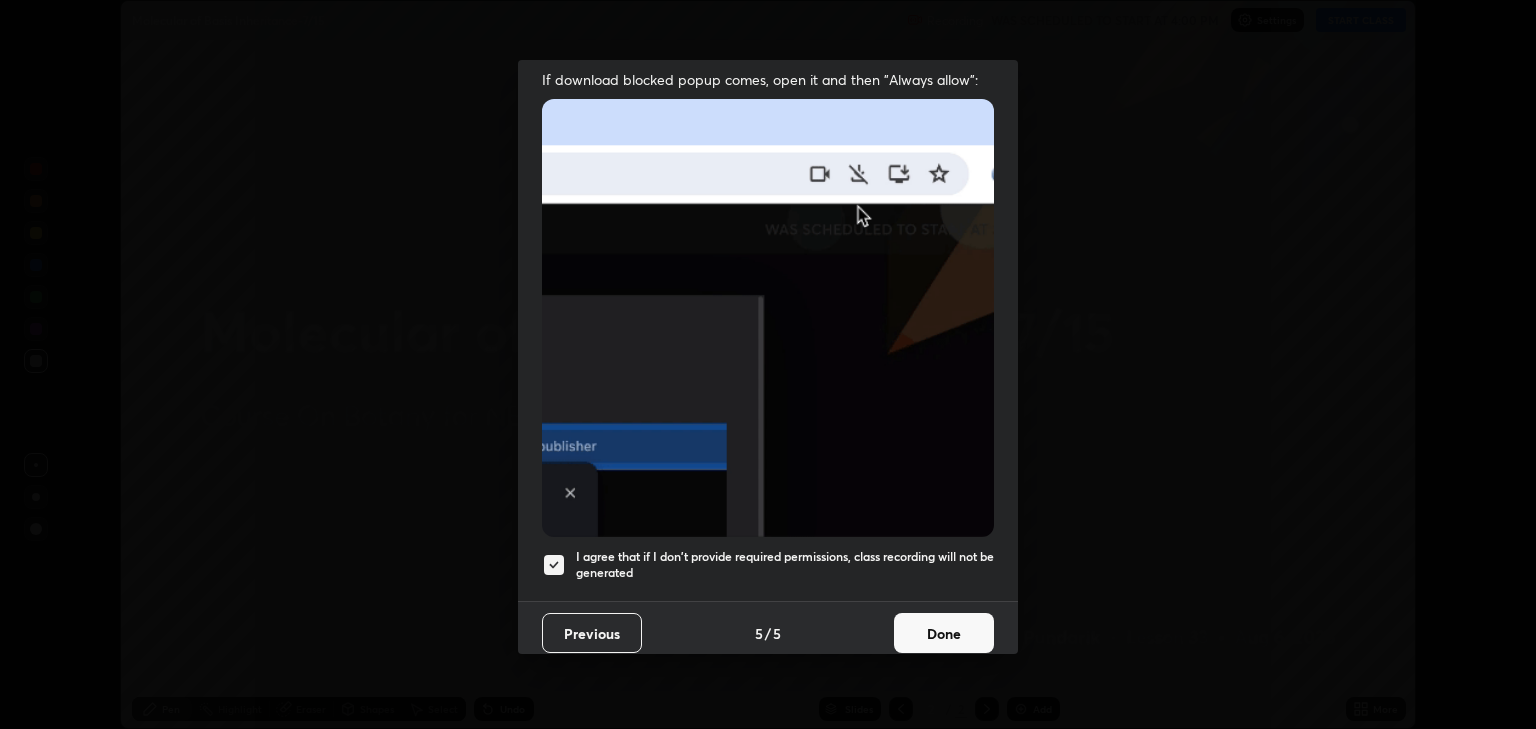 click on "Done" at bounding box center (944, 633) 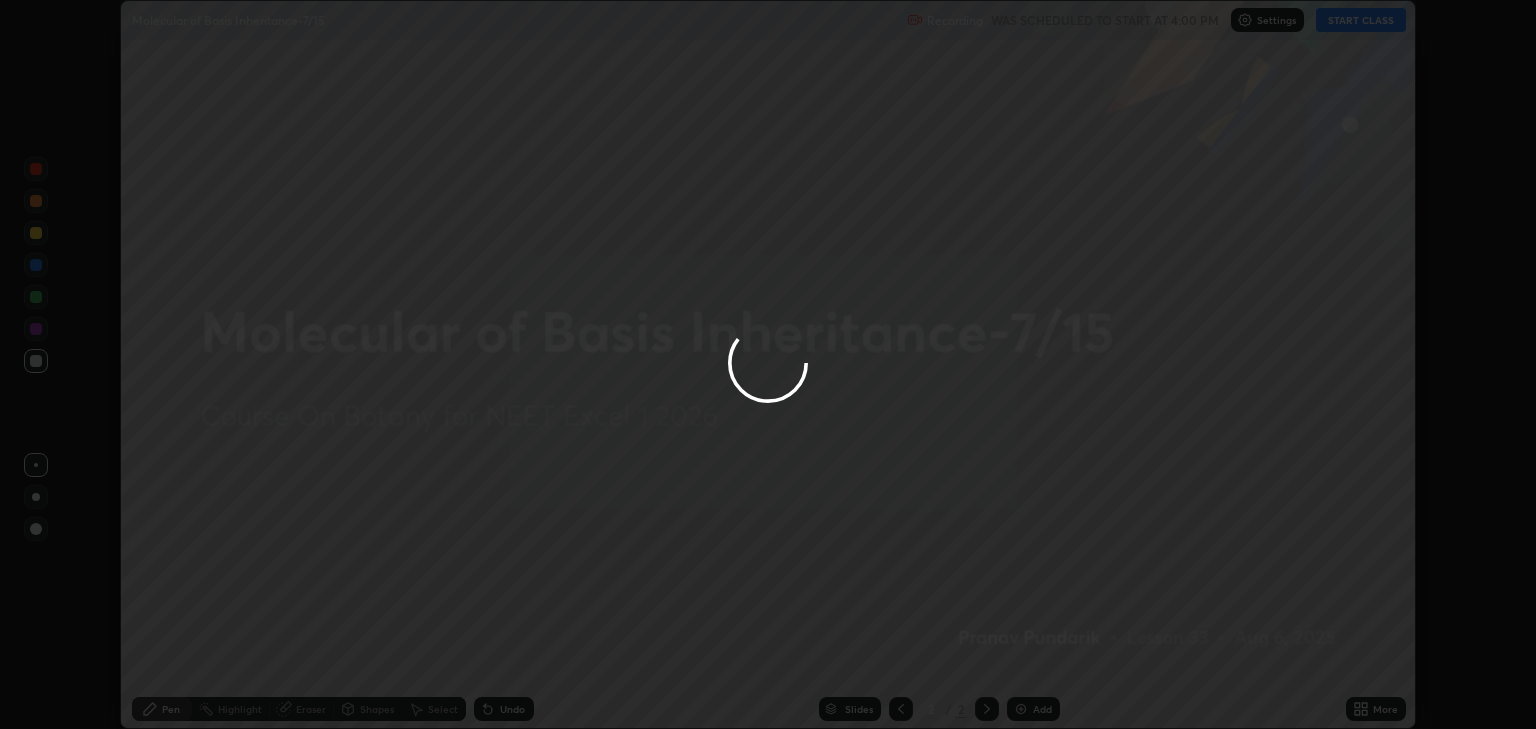 click at bounding box center (768, 364) 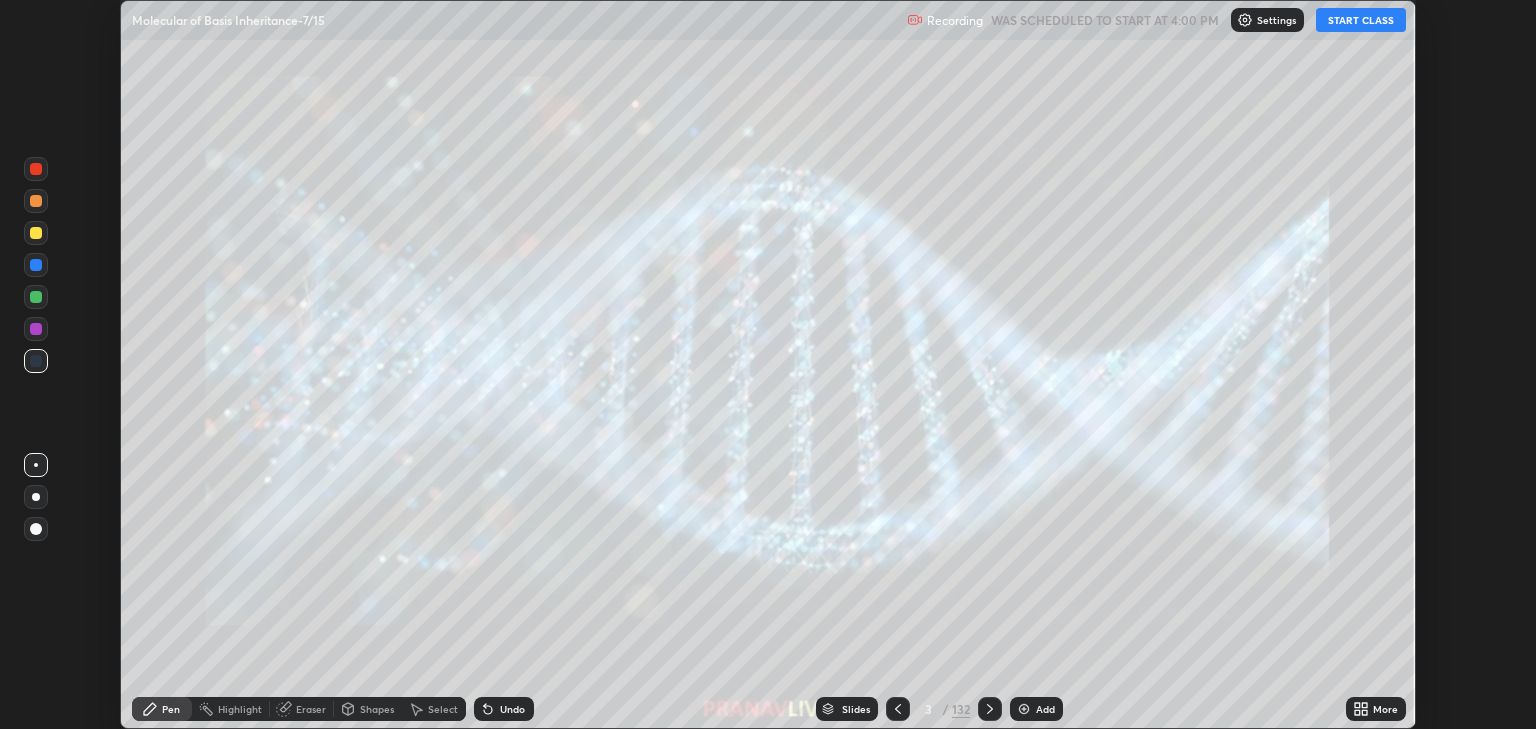 click on "Add" at bounding box center (1045, 709) 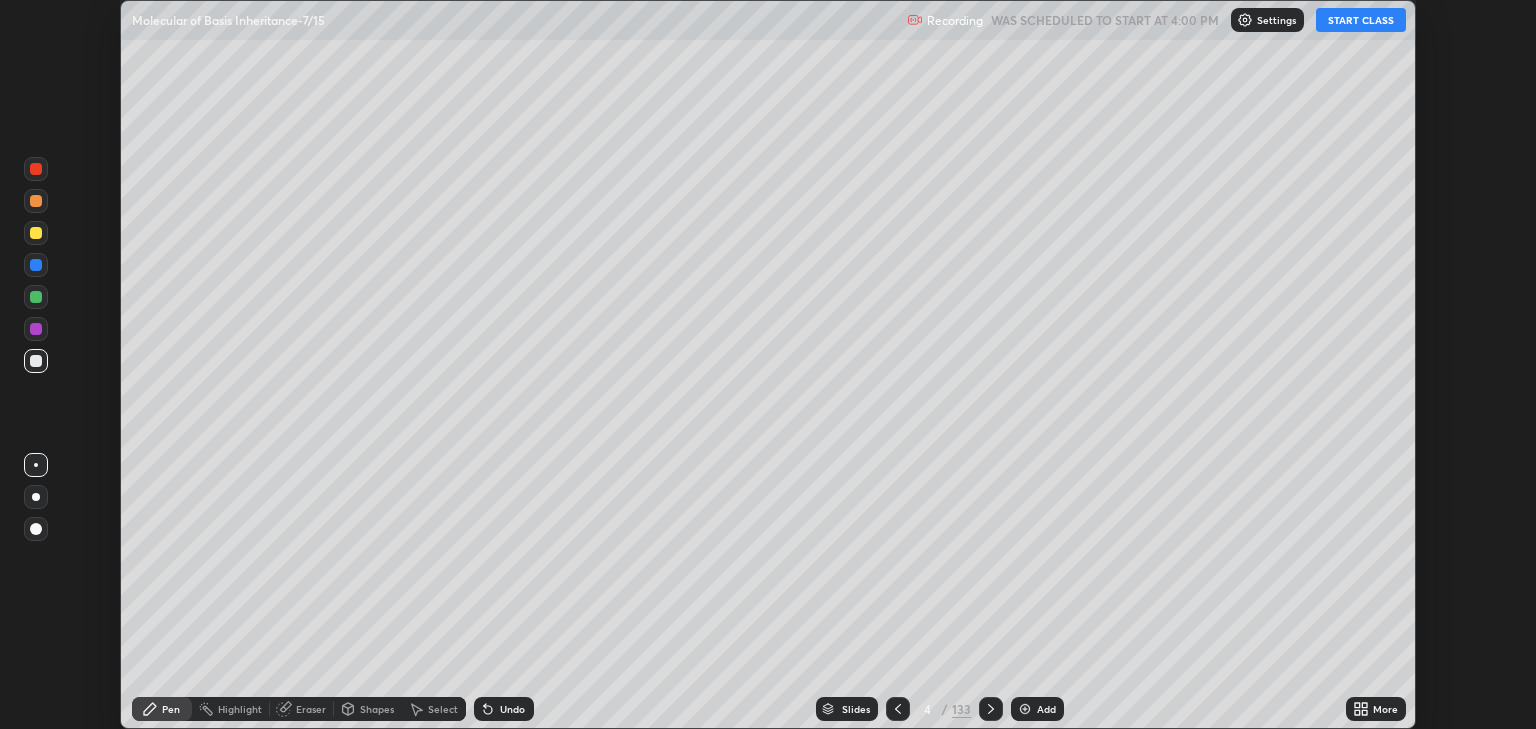 click 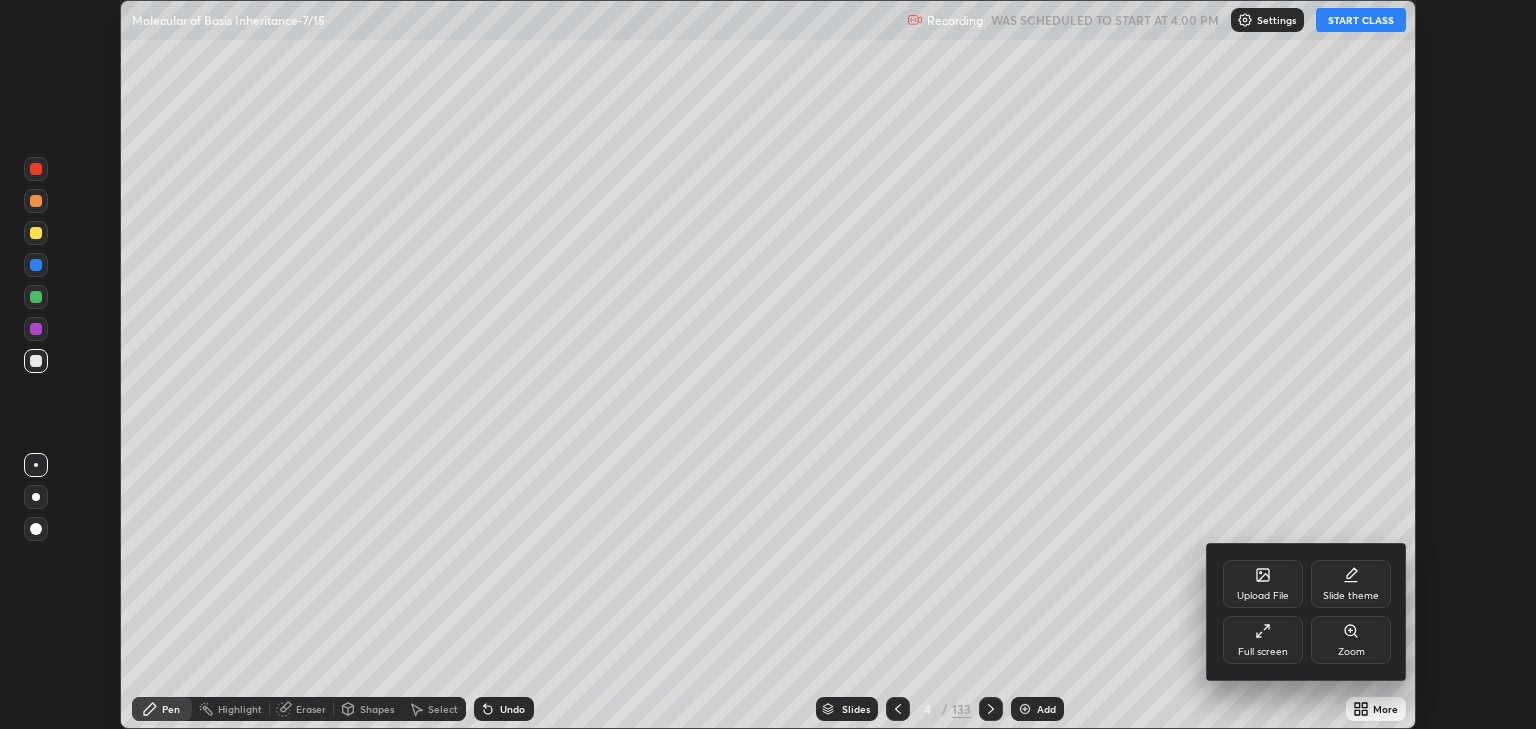 click 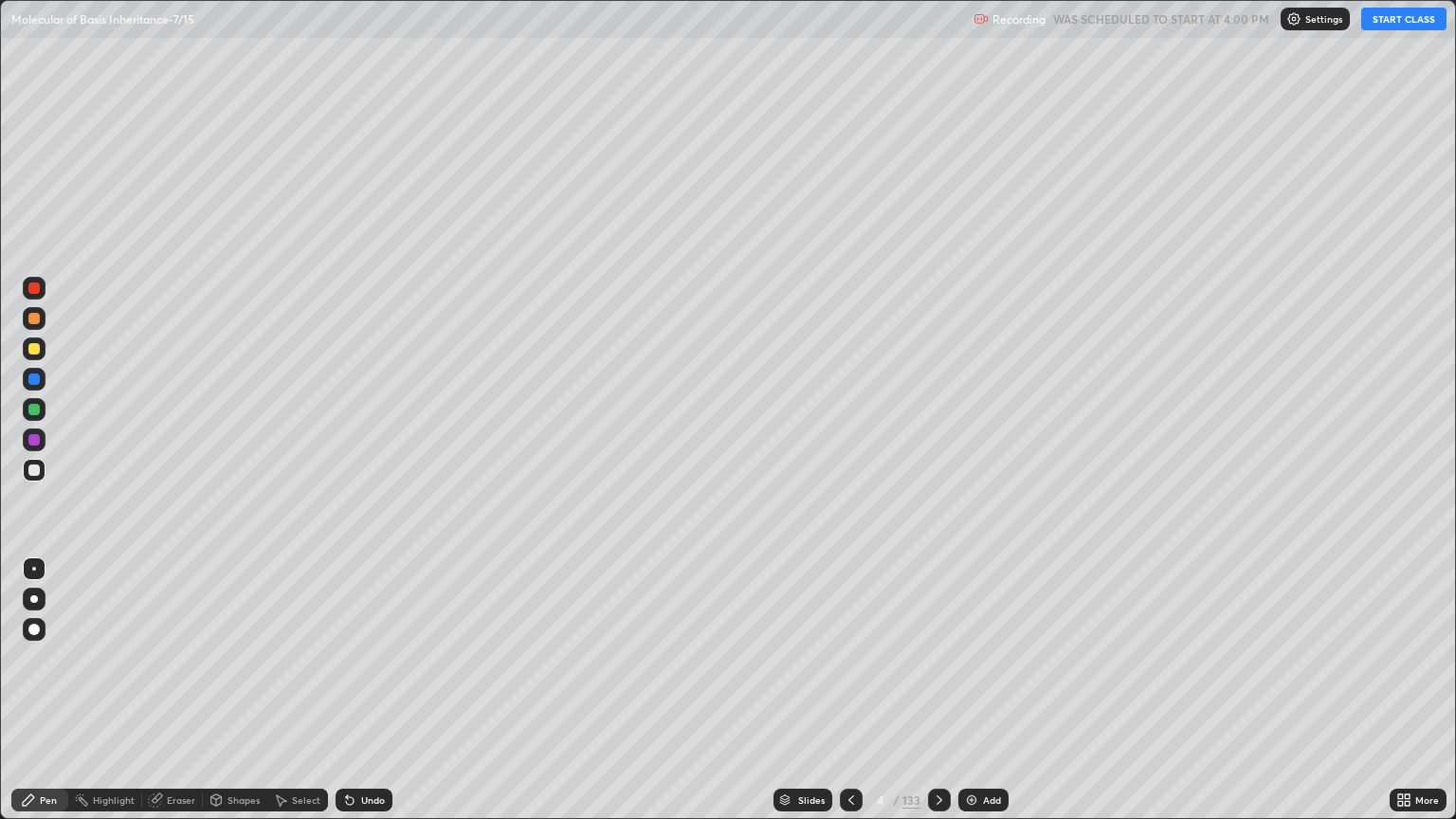 scroll, scrollTop: 93973, scrollLeft: 93336, axis: both 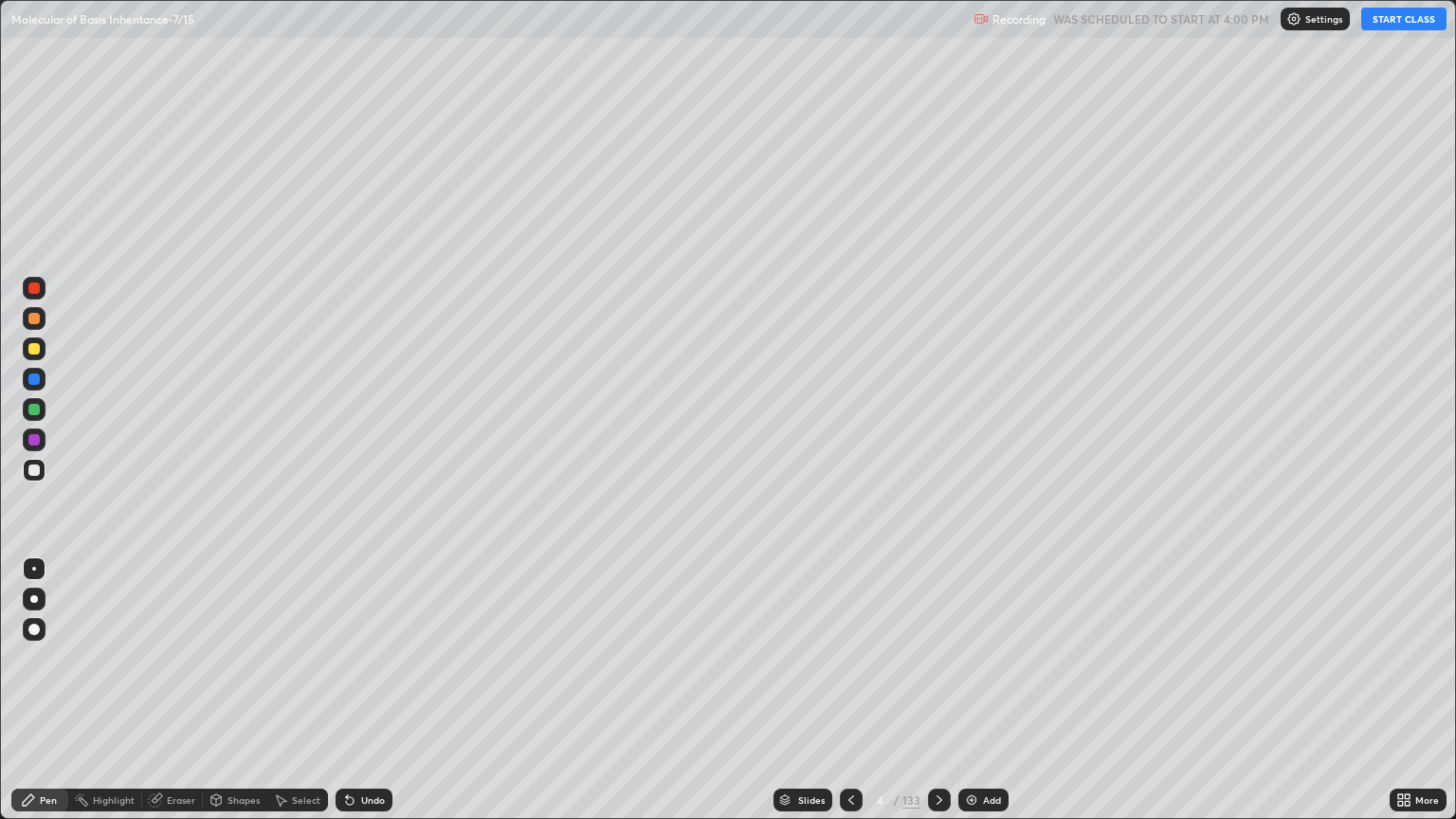 click on "START CLASS" at bounding box center (1404, 19) 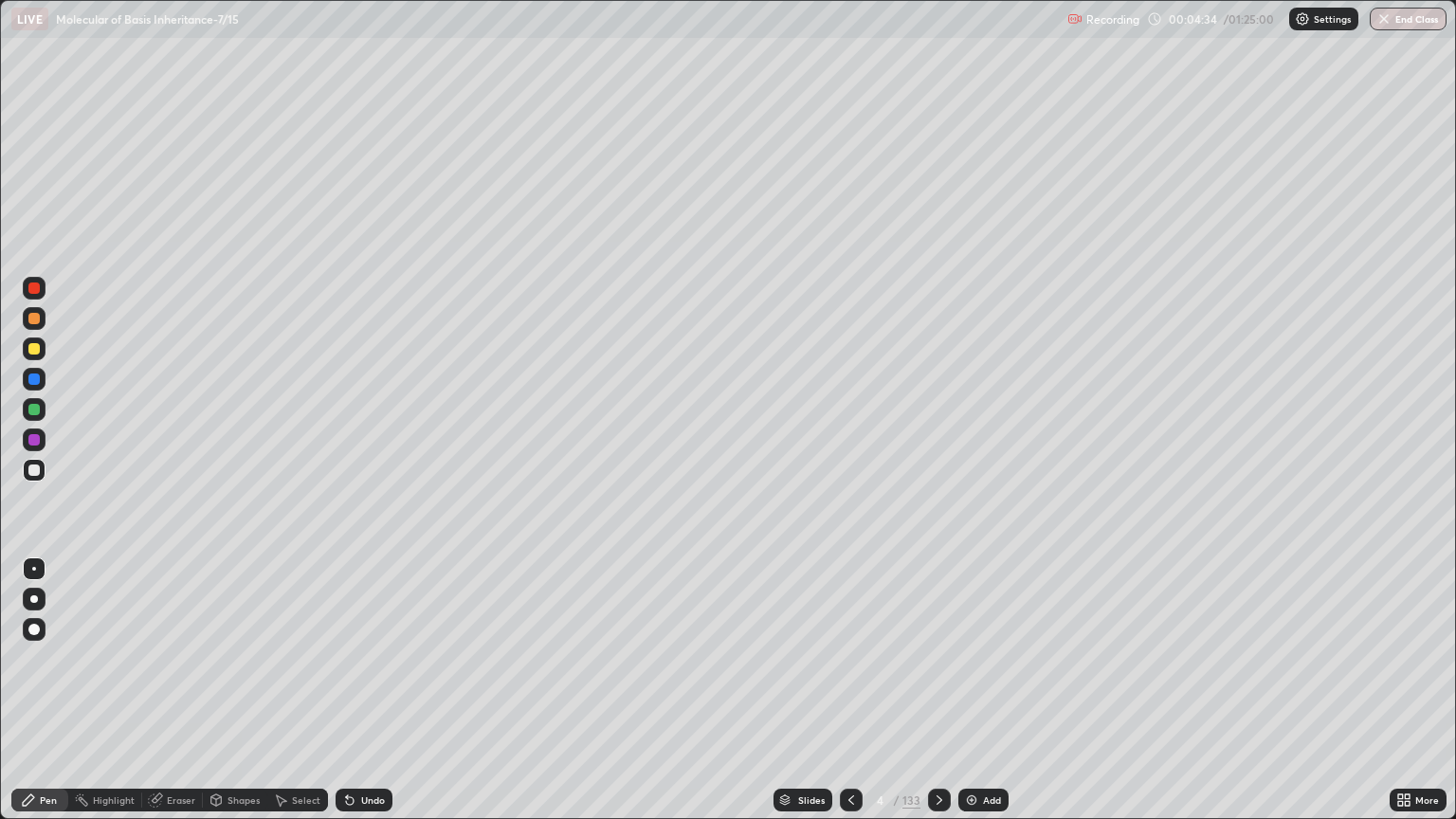 click at bounding box center (34, 599) 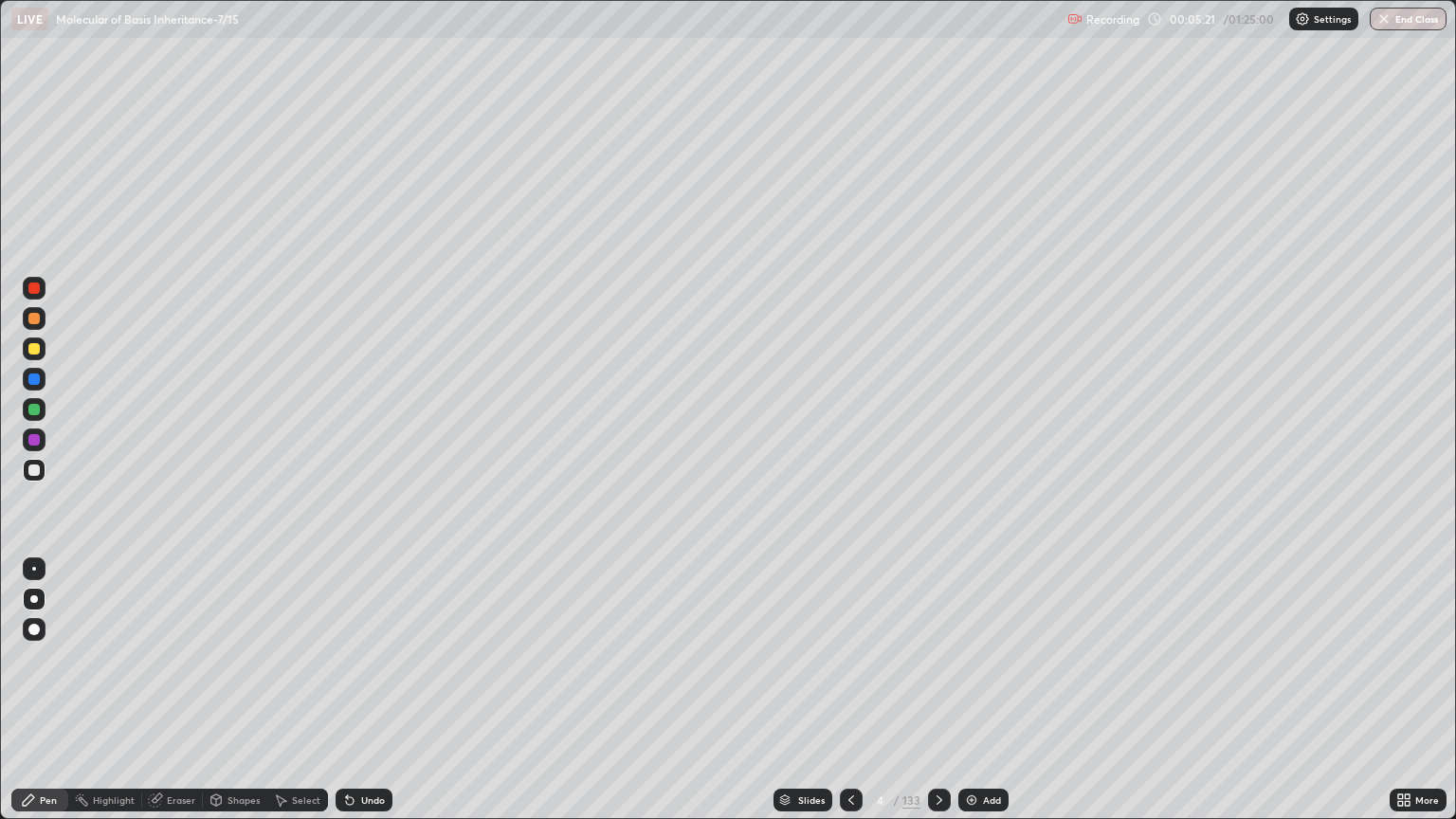 click at bounding box center (34, 470) 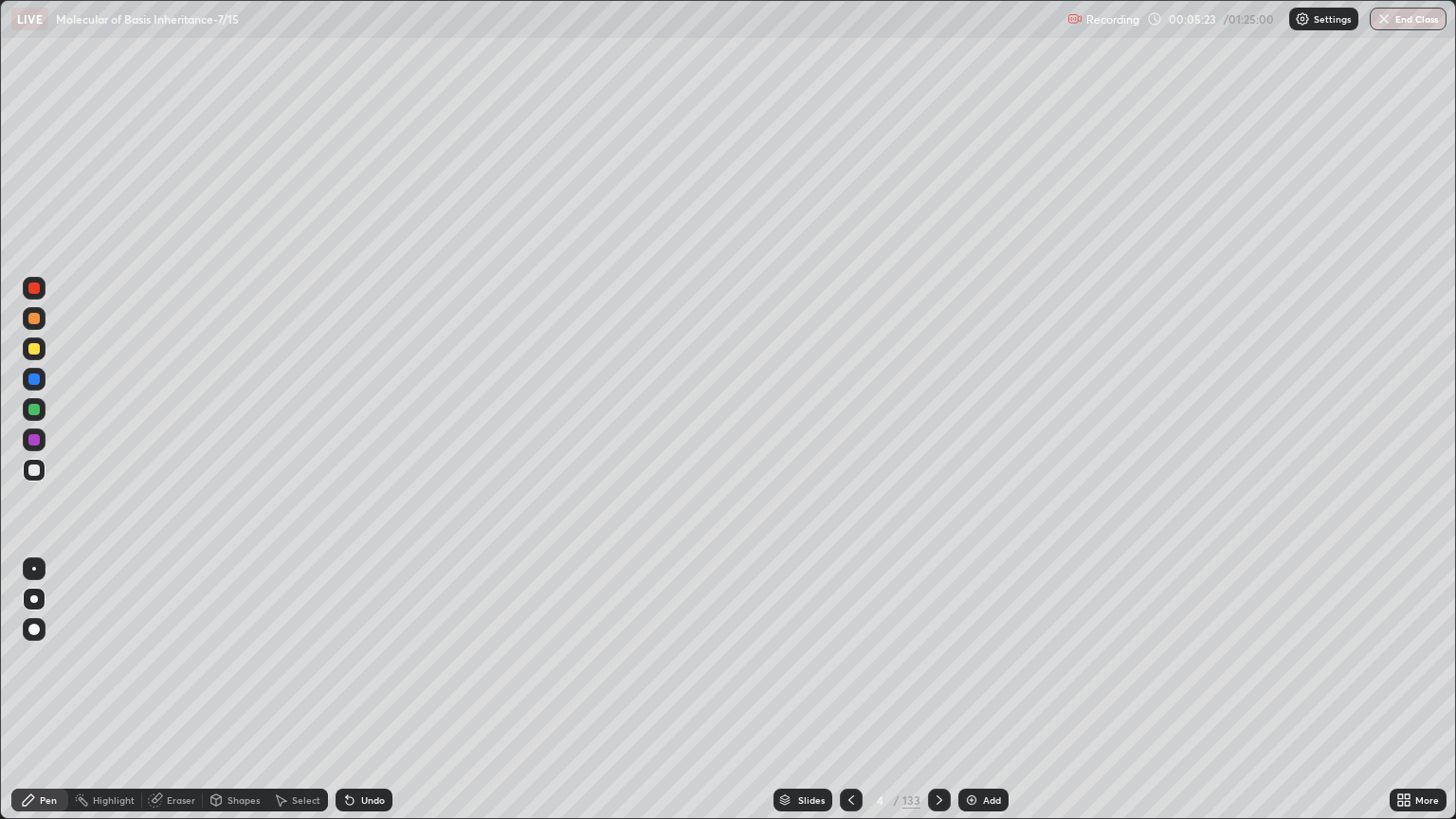click at bounding box center [34, 349] 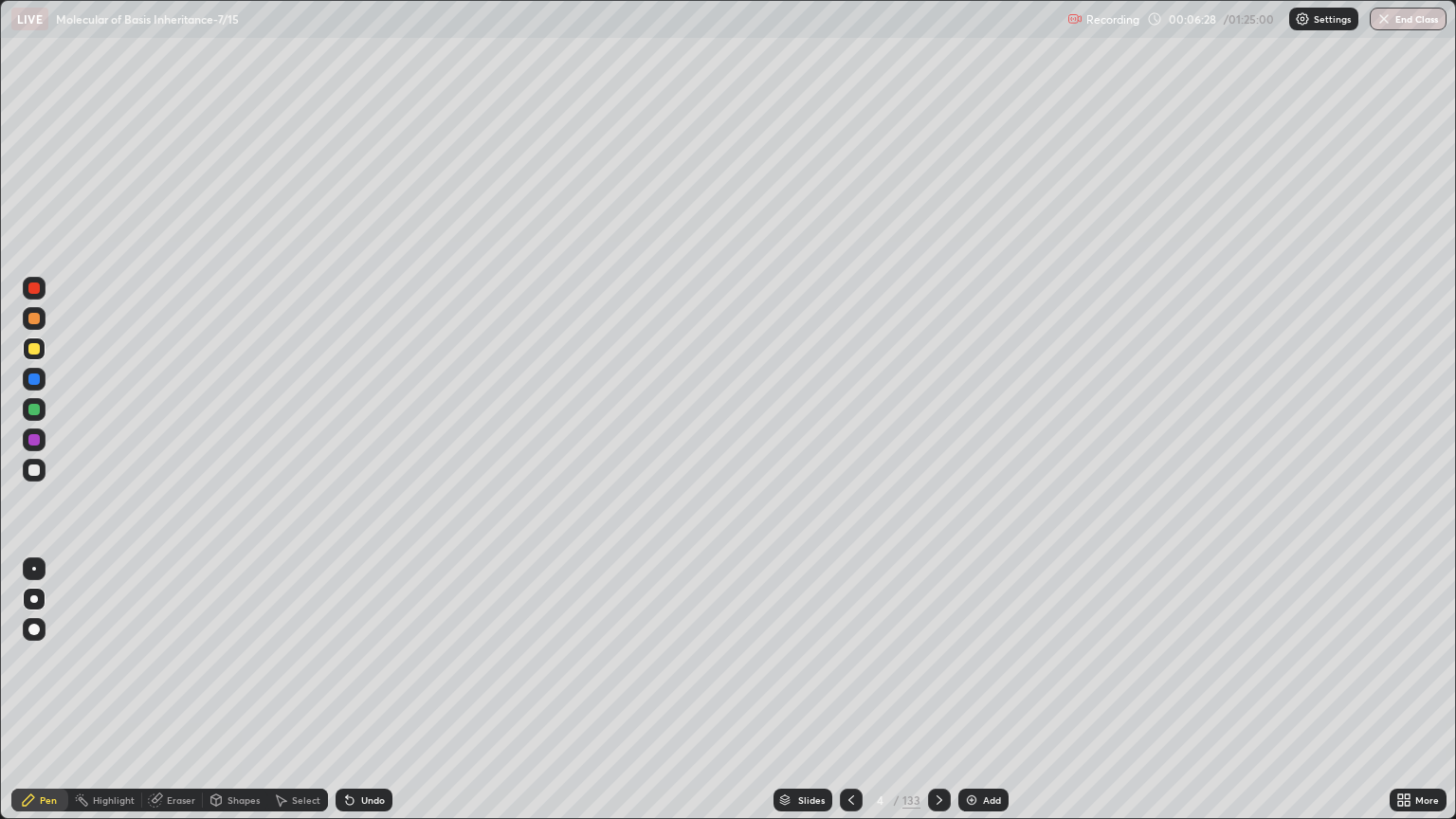click at bounding box center (34, 470) 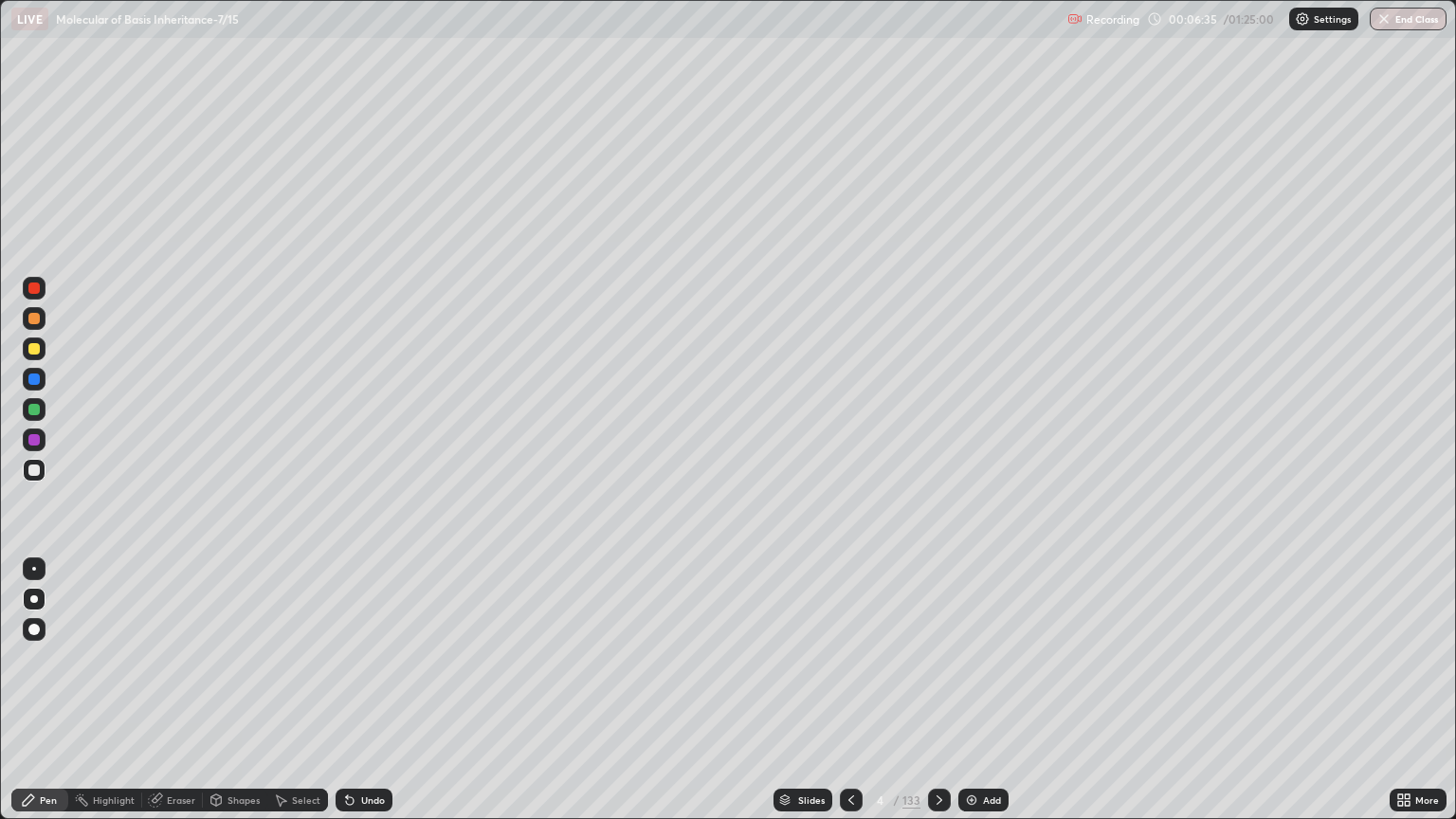 click at bounding box center [34, 318] 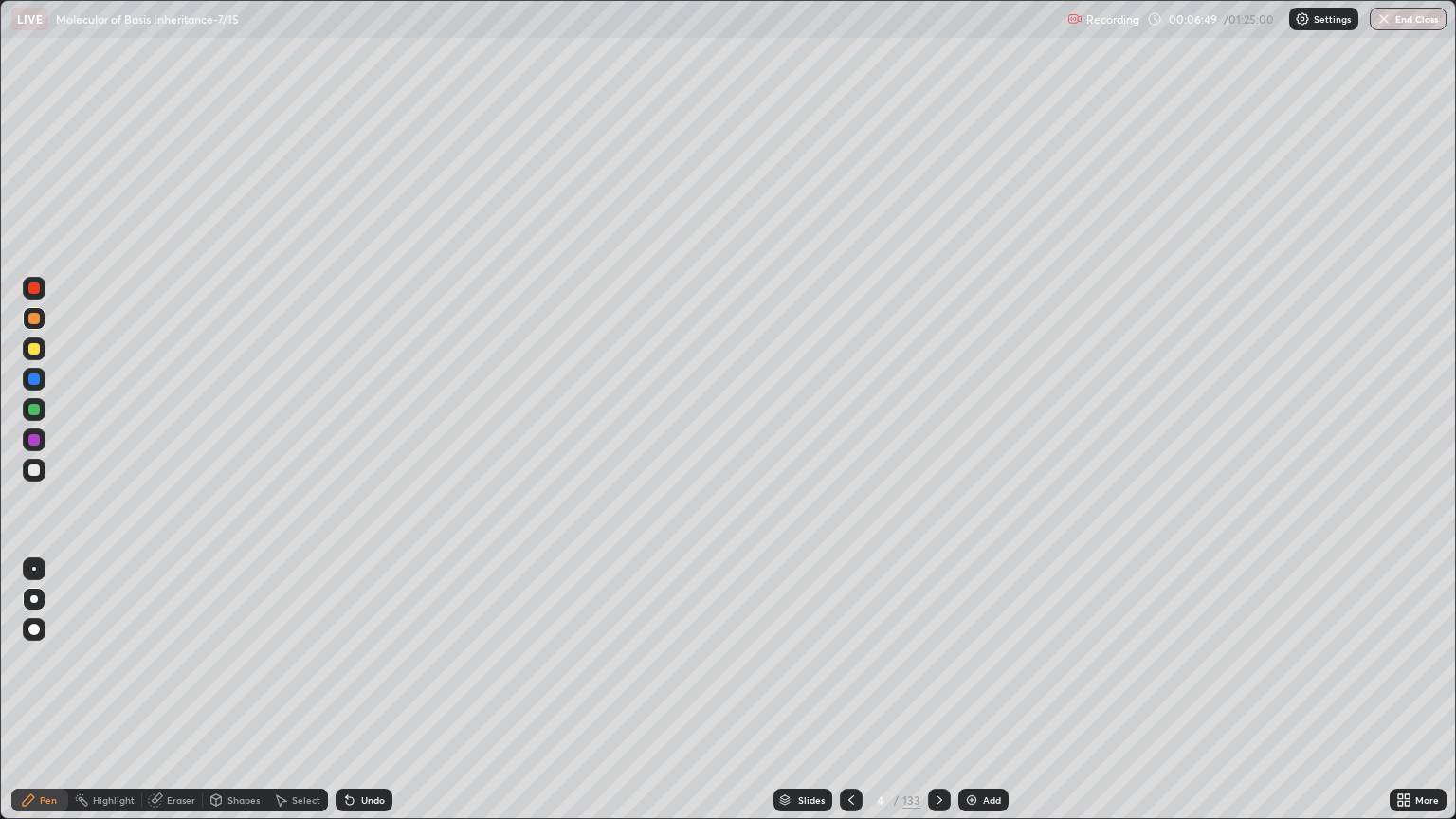 click at bounding box center [34, 410] 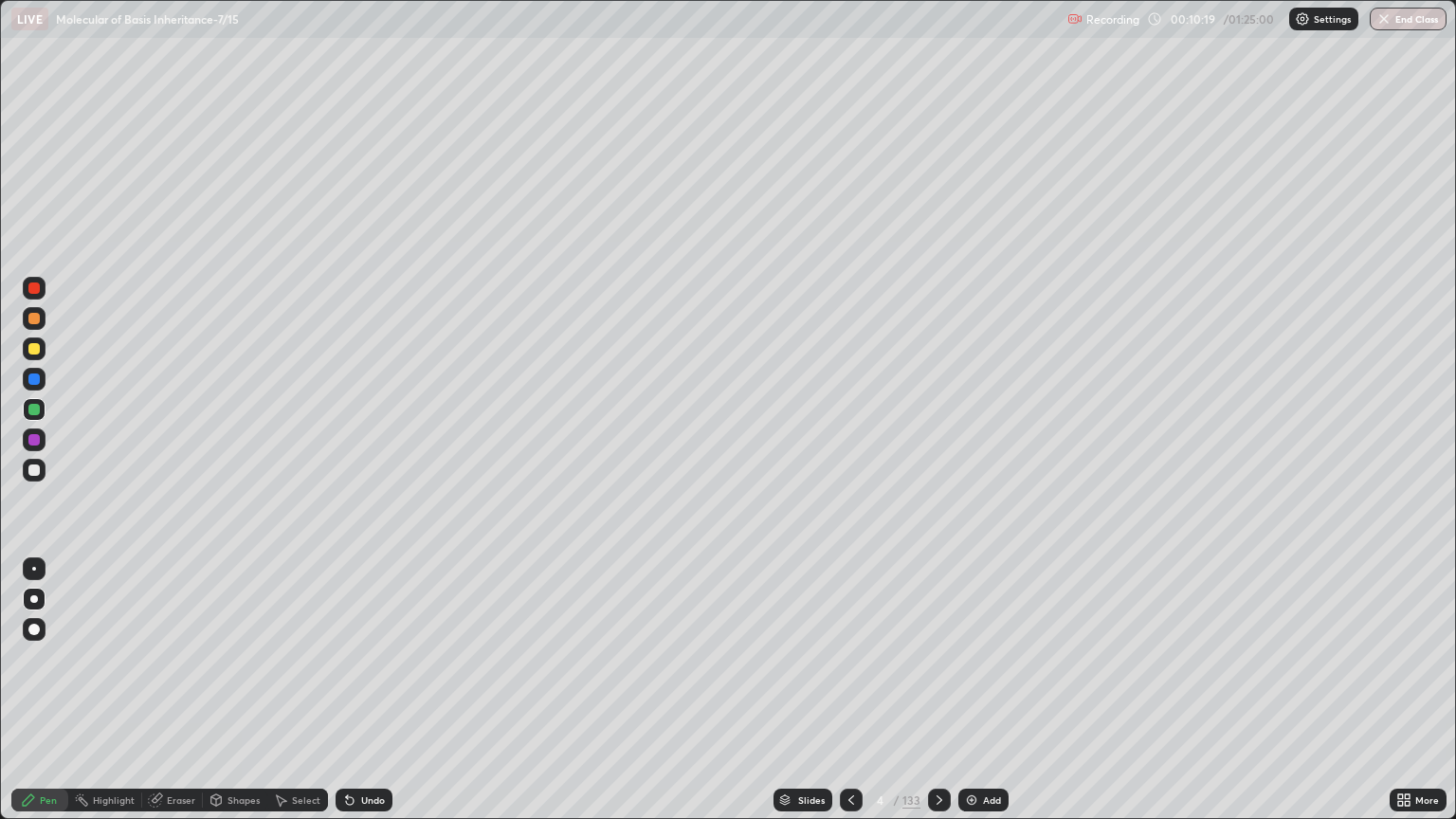 click on "Add" at bounding box center (992, 800) 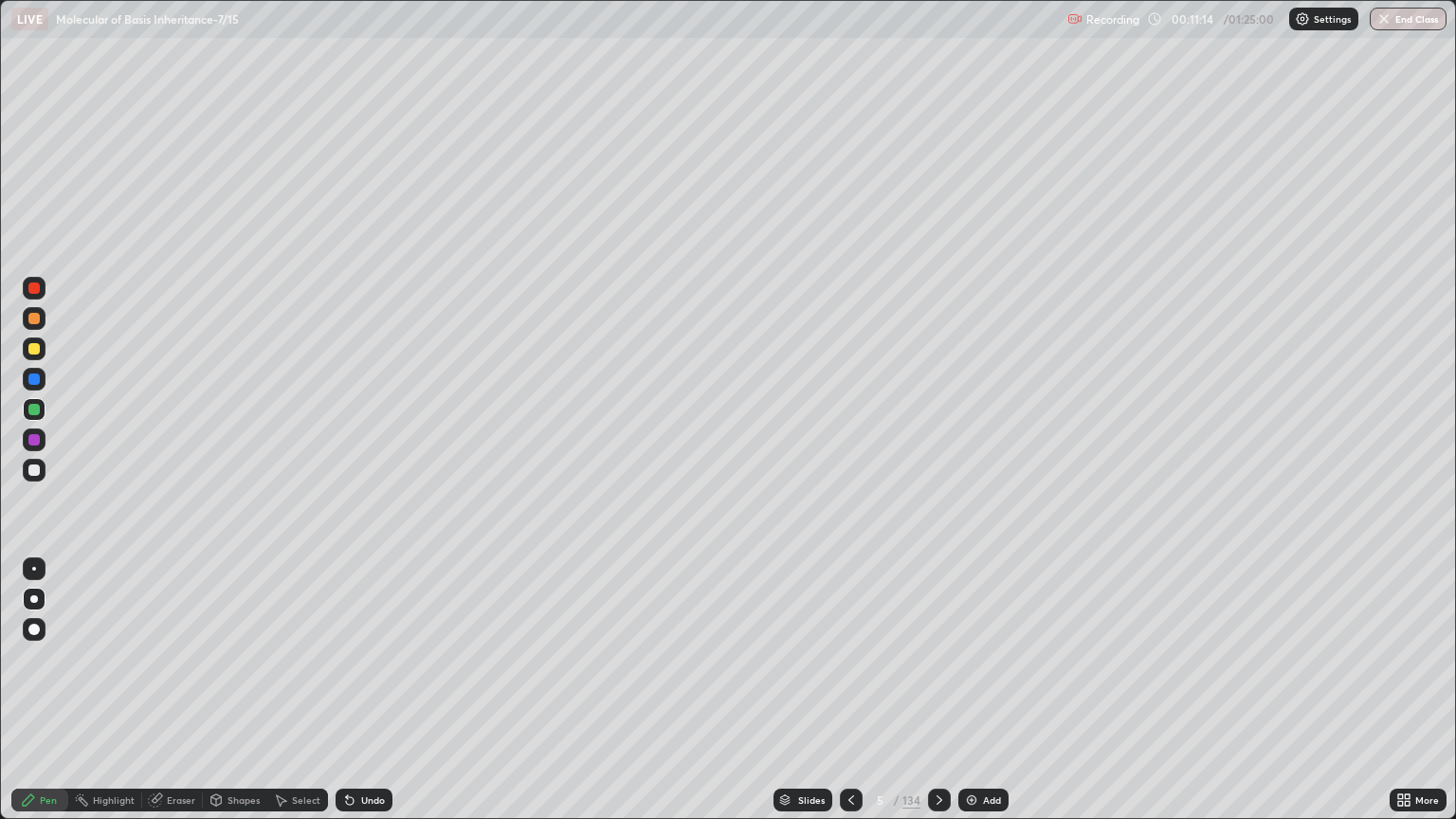 click at bounding box center (34, 349) 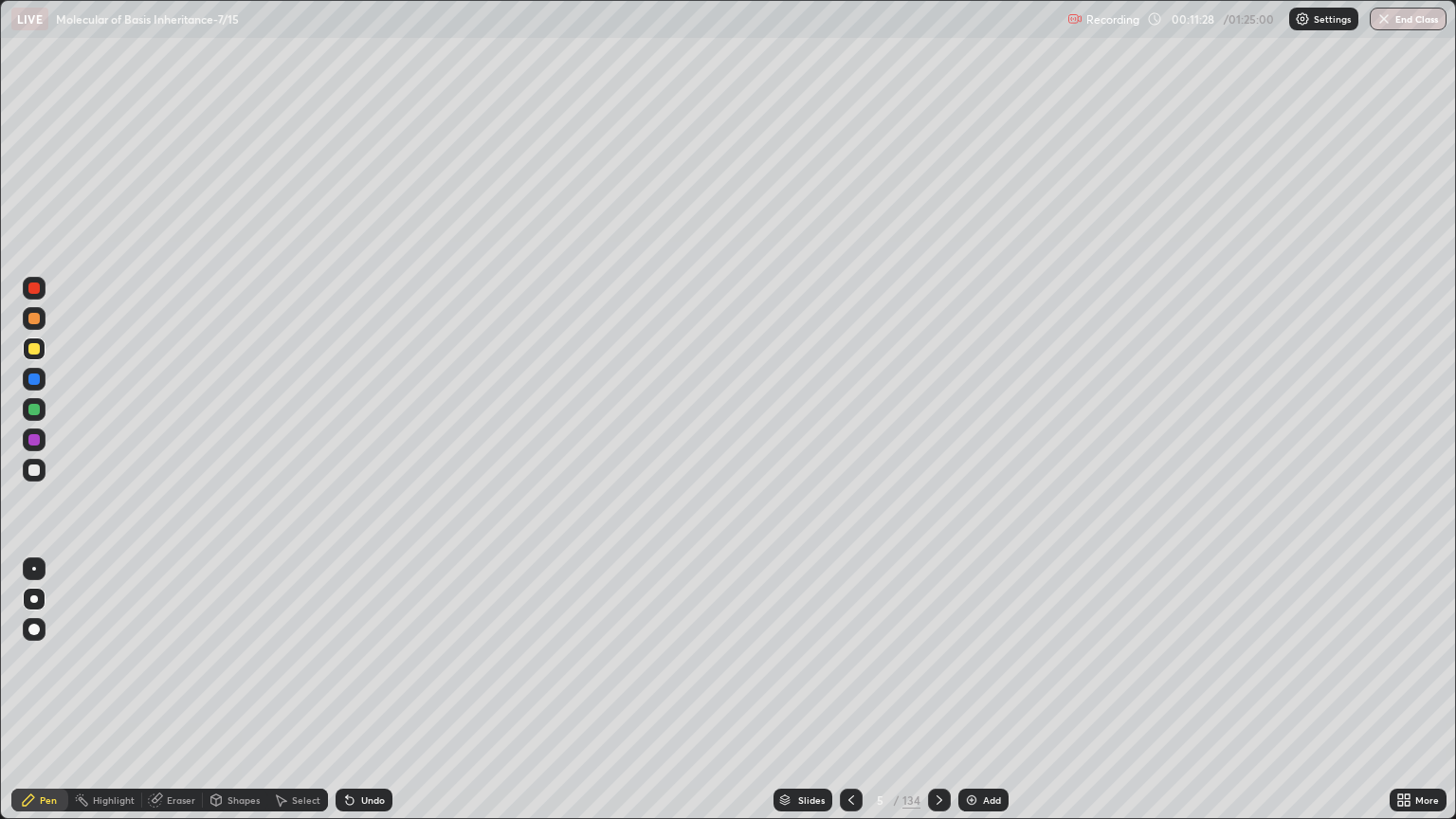click at bounding box center [34, 470] 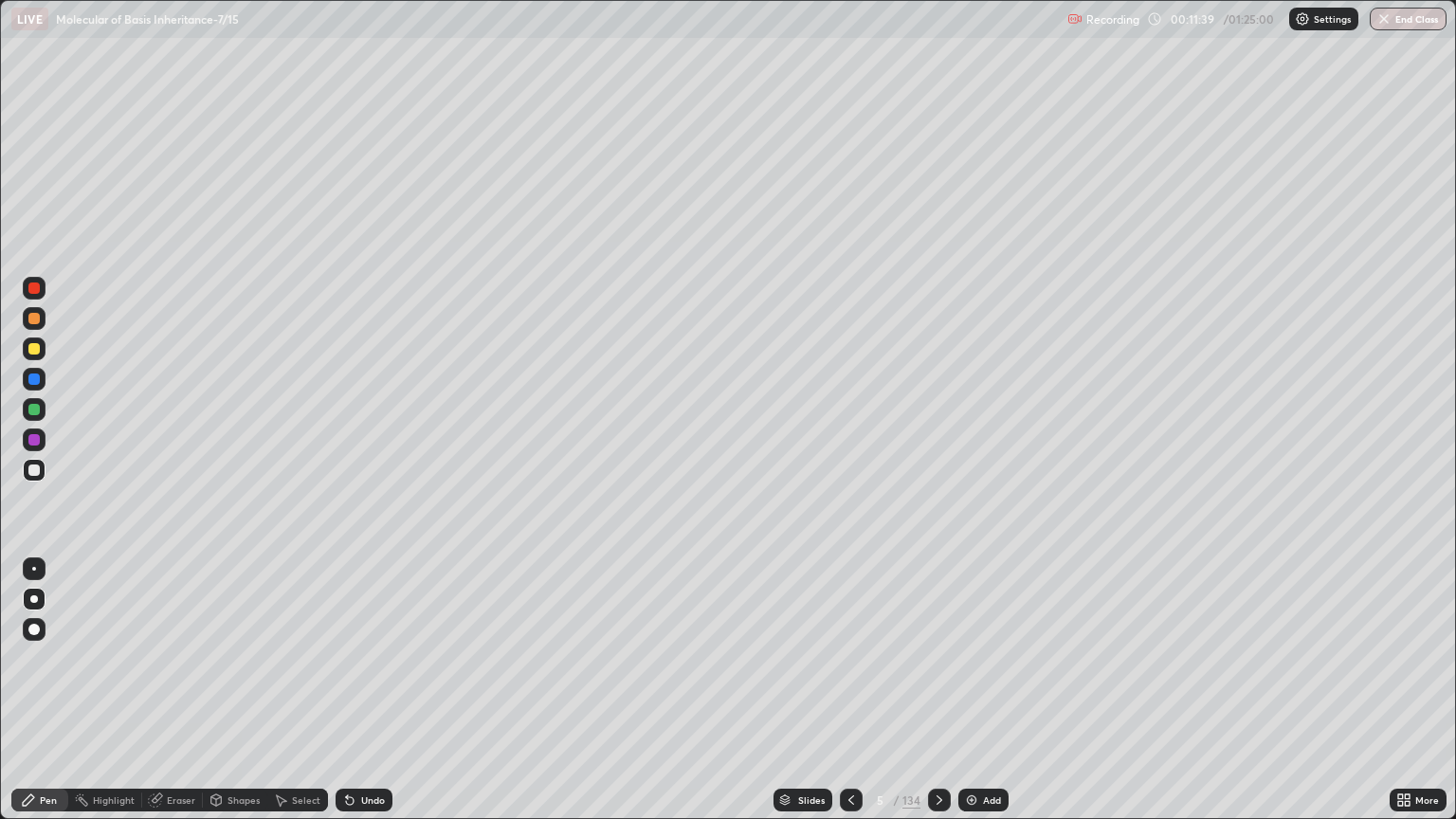 click on "Add" at bounding box center [992, 800] 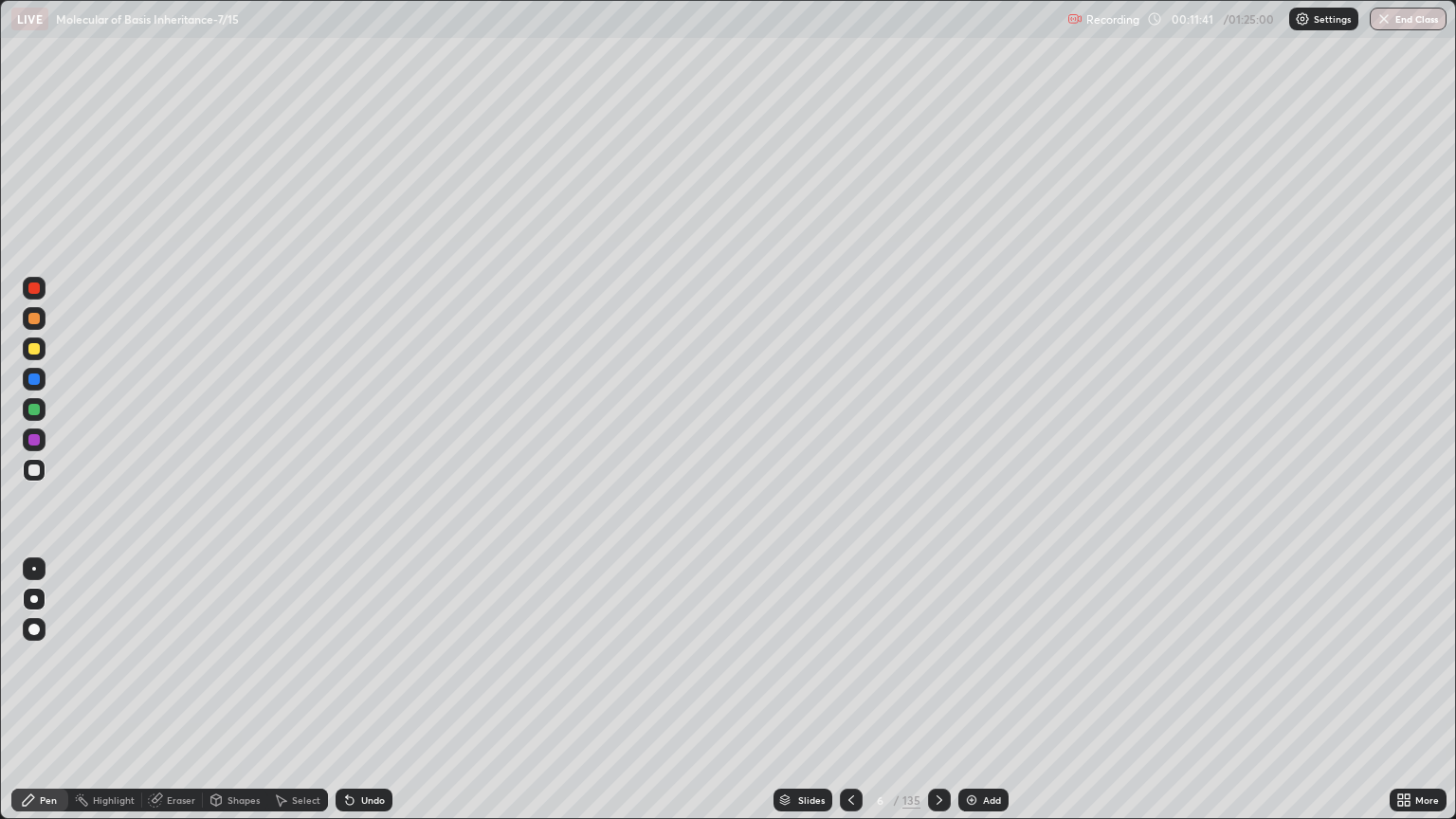 click at bounding box center [34, 349] 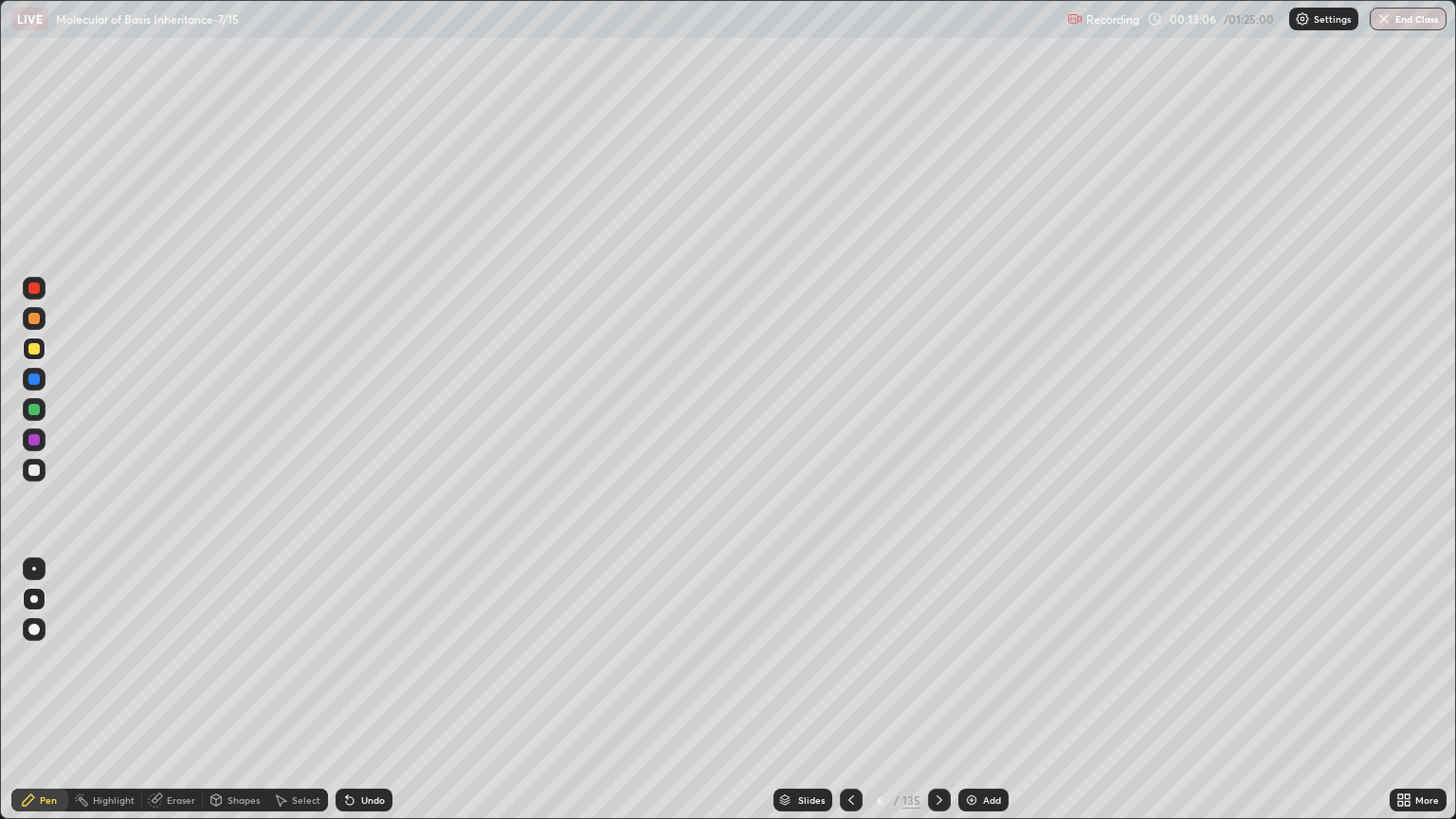 click on "Select" at bounding box center (306, 800) 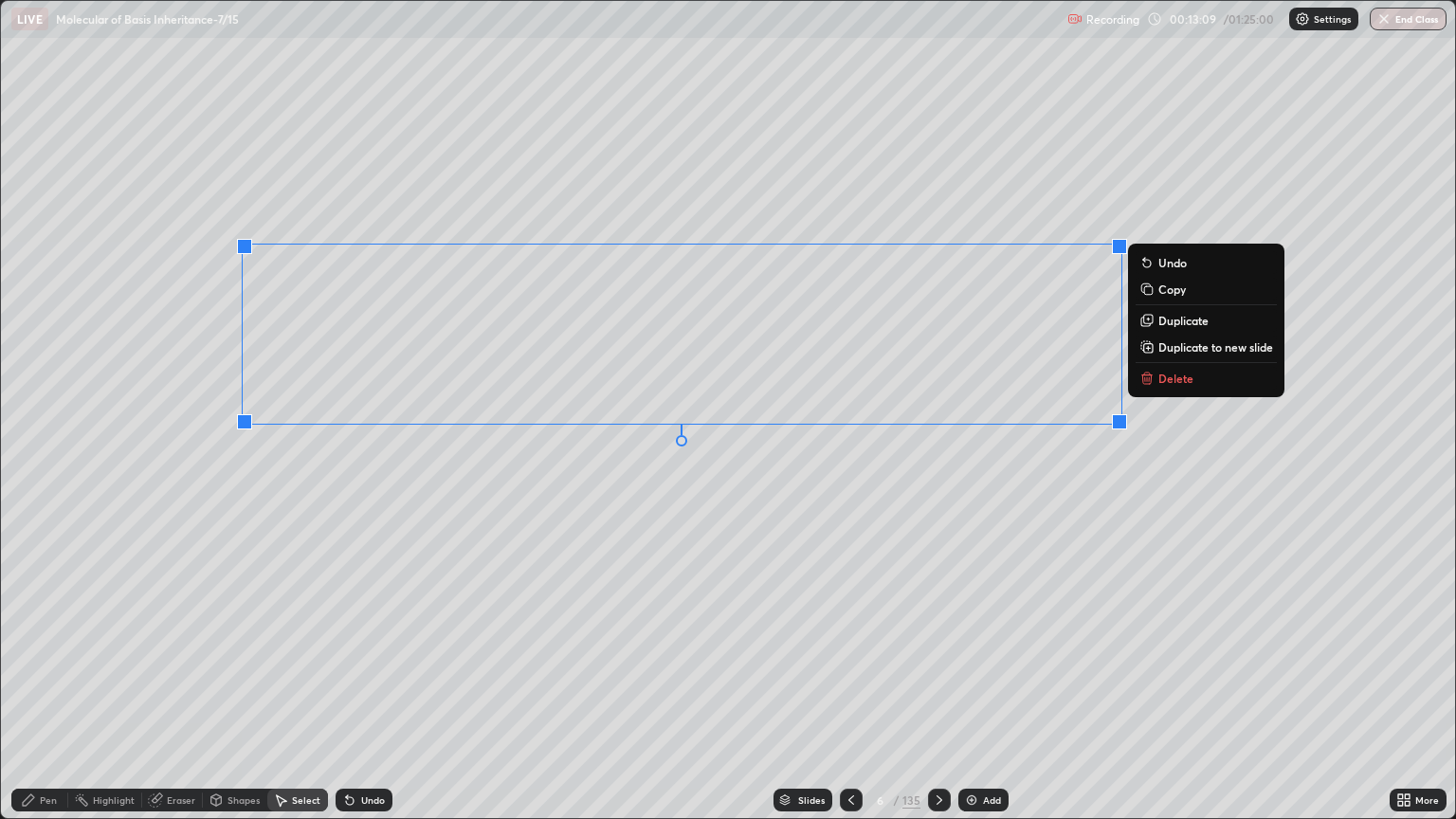 click 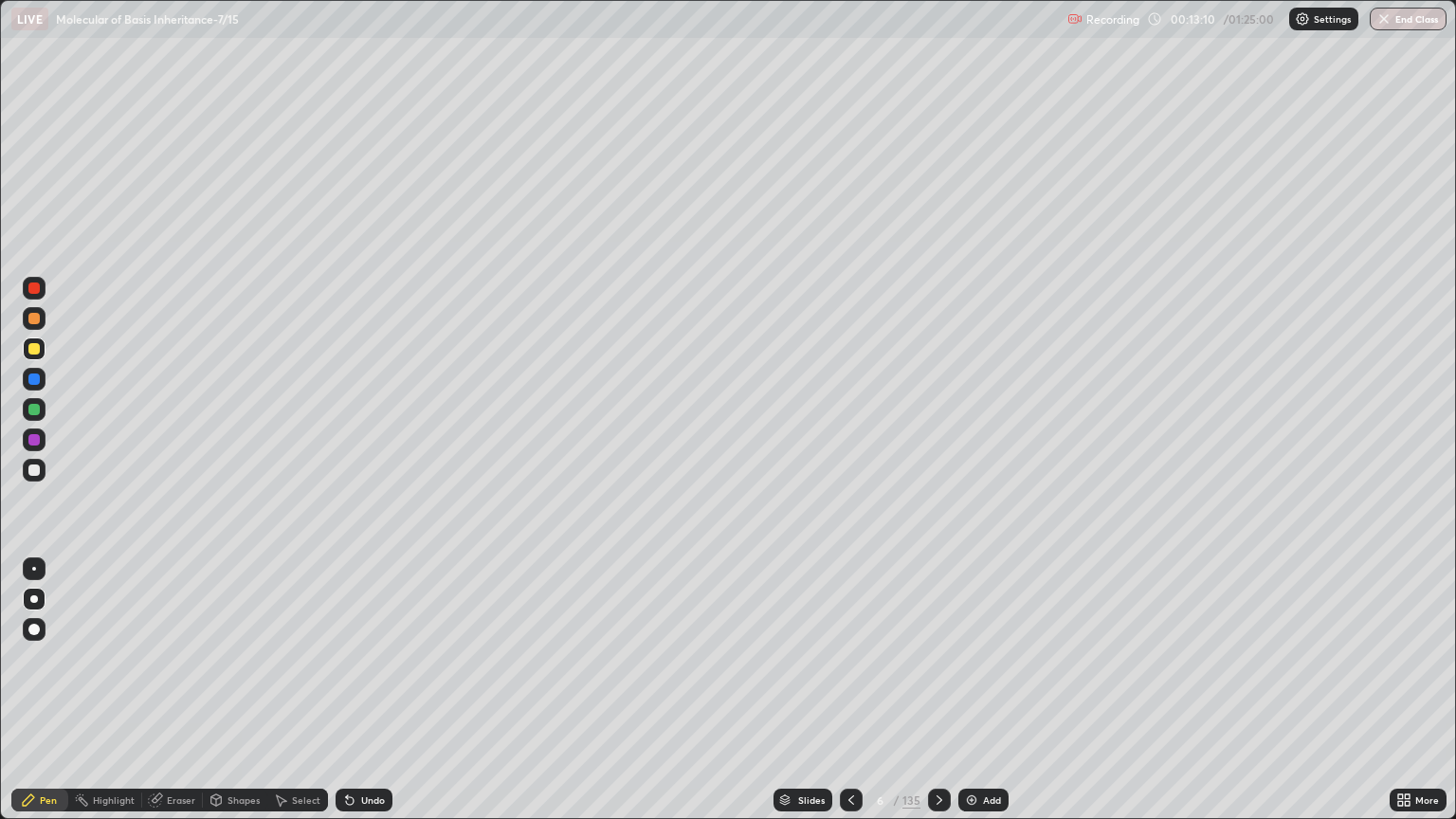 click at bounding box center [34, 470] 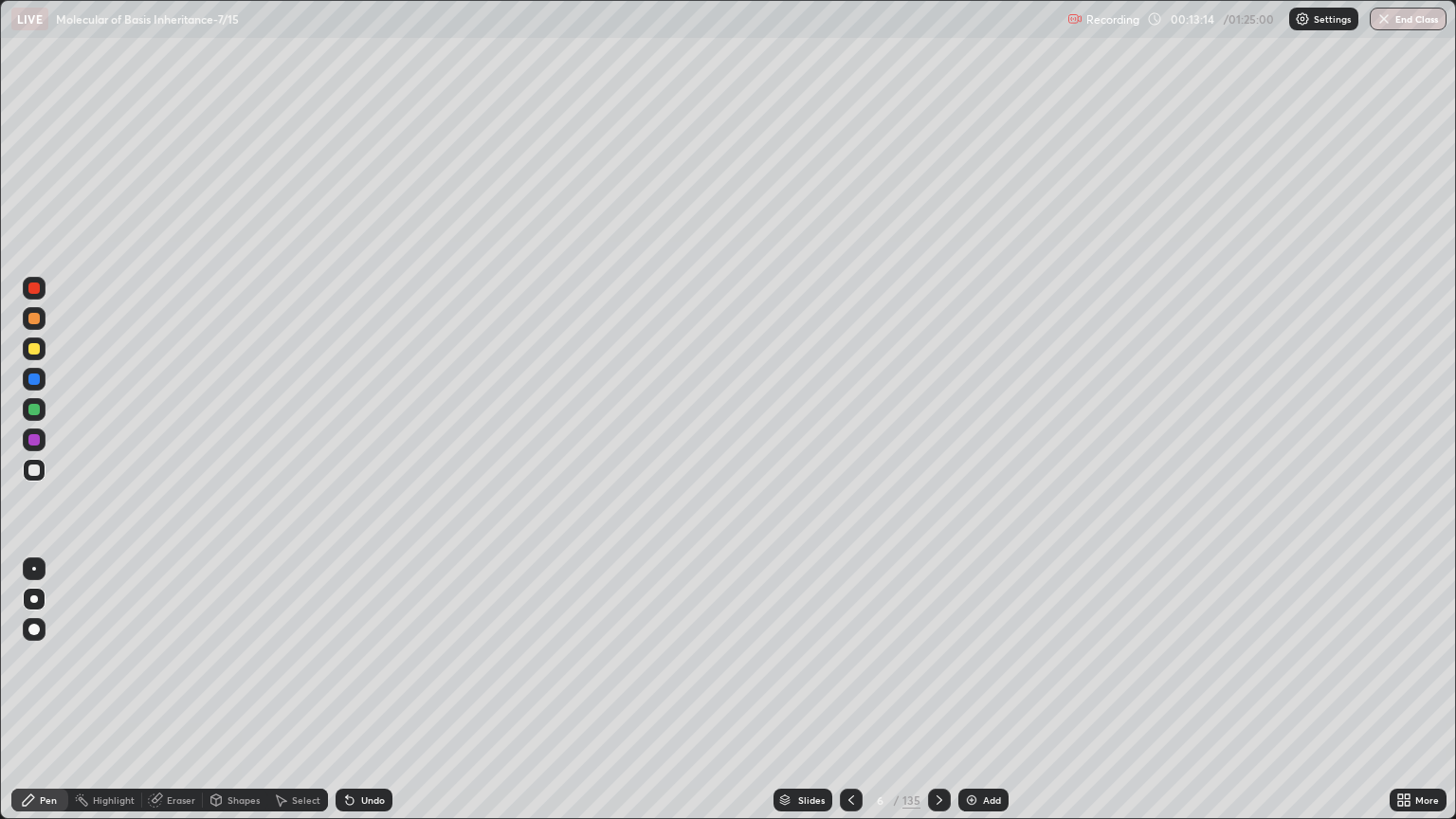 click at bounding box center [34, 379] 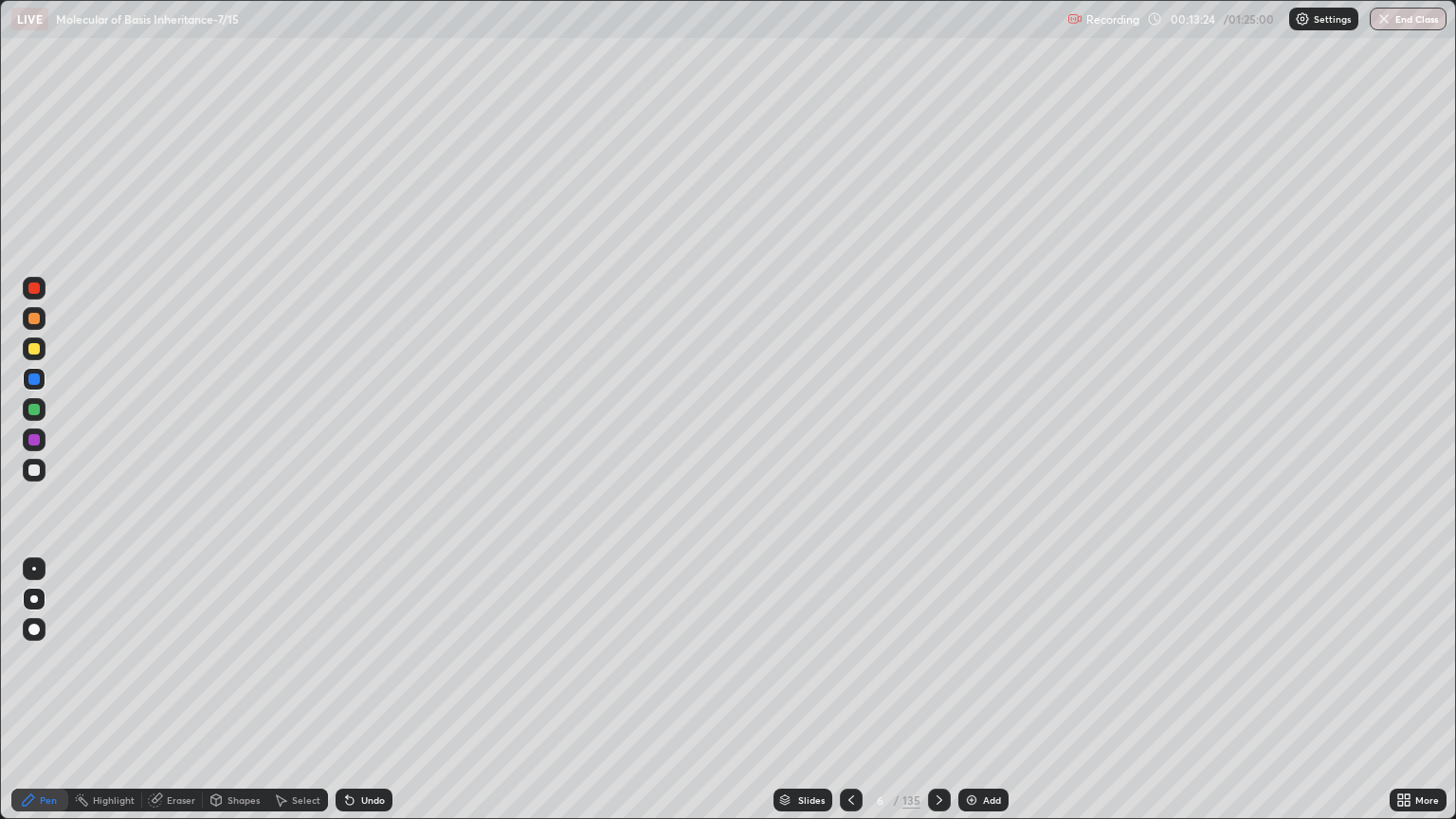 click at bounding box center [34, 379] 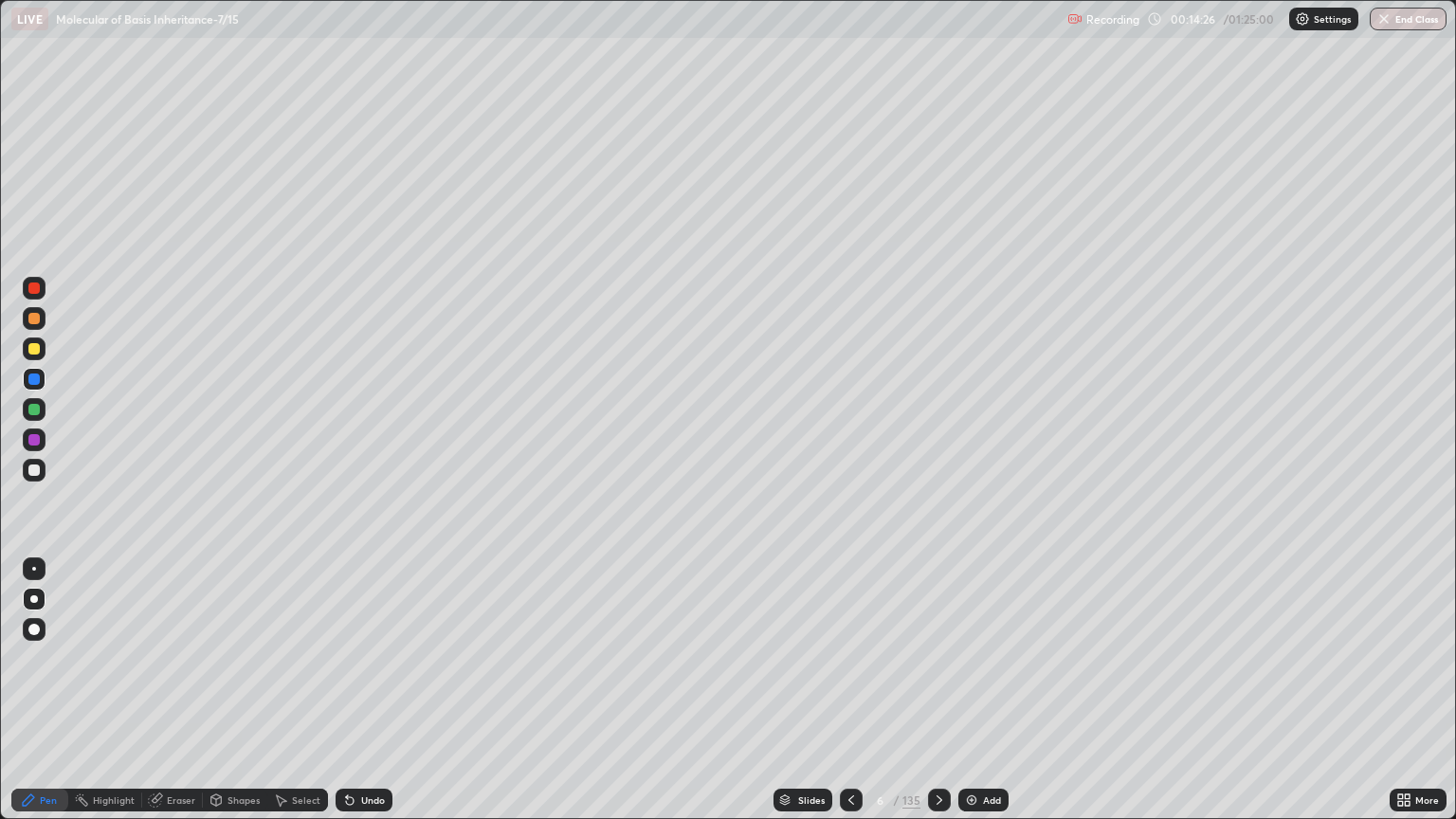 click at bounding box center (34, 470) 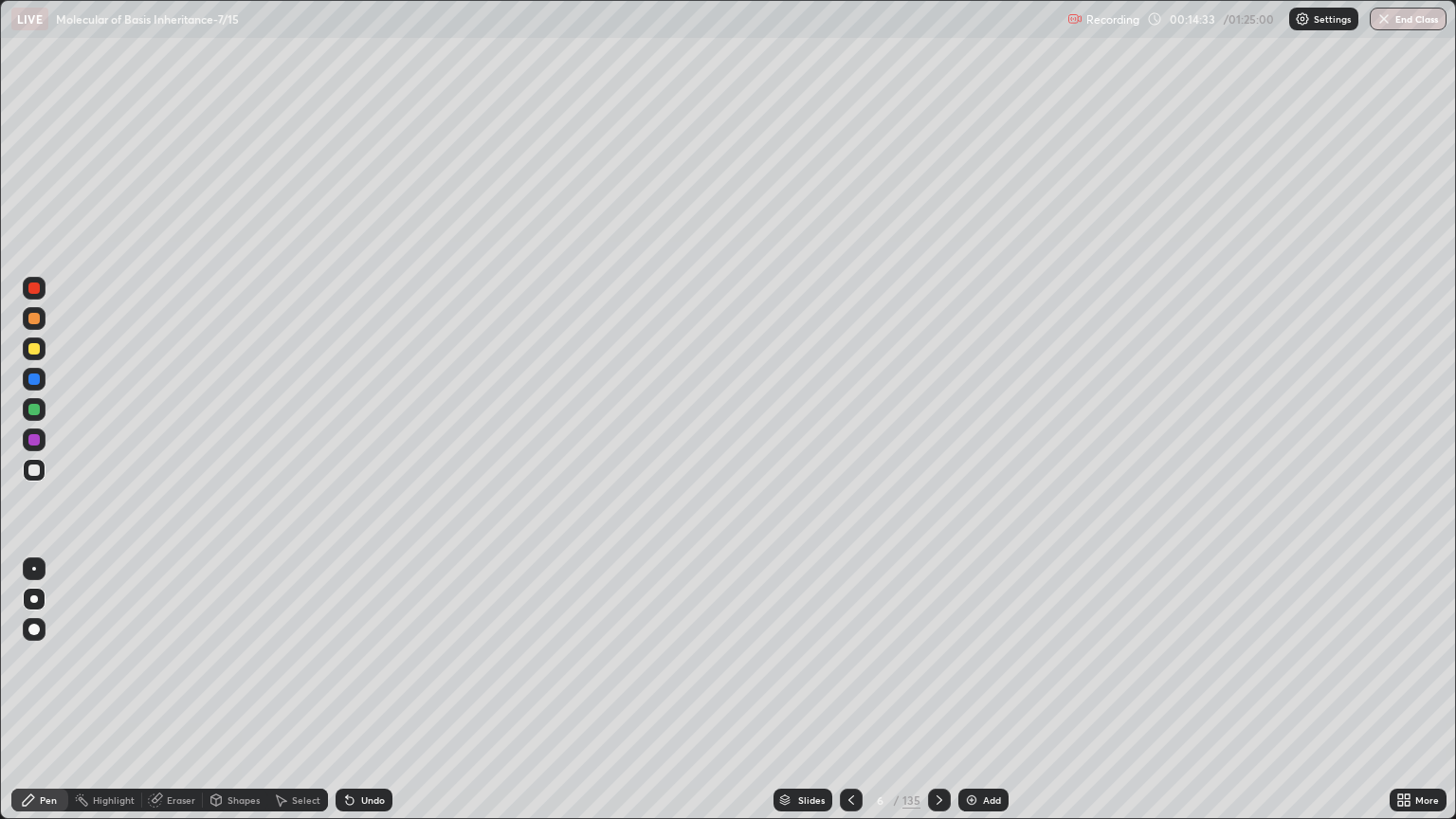 click on "Select" at bounding box center (306, 800) 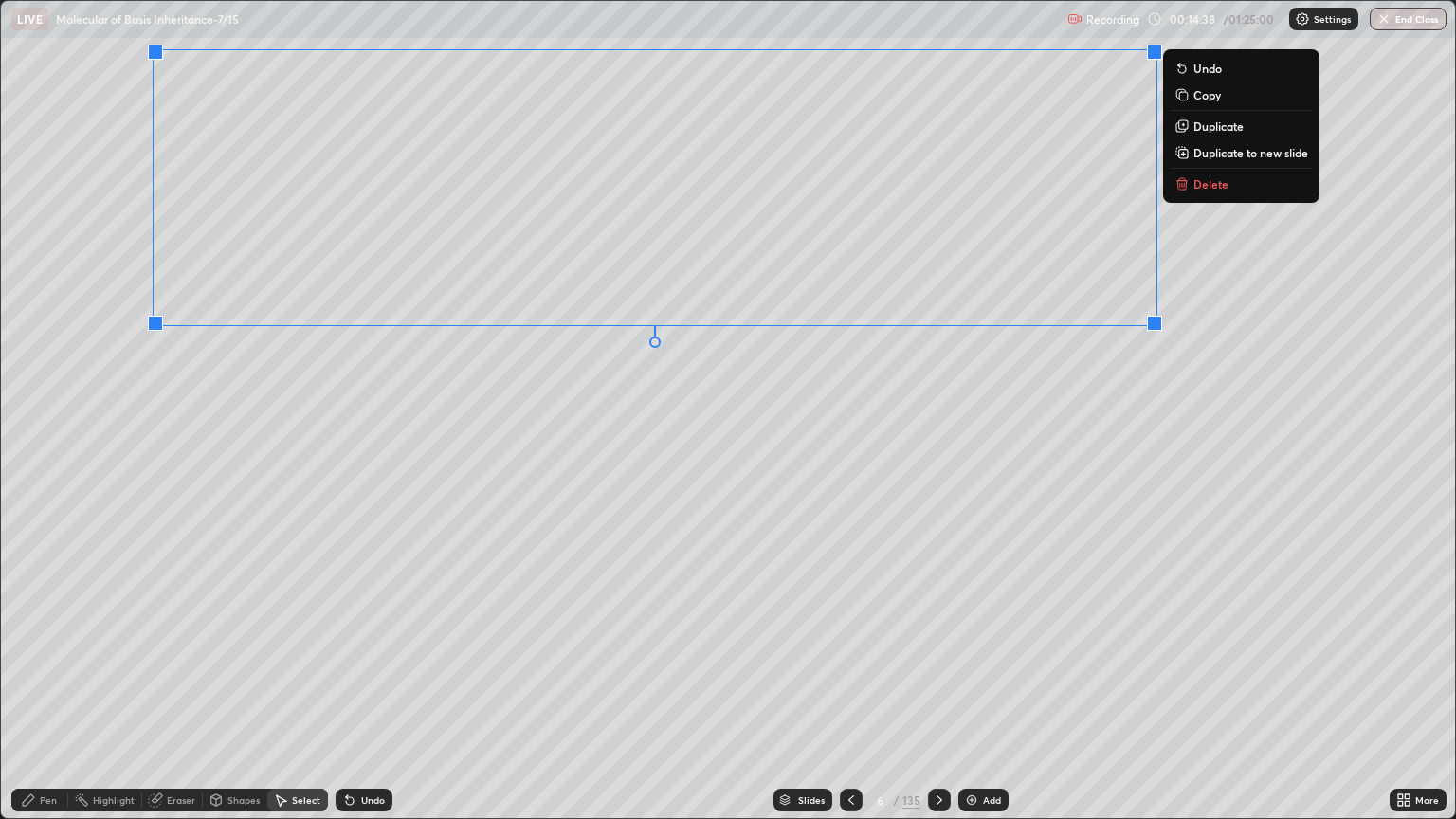 click 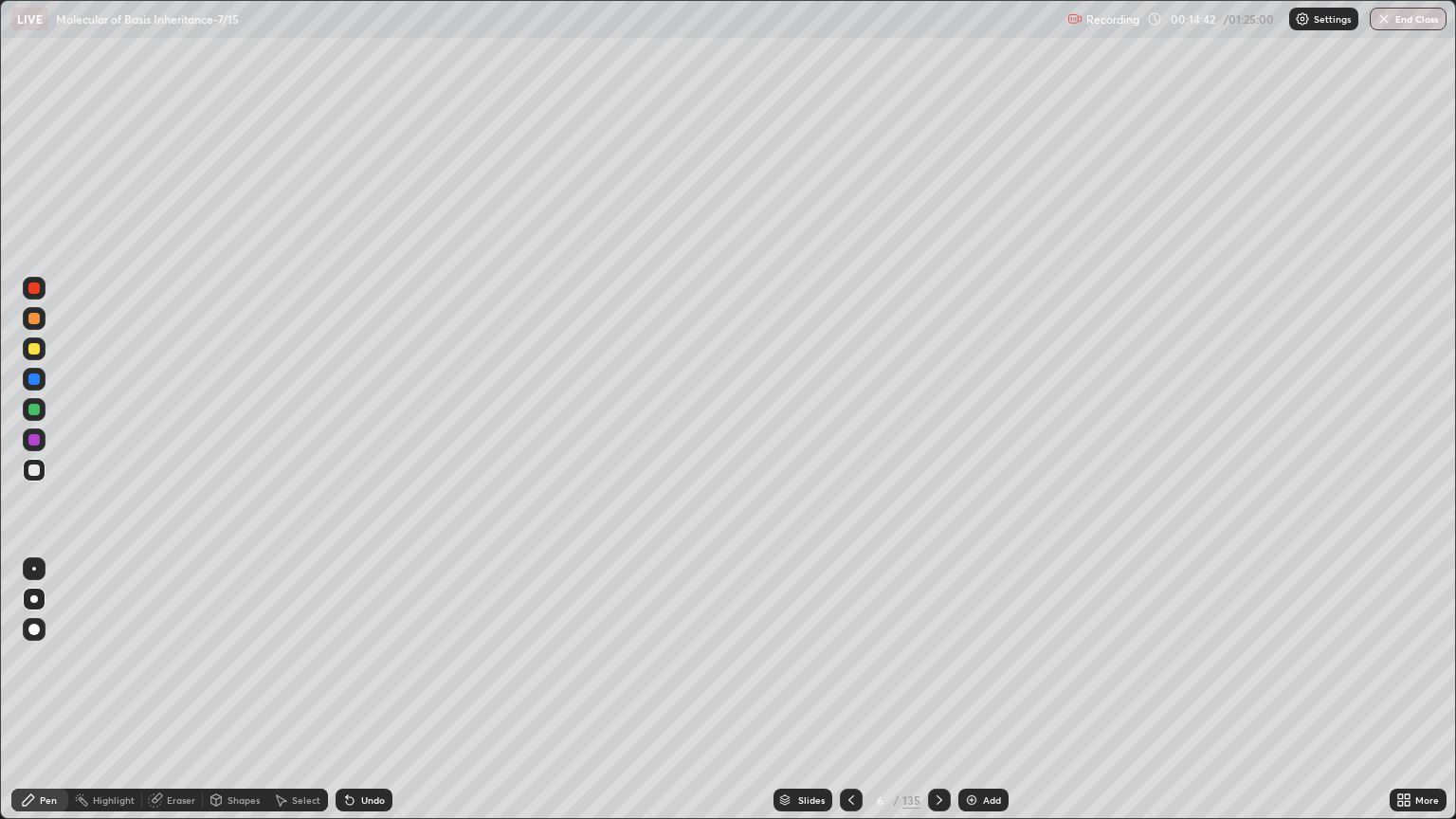 click at bounding box center [34, 349] 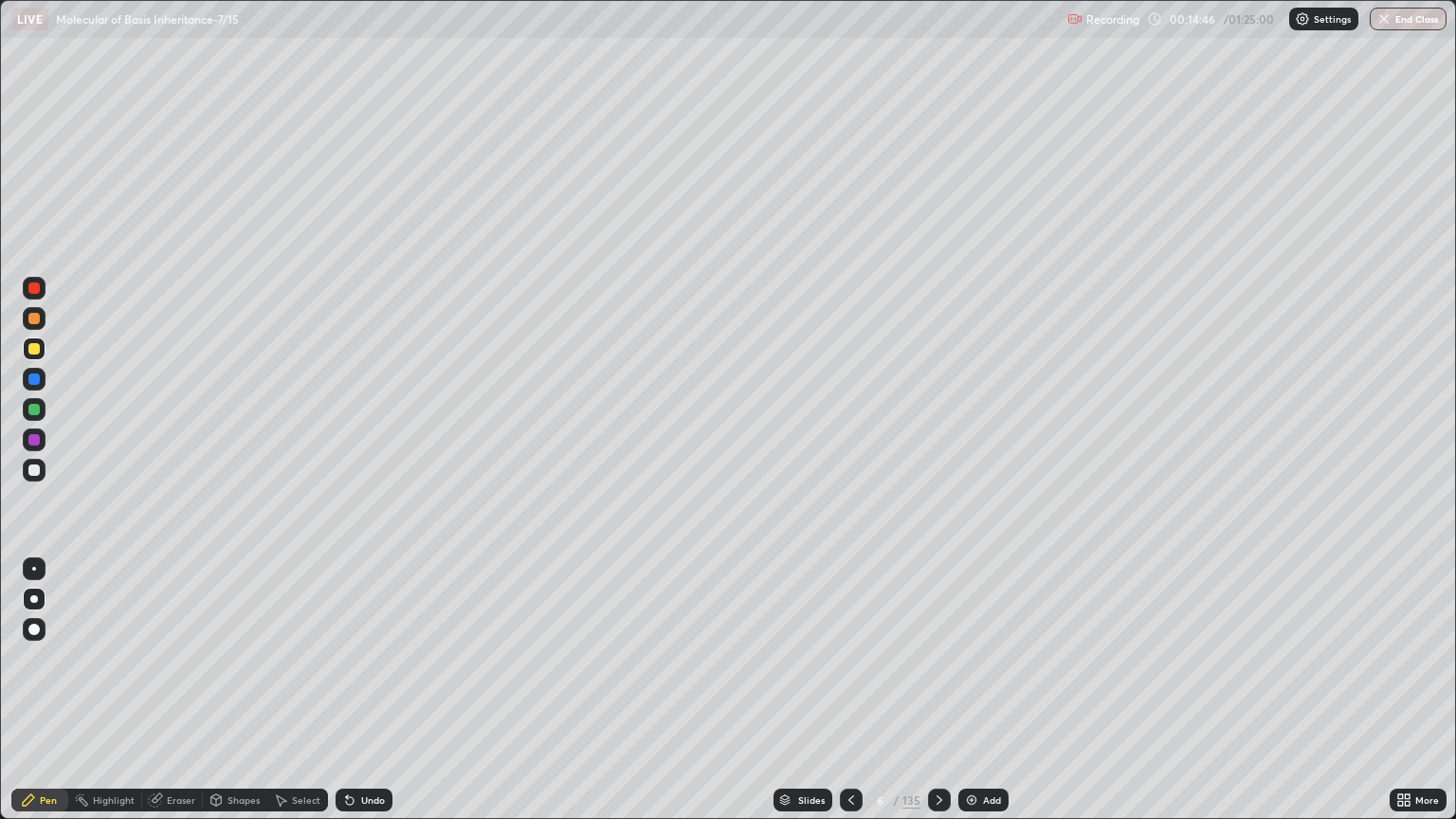 click at bounding box center [34, 470] 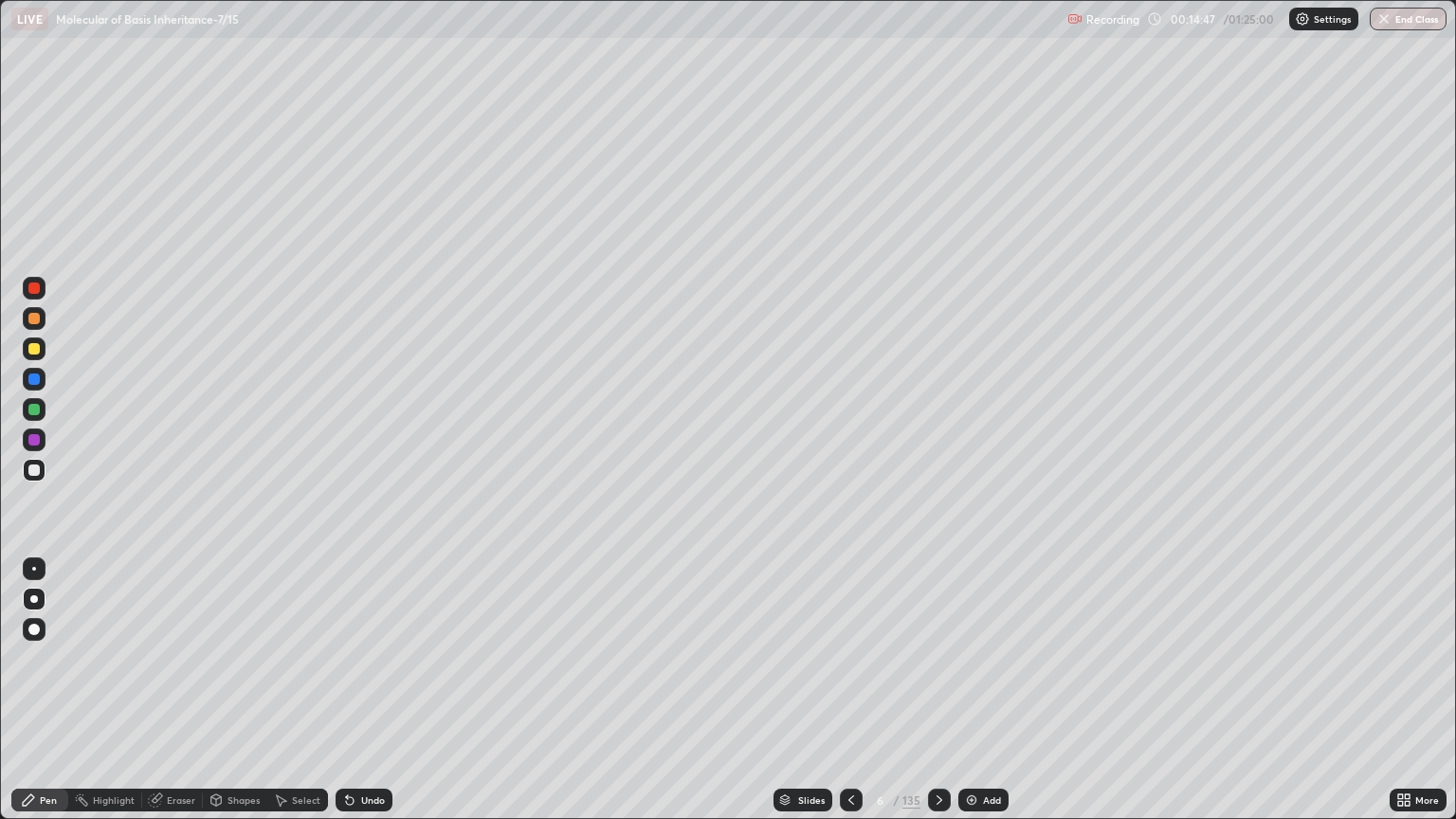 click at bounding box center (34, 470) 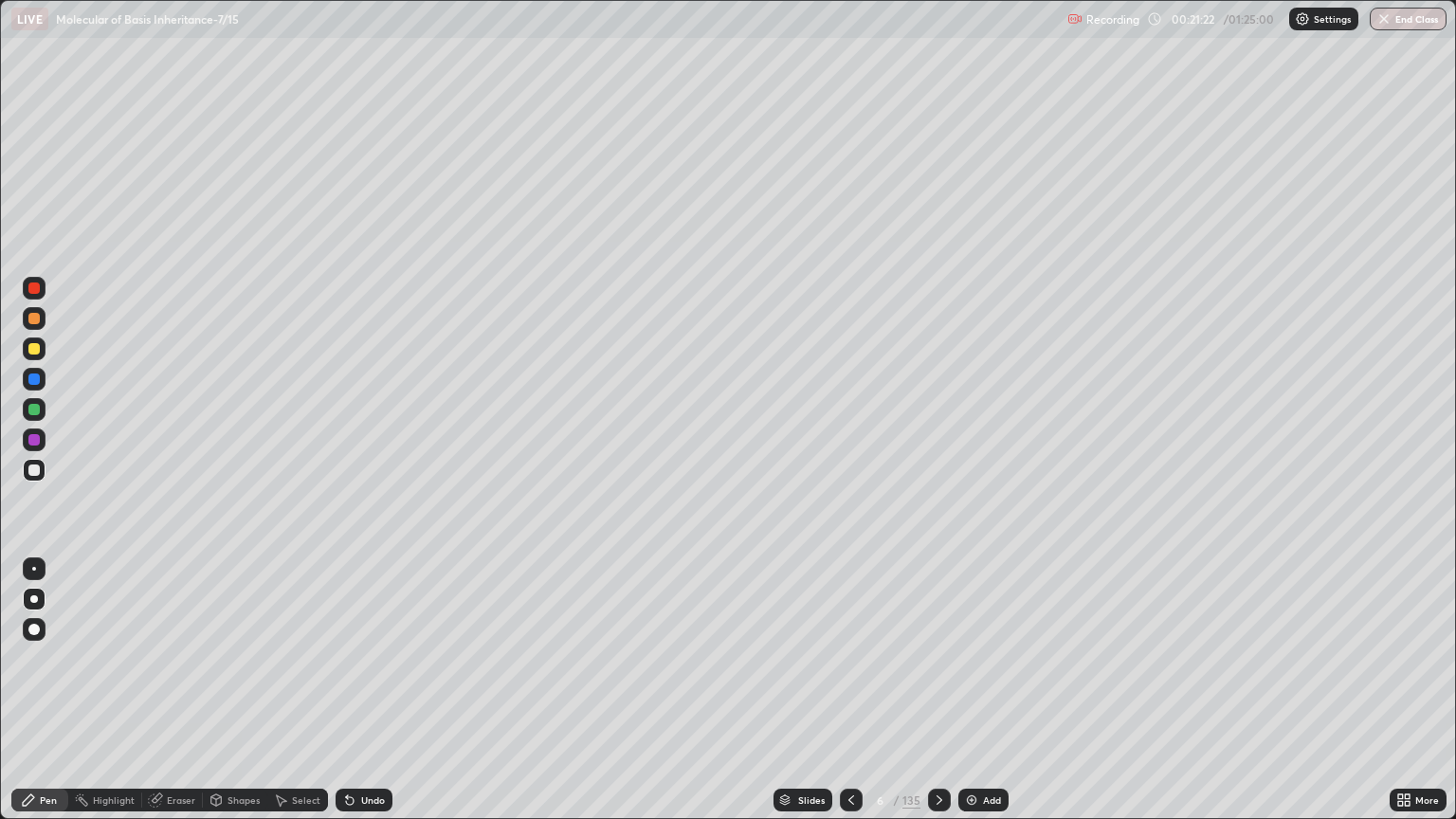 click at bounding box center (34, 349) 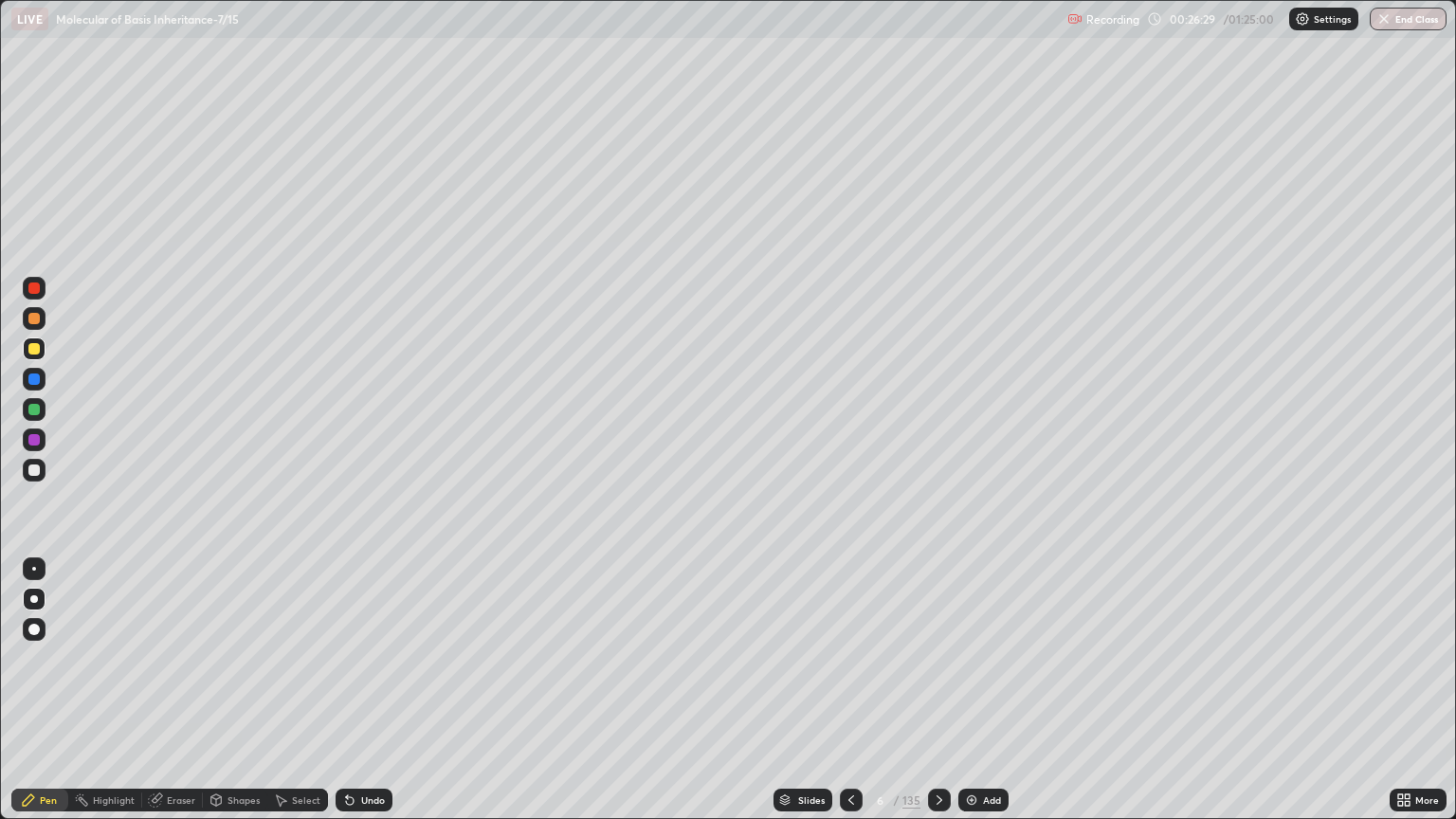 click at bounding box center [34, 288] 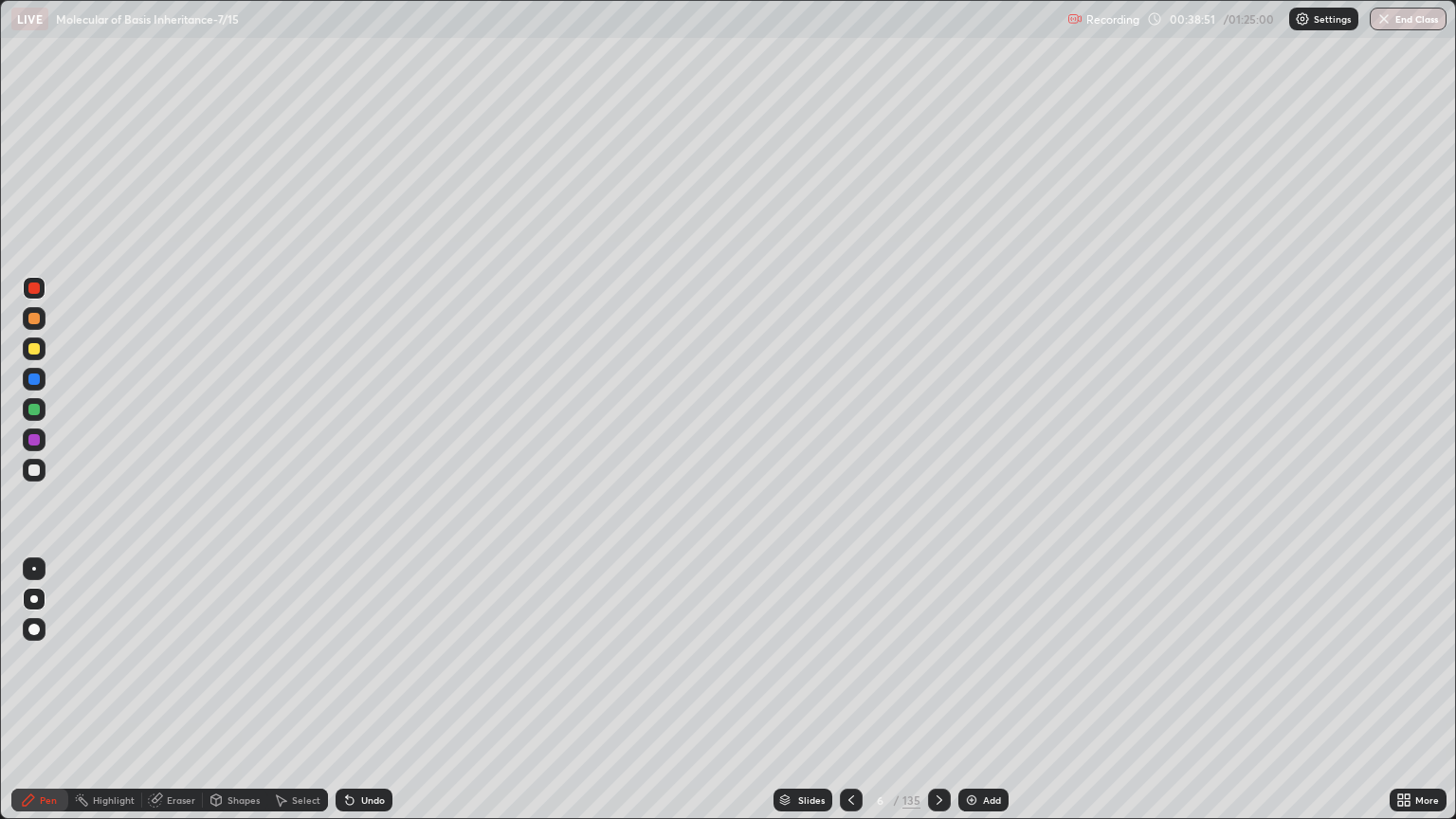 click 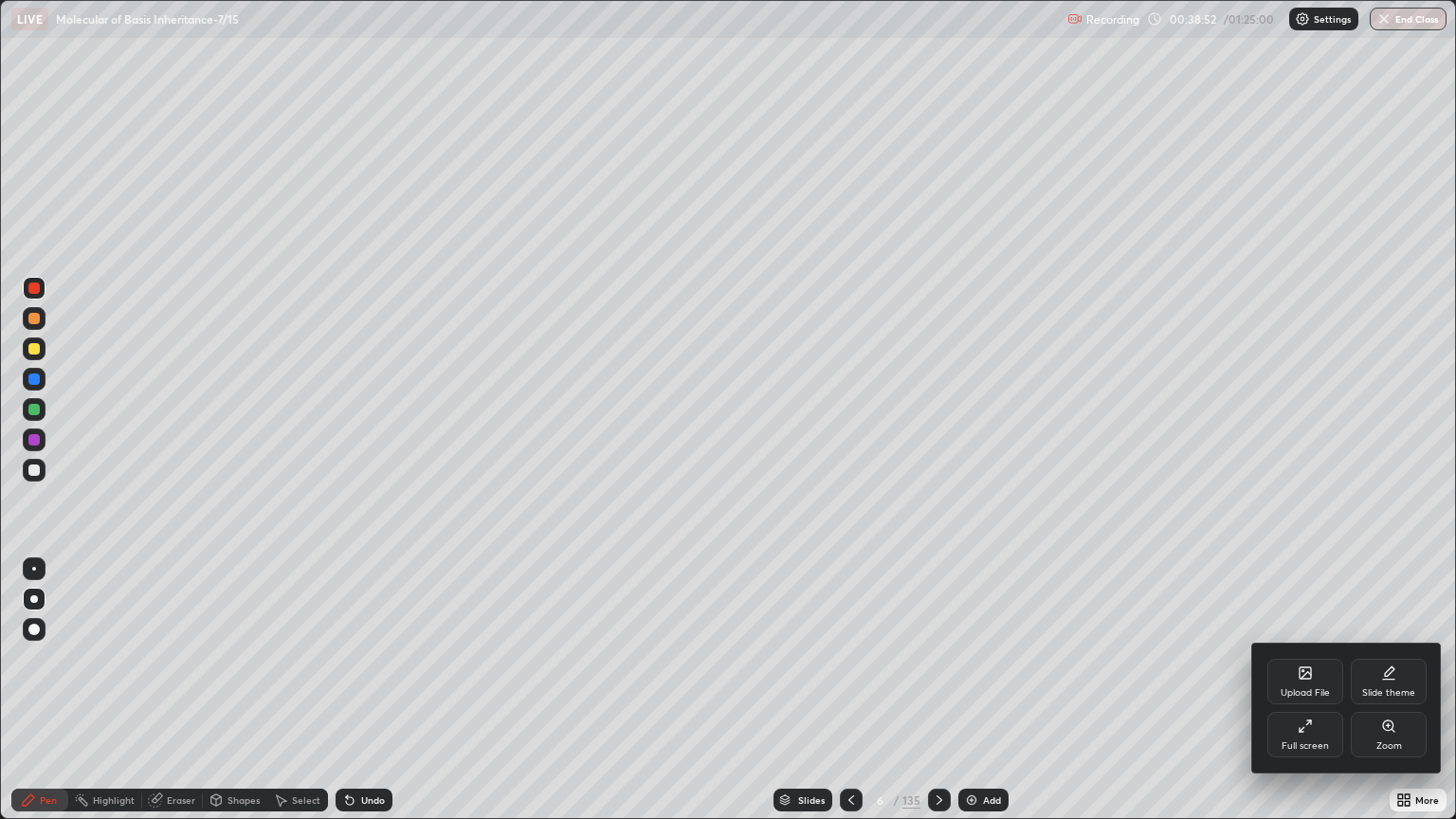click on "Upload File" at bounding box center (1305, 682) 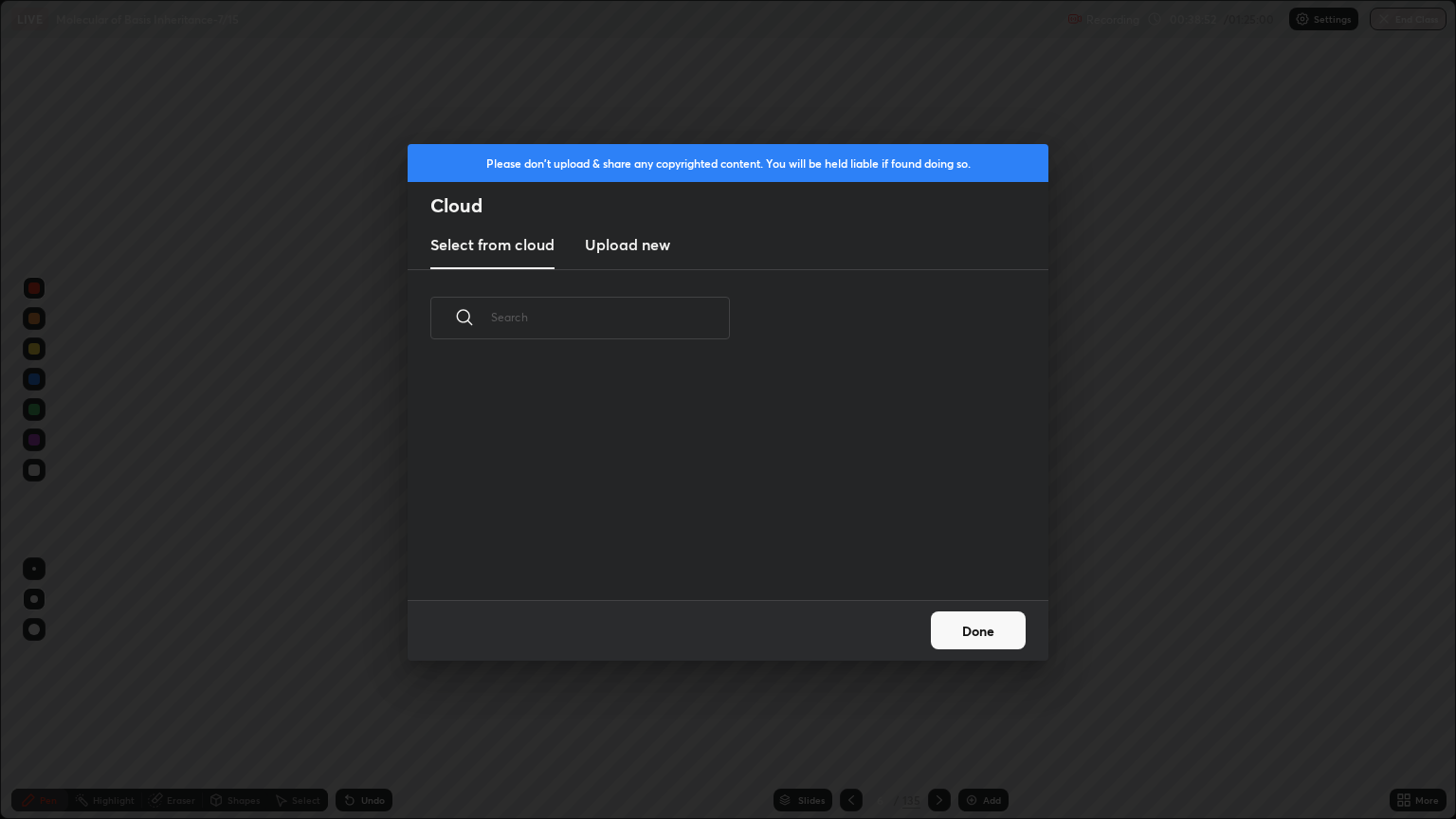 scroll, scrollTop: 7, scrollLeft: 10, axis: both 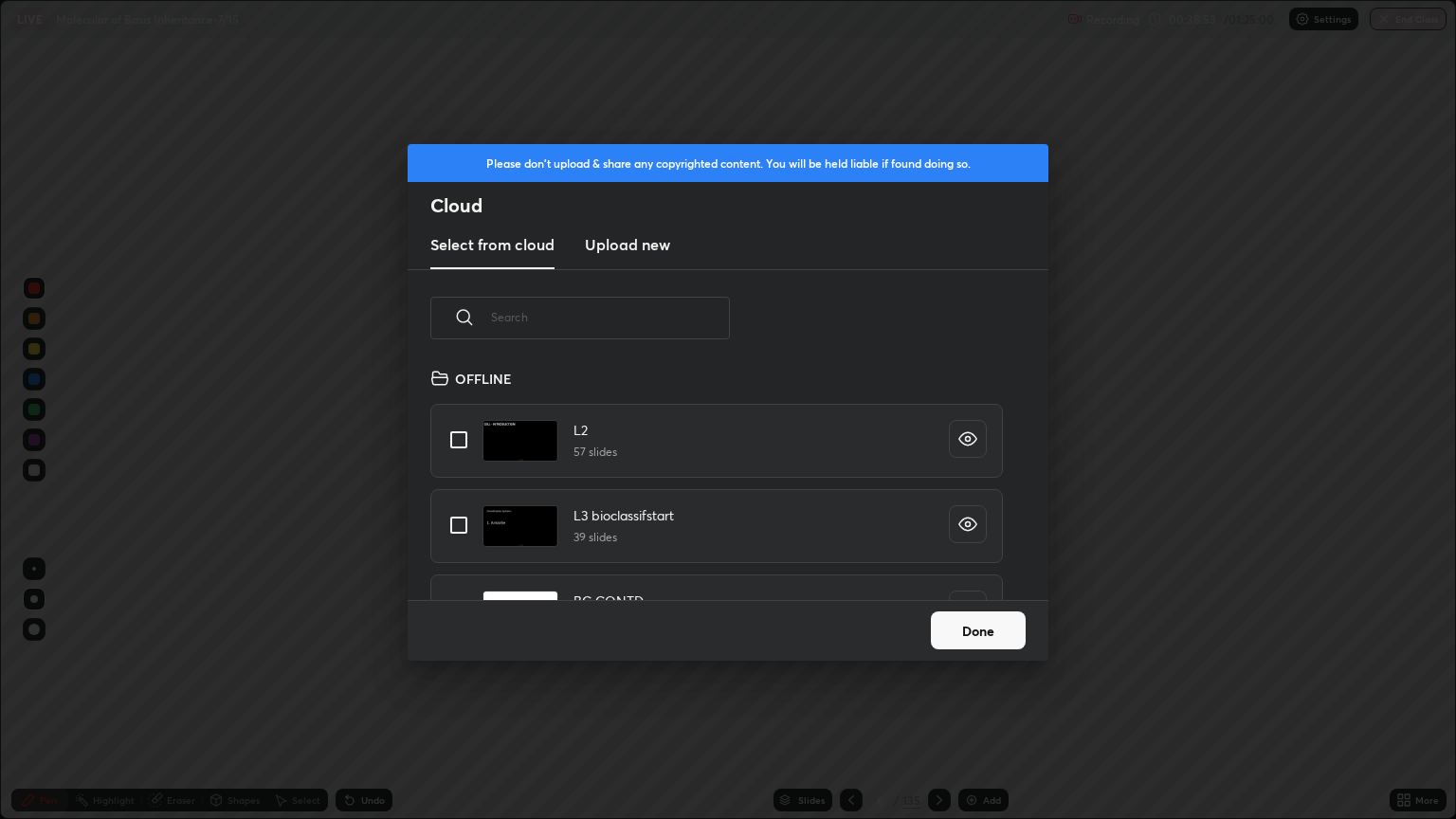click at bounding box center (610, 317) 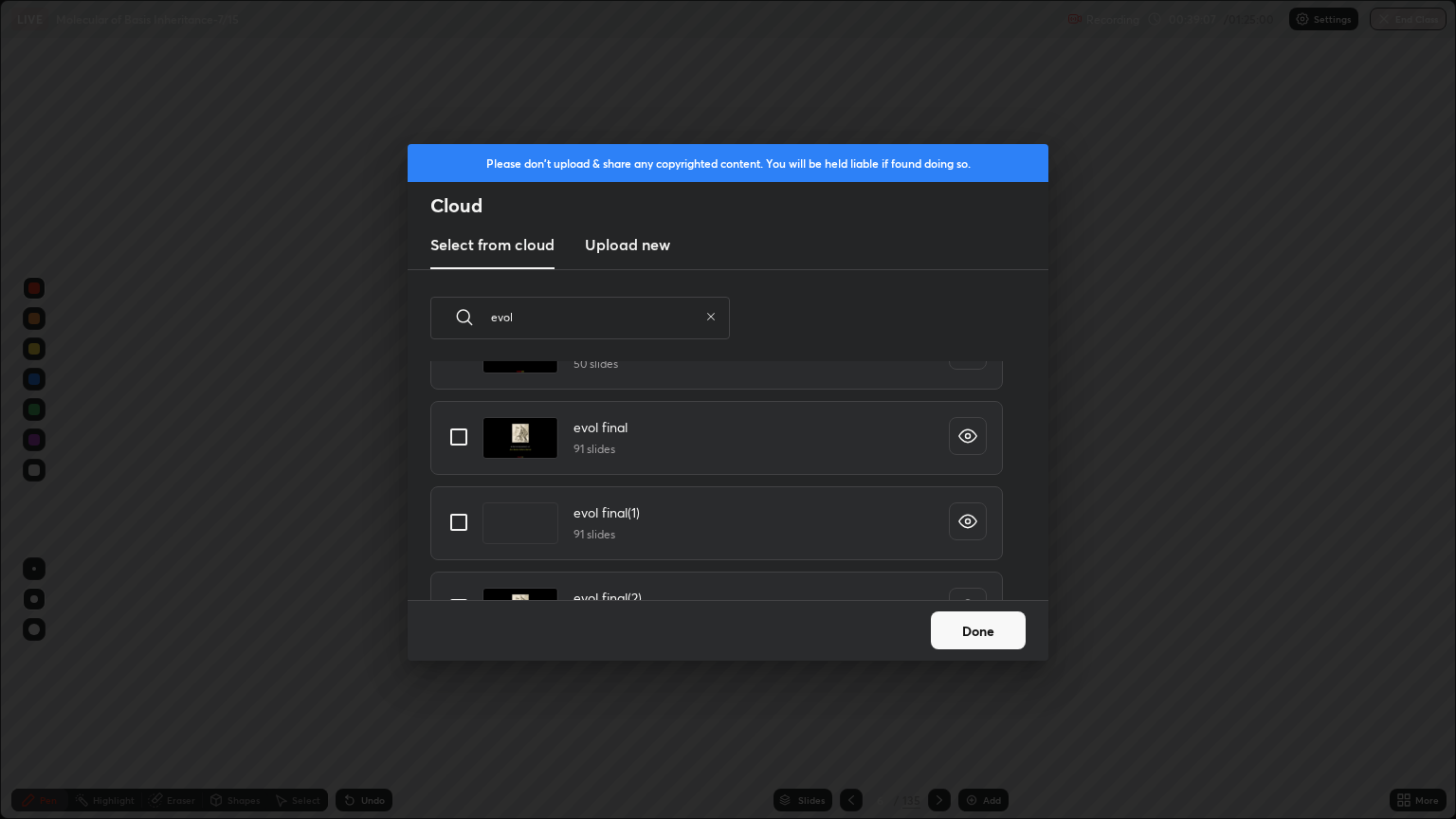 scroll, scrollTop: 434, scrollLeft: 0, axis: vertical 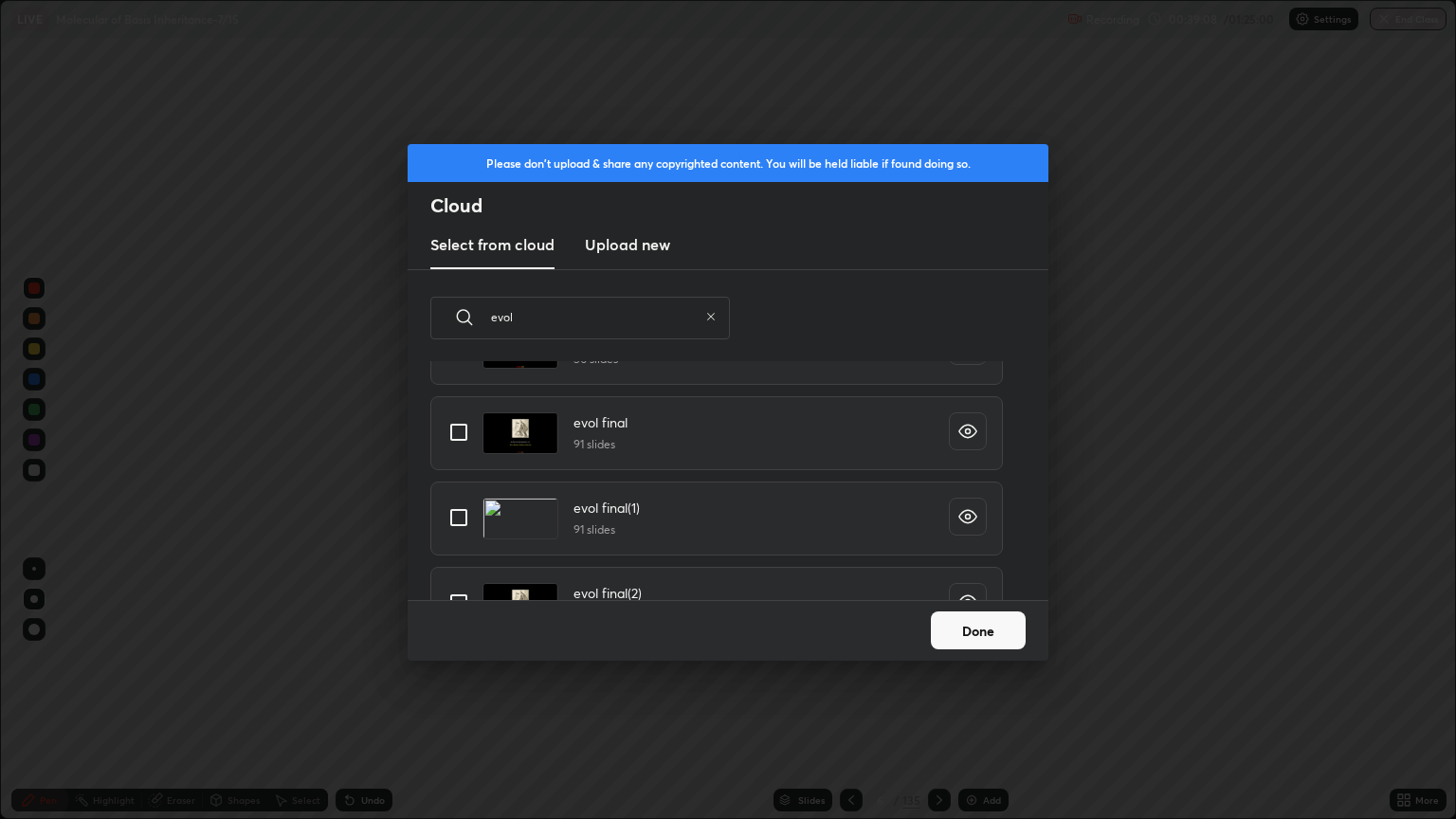 type on "evol" 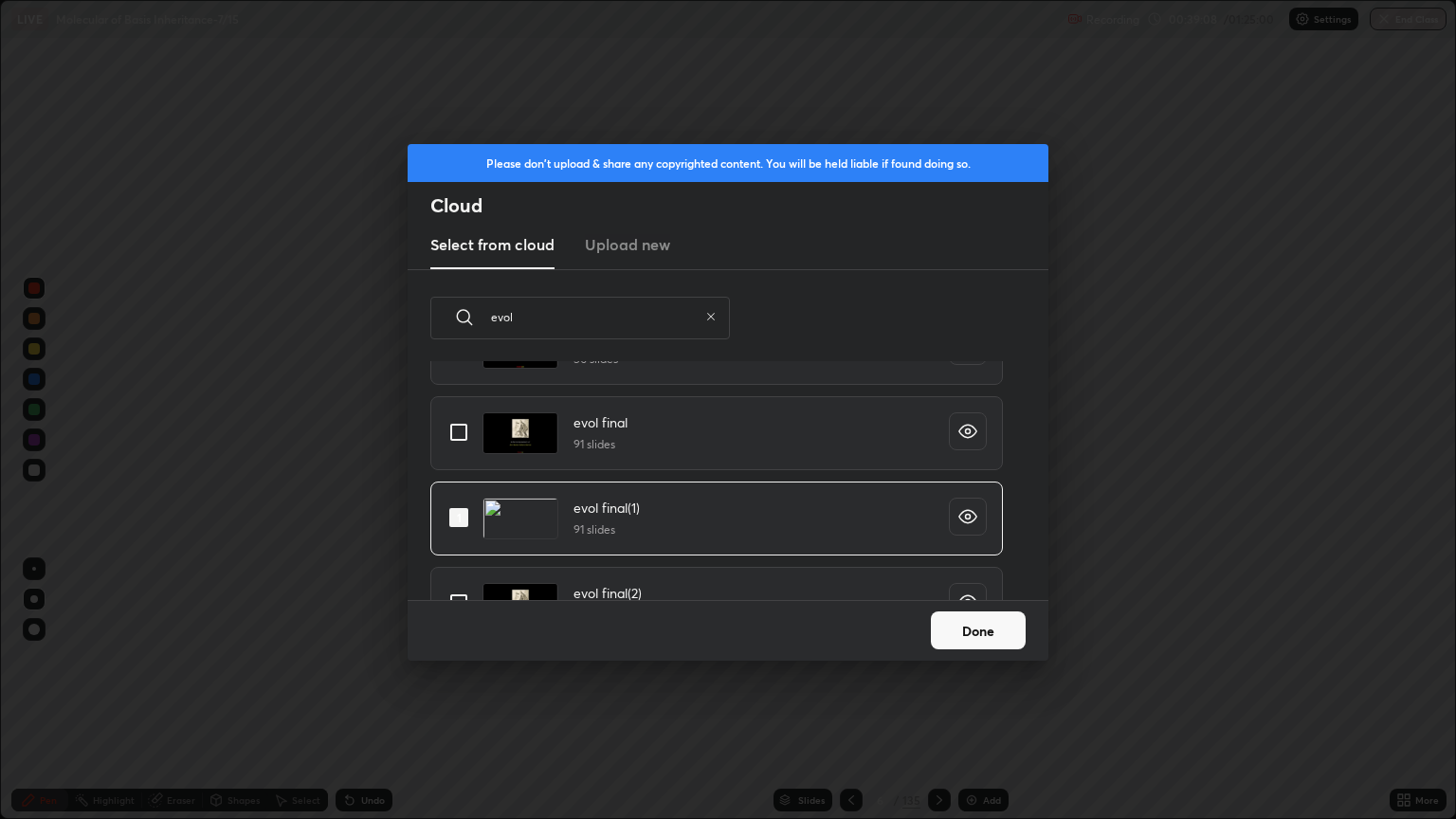 click on "Done" at bounding box center (978, 630) 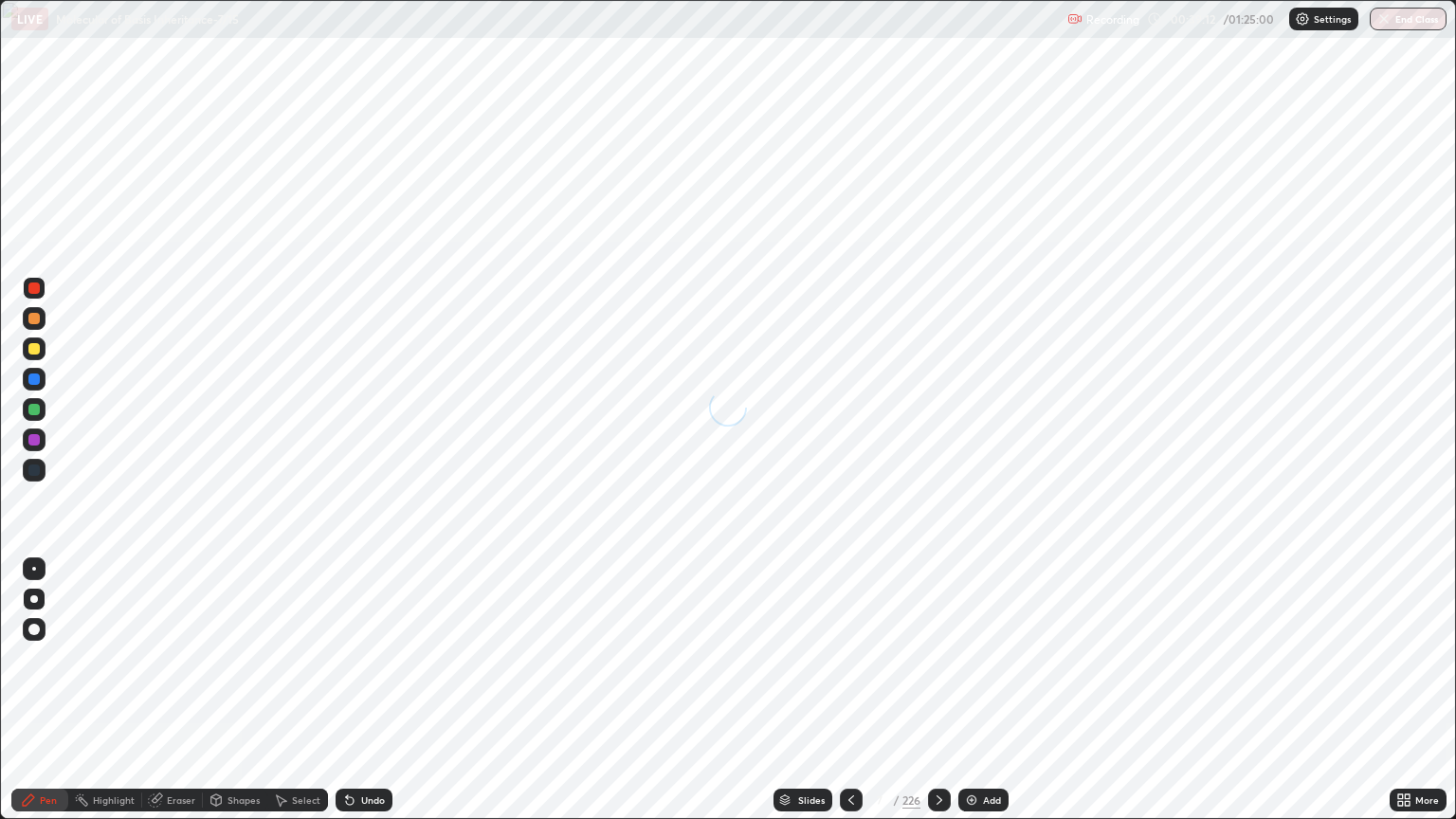 click on "Slides" at bounding box center [811, 800] 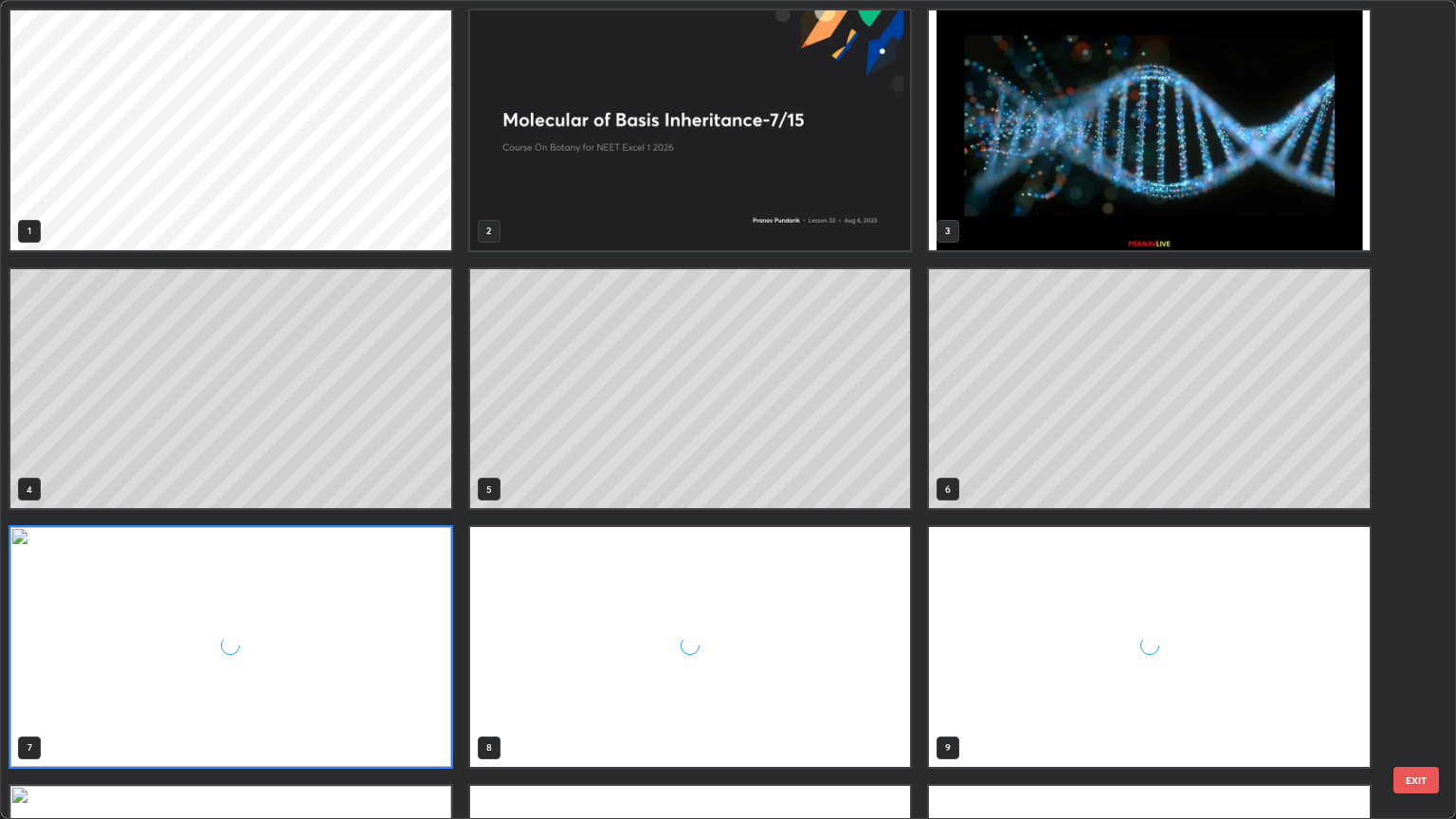 scroll, scrollTop: 6, scrollLeft: 9, axis: both 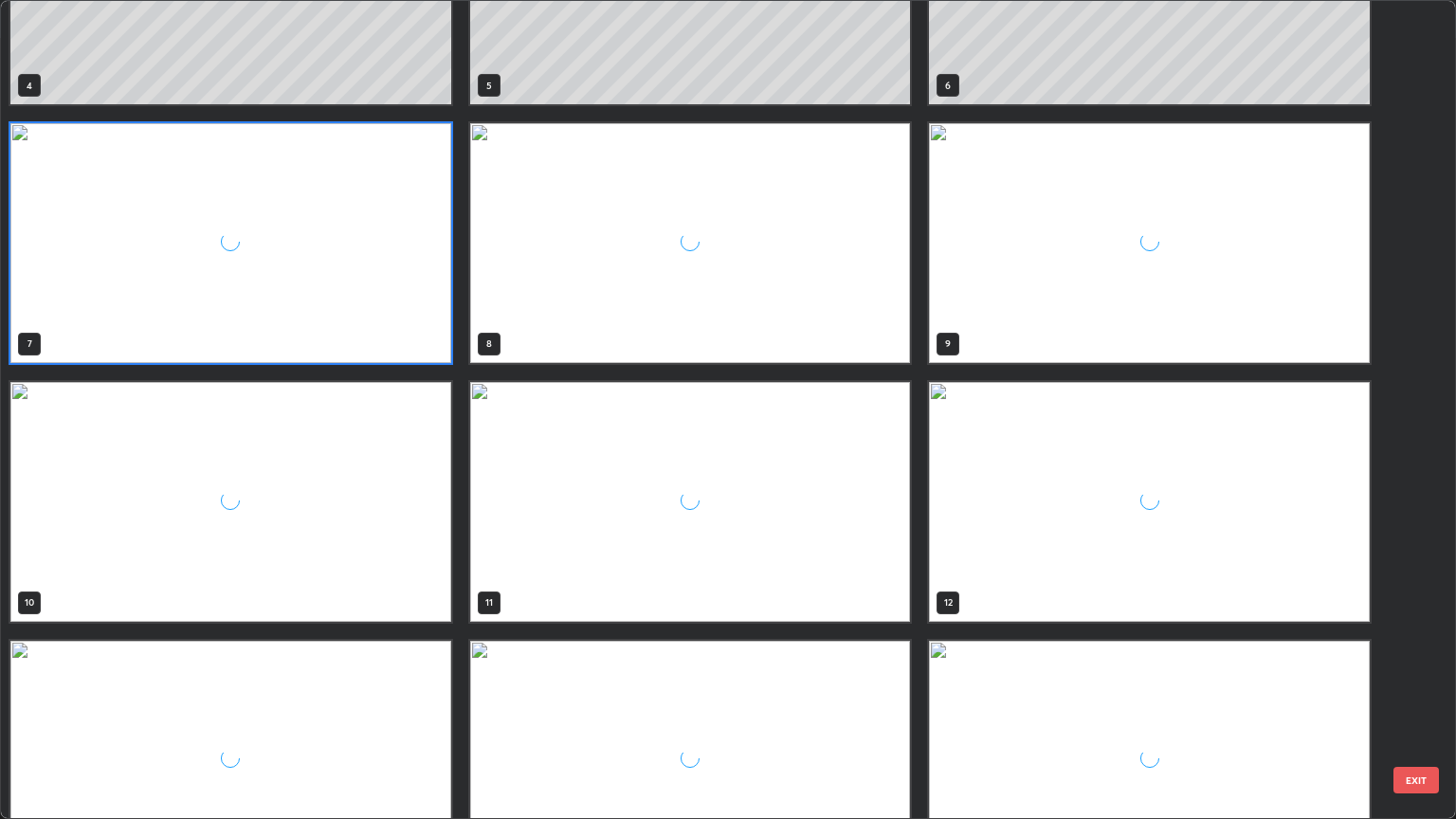 click at bounding box center [230, 243] 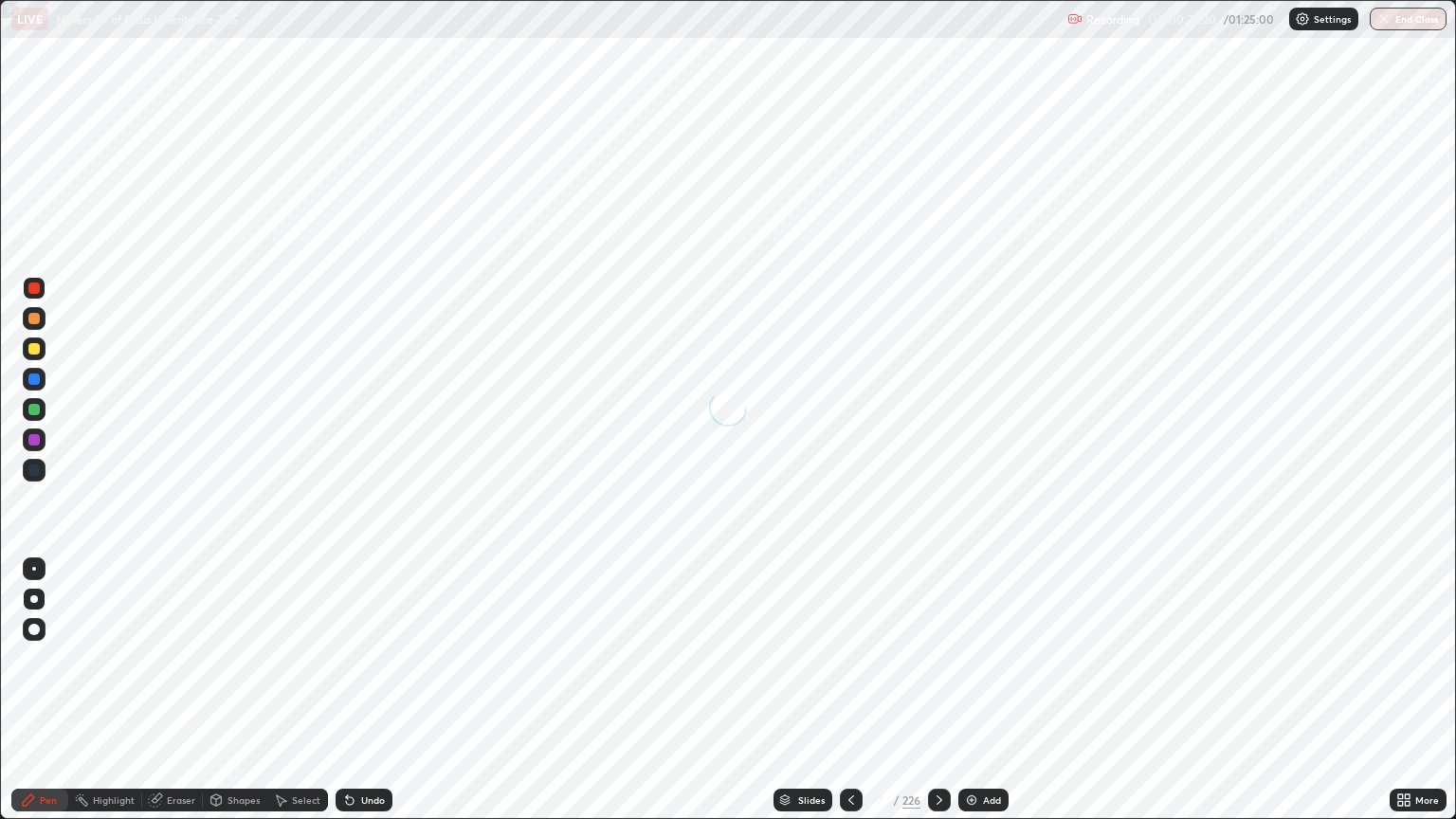 click at bounding box center [230, 243] 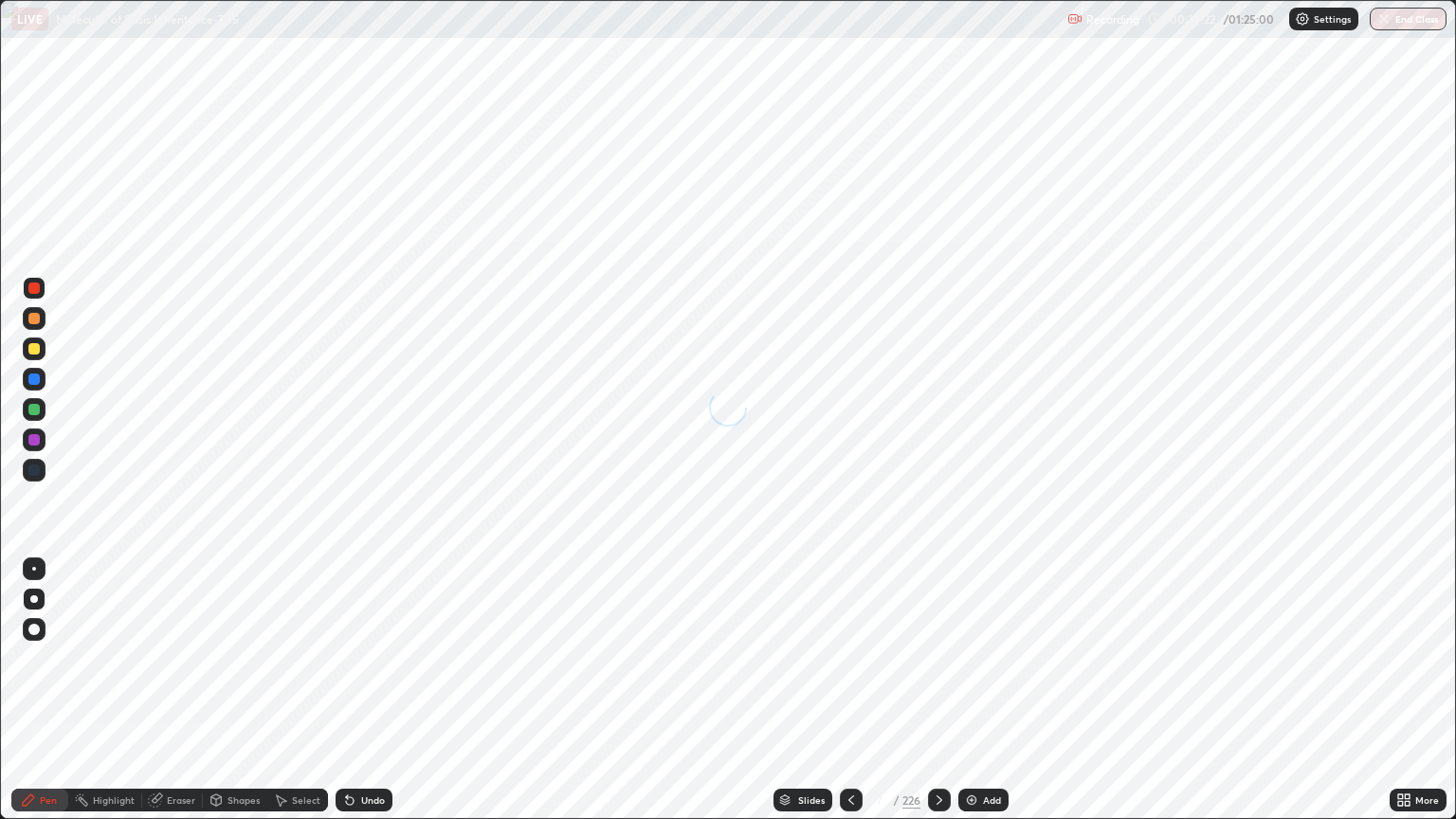 click 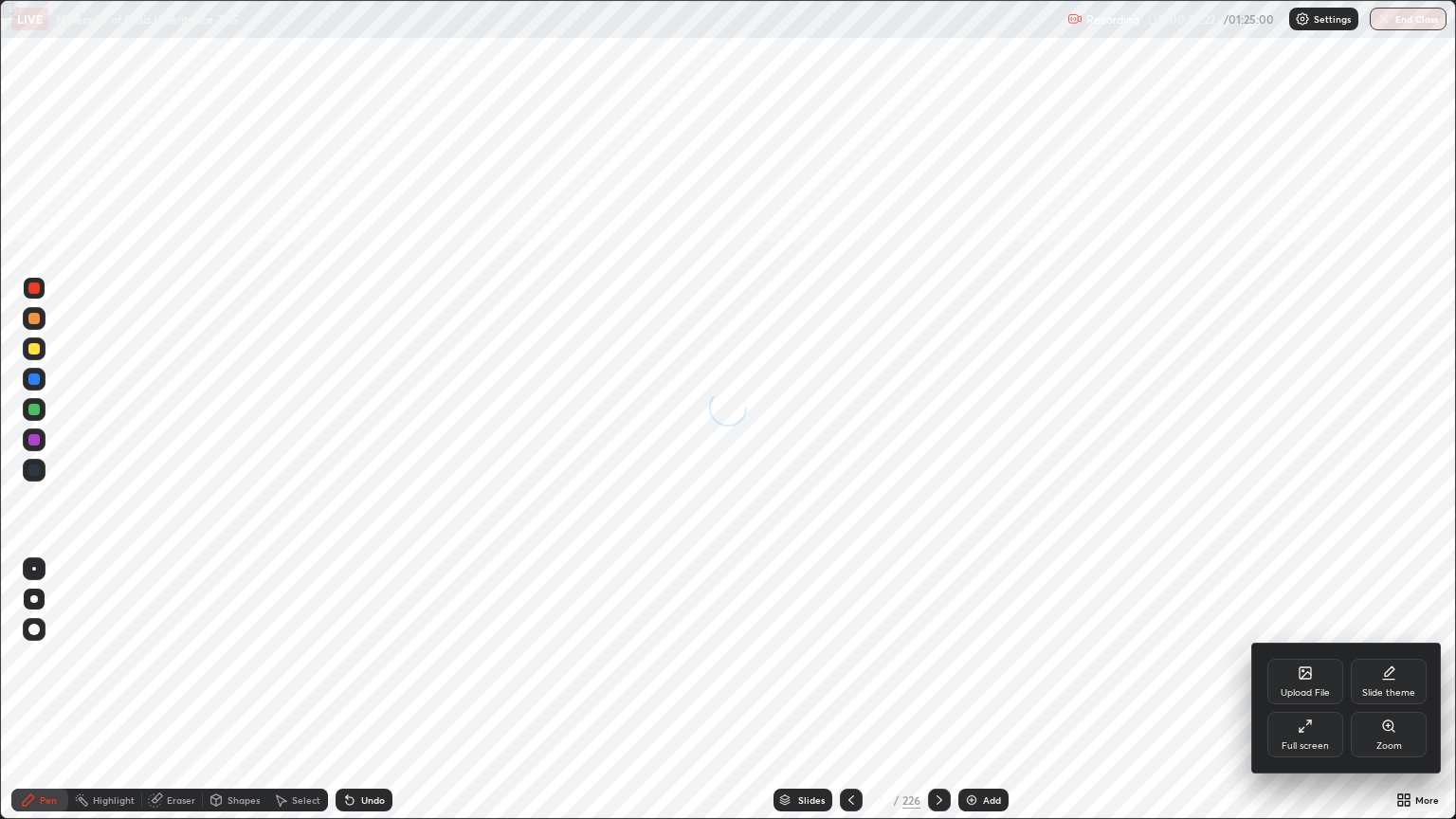 click 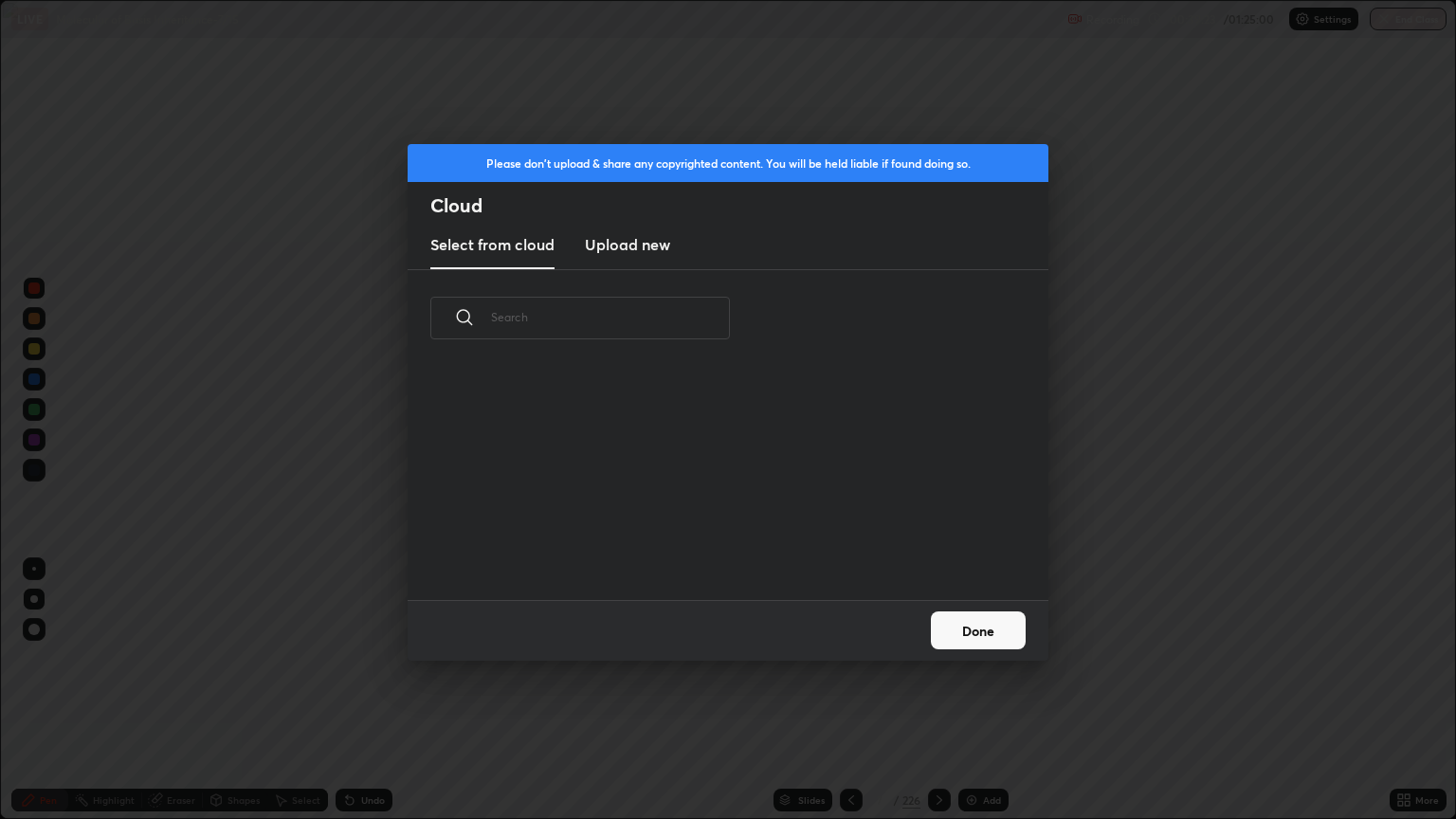 scroll, scrollTop: 233, scrollLeft: 609, axis: both 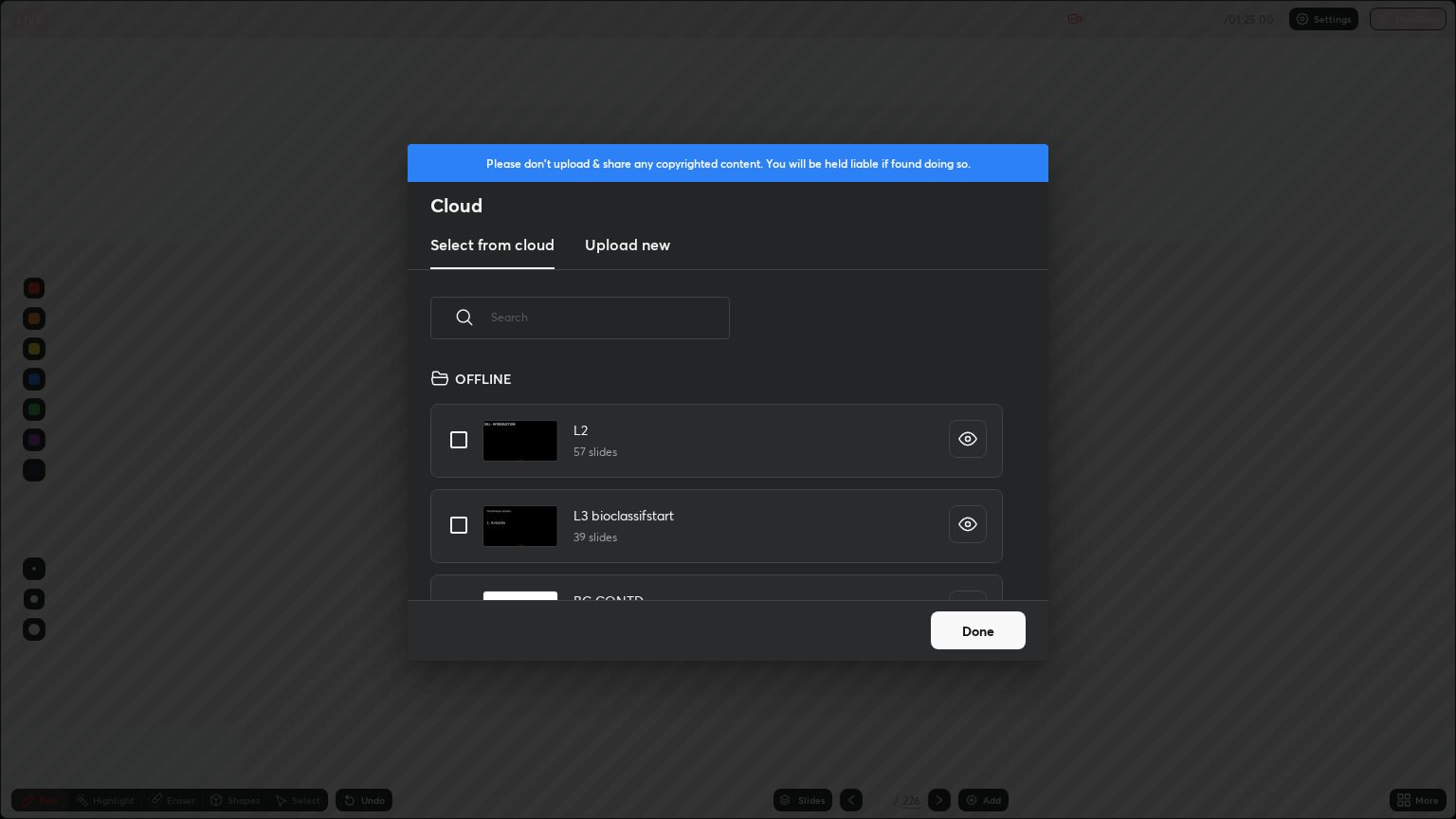 click at bounding box center [610, 317] 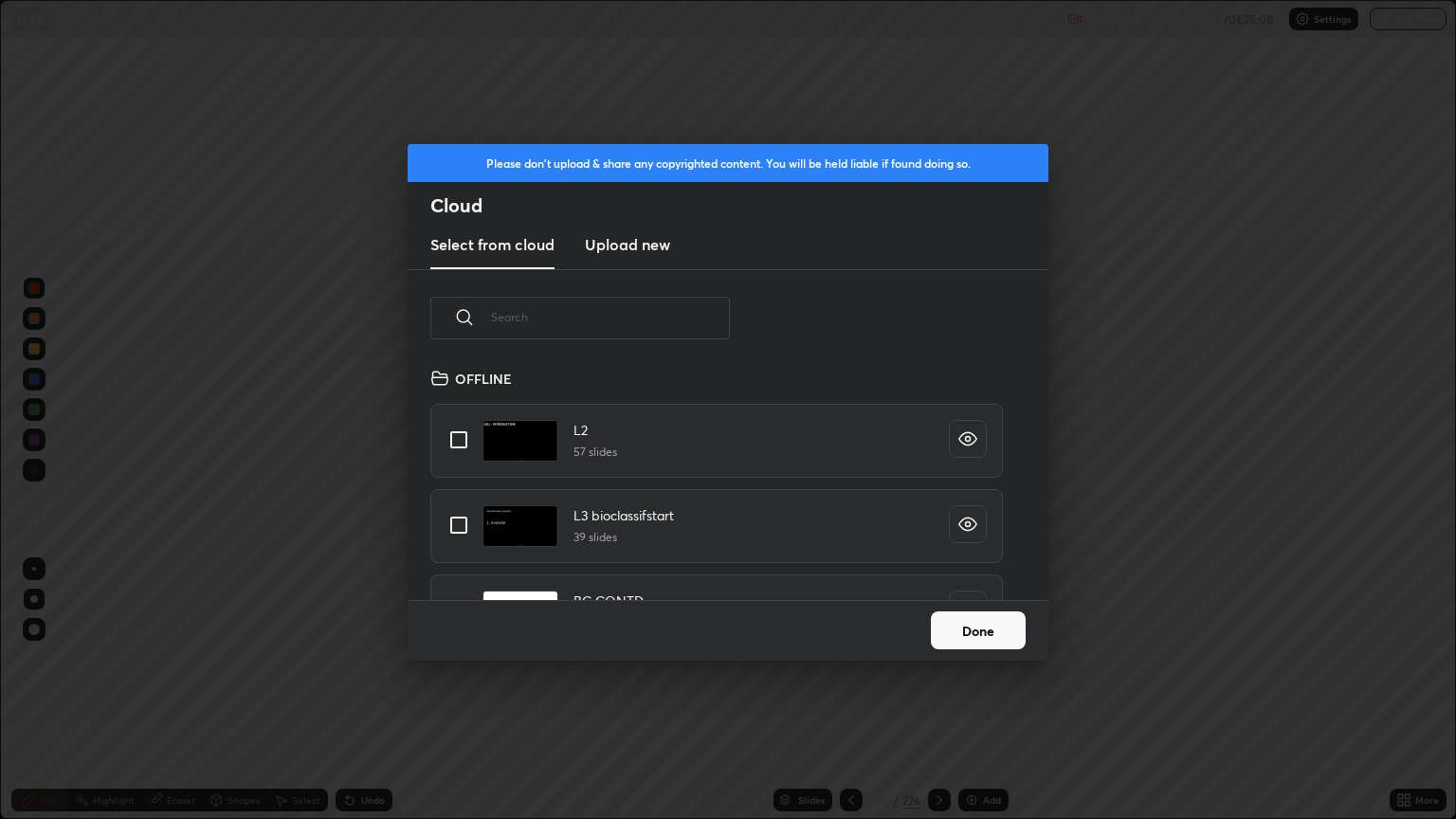 click at bounding box center (610, 317) 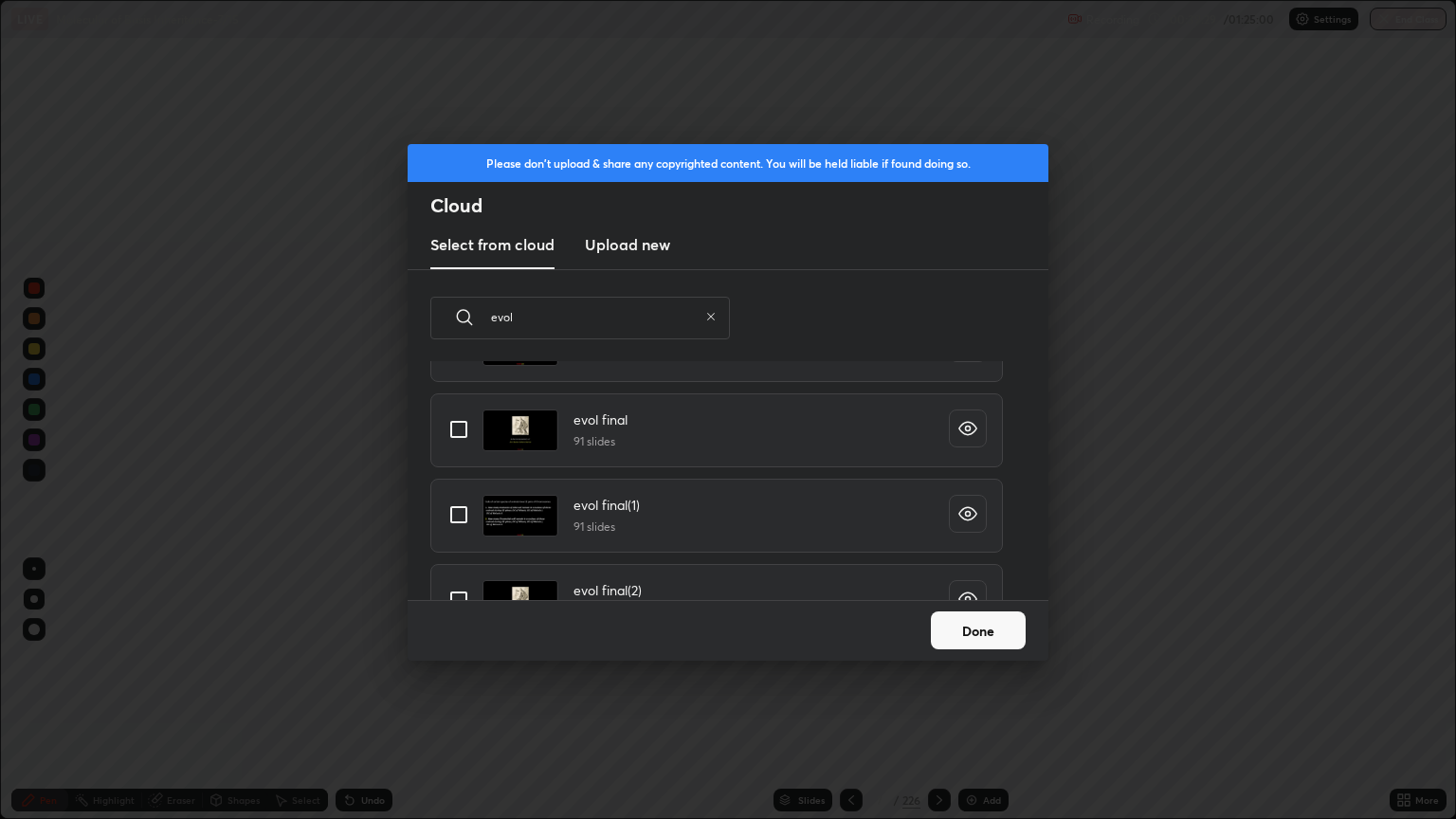 scroll, scrollTop: 438, scrollLeft: 0, axis: vertical 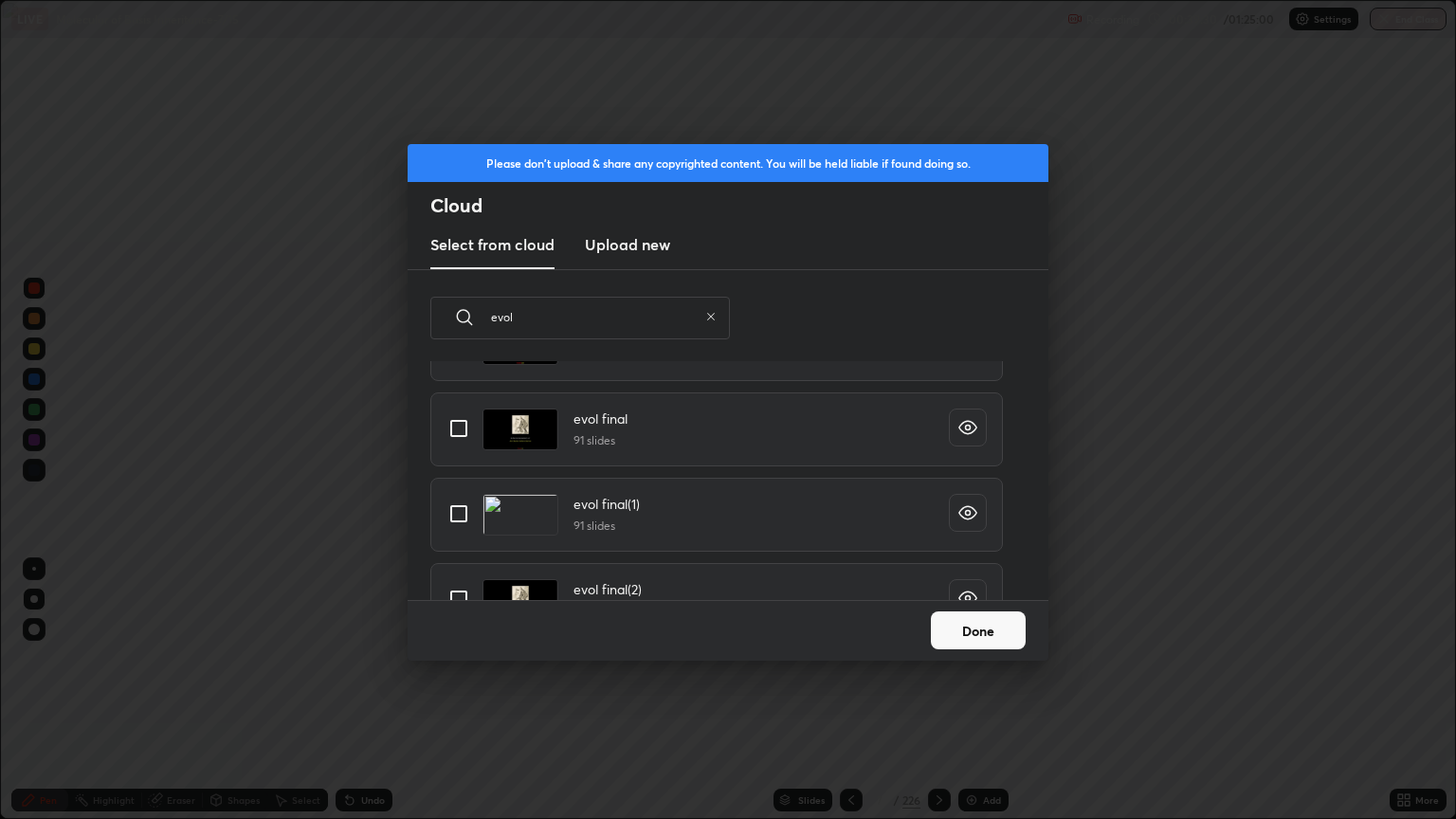 type on "evol" 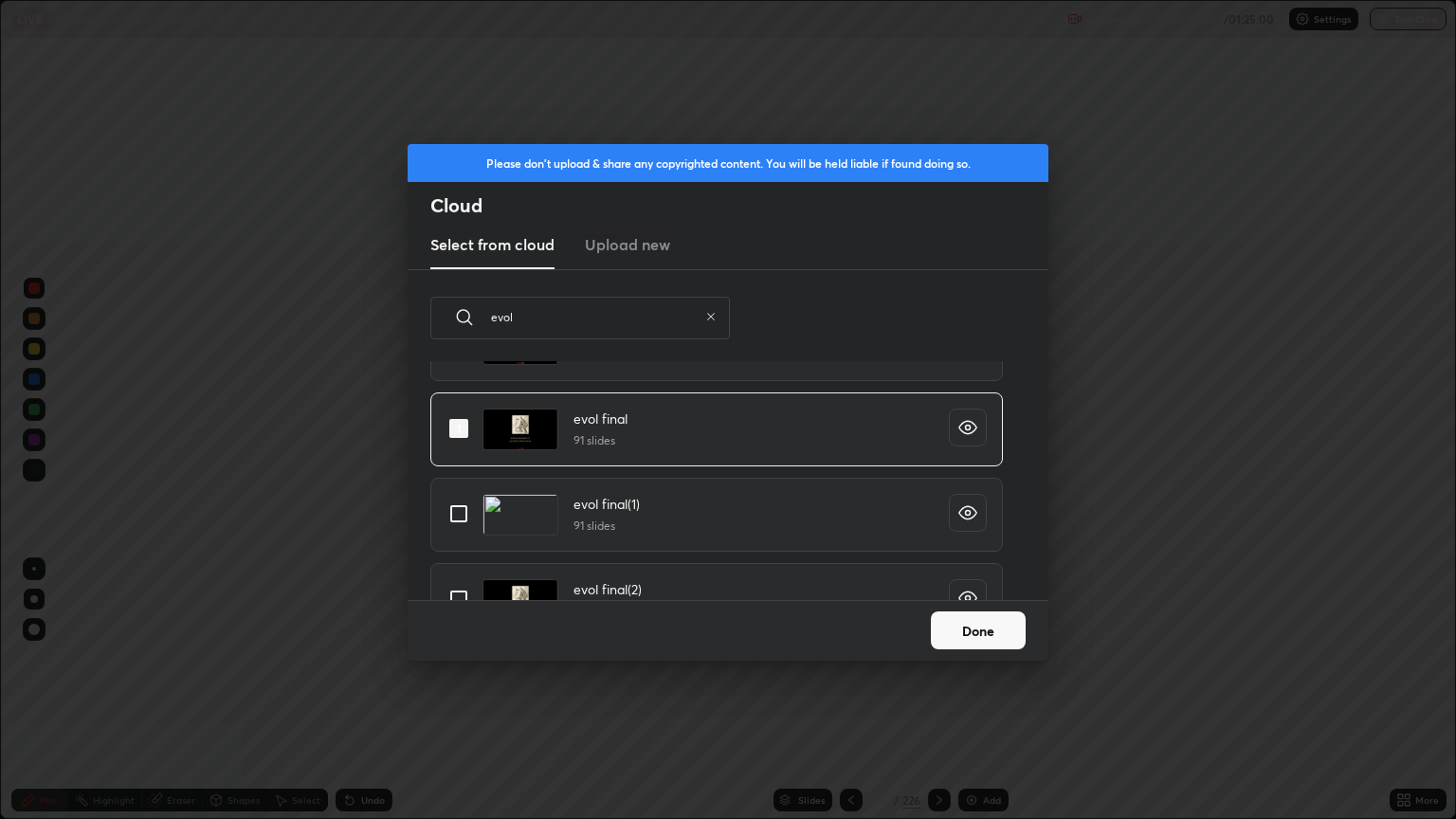 click on "Done" at bounding box center (978, 630) 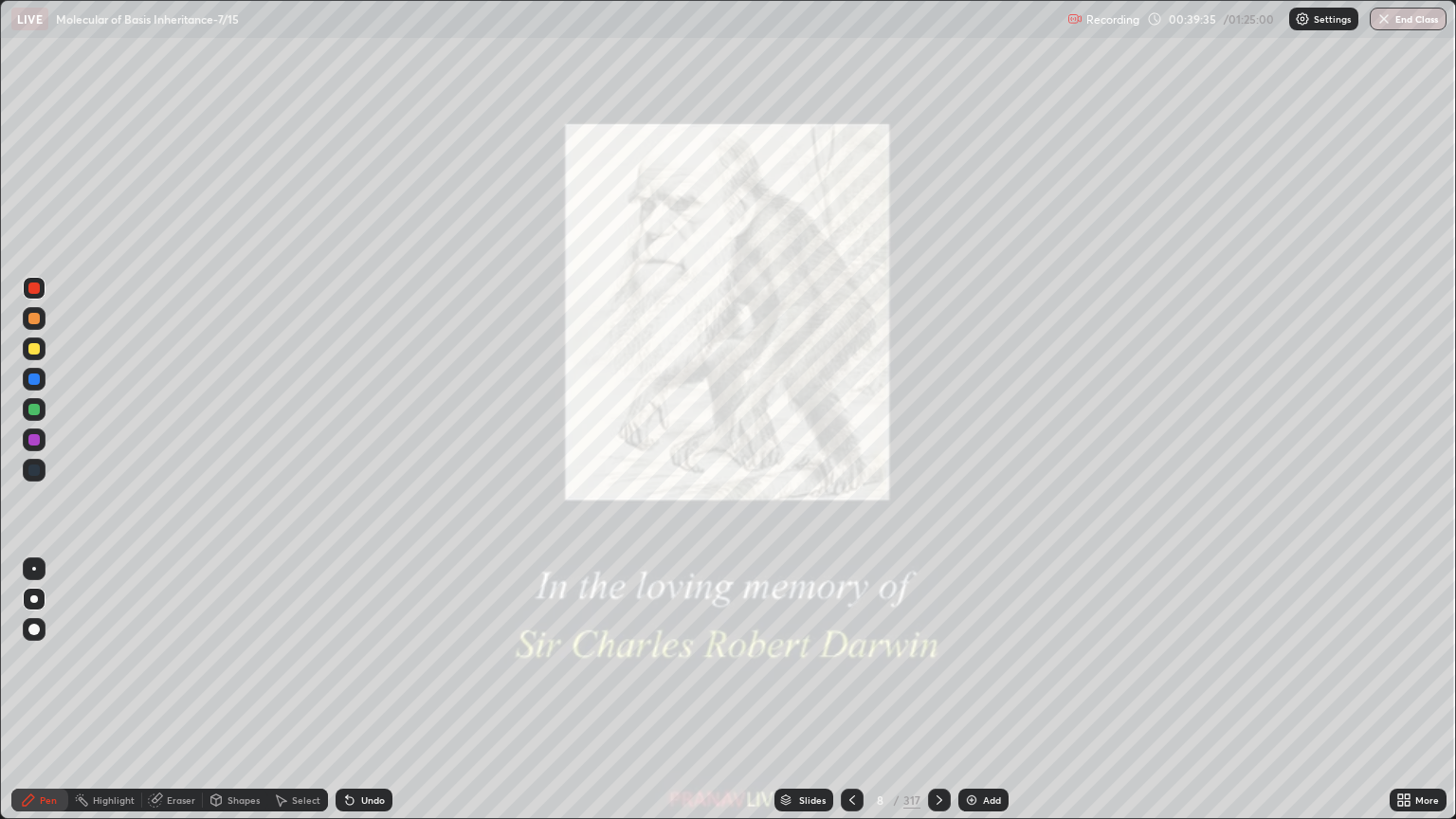 click on "Slides" at bounding box center [812, 800] 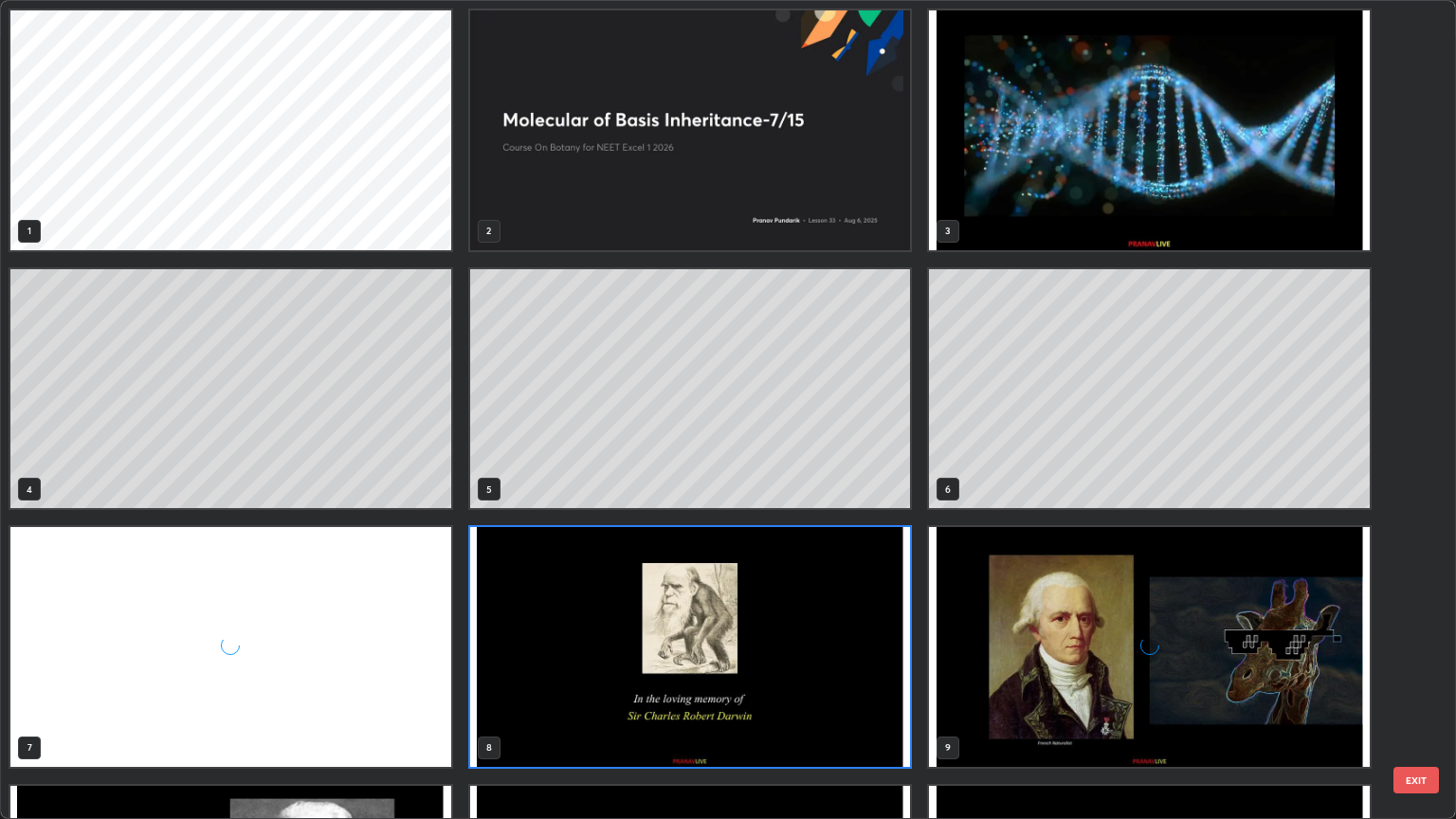 scroll, scrollTop: 6, scrollLeft: 9, axis: both 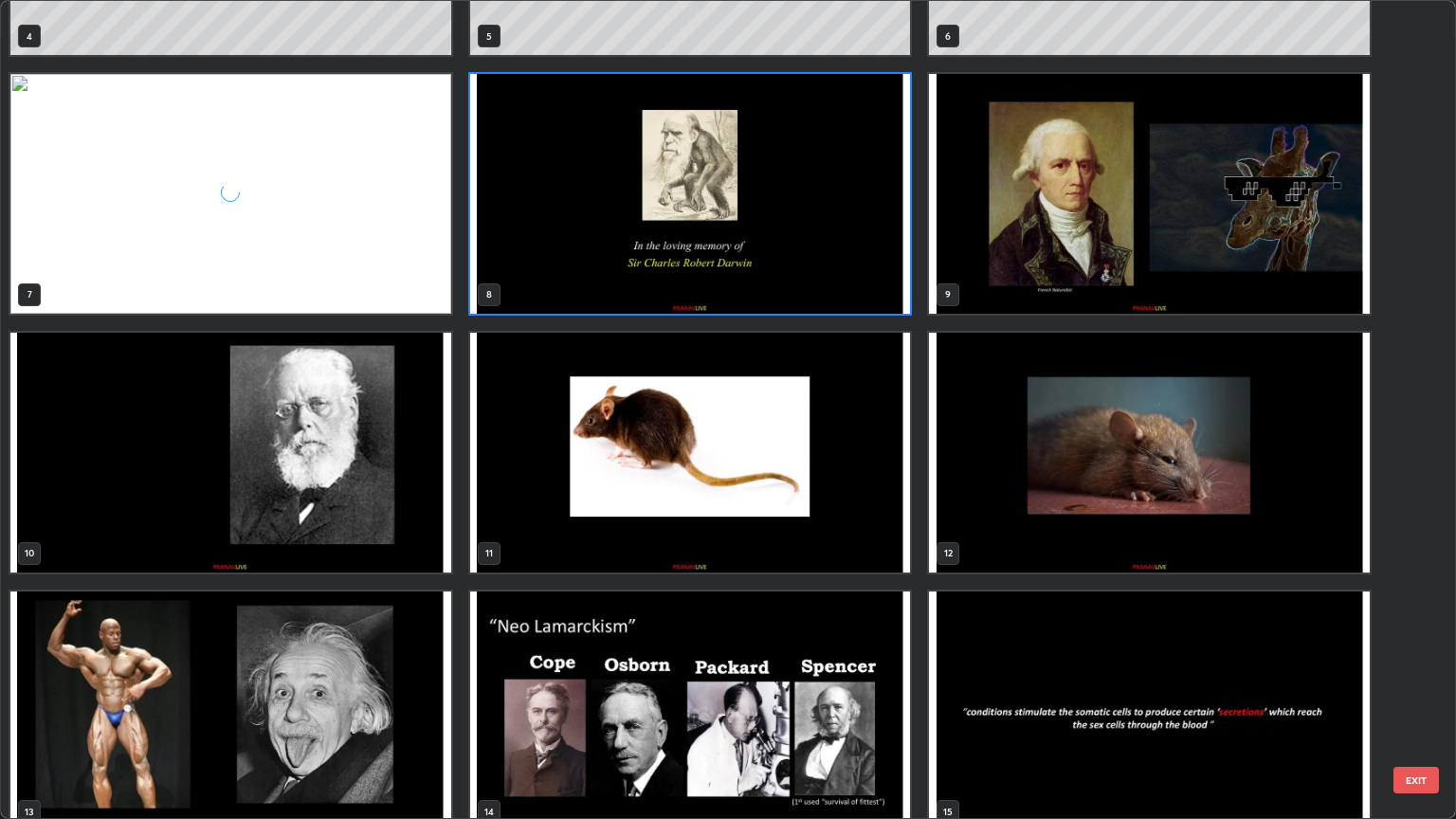 click at bounding box center [690, 193] 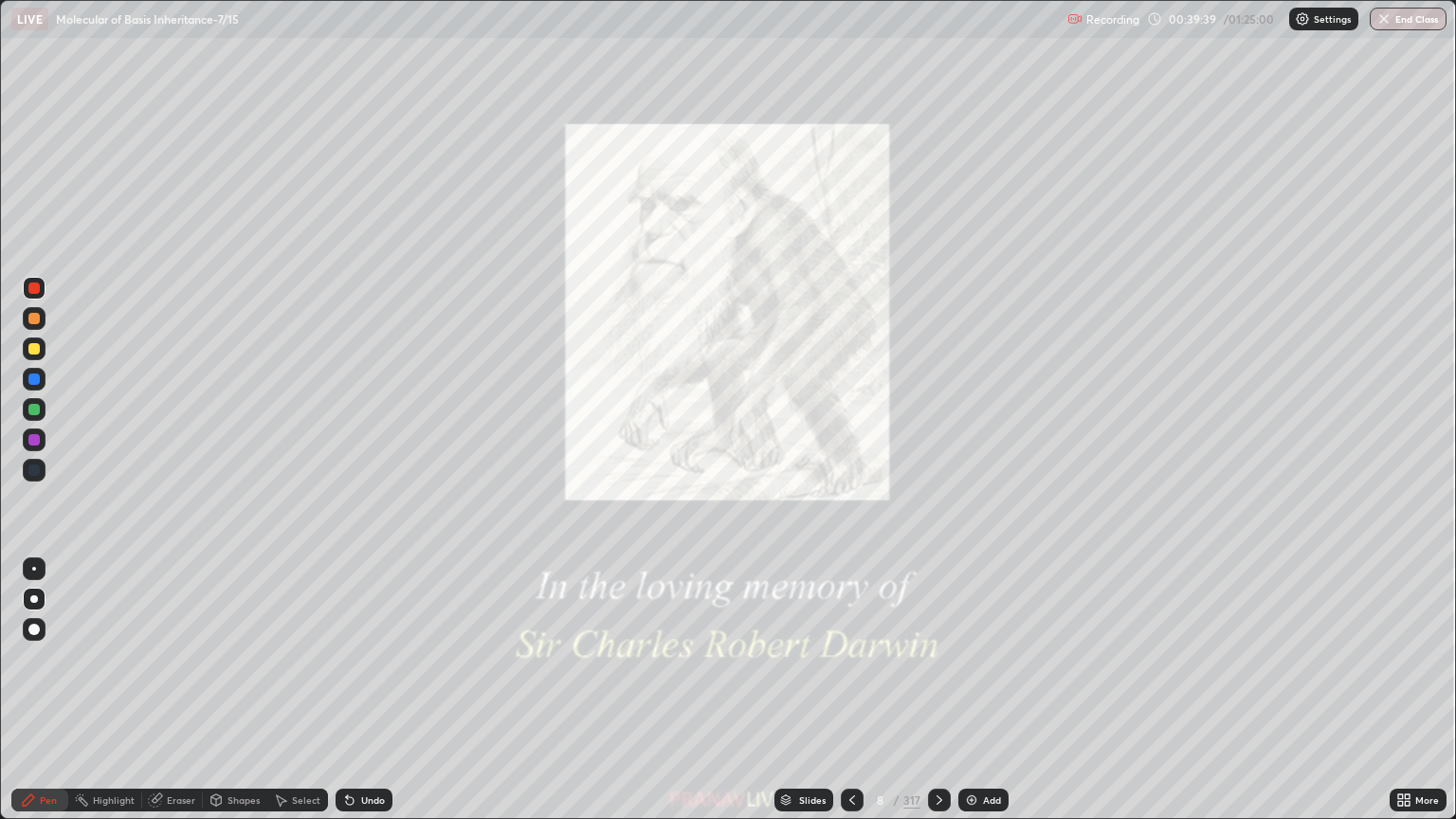 click at bounding box center (690, 193) 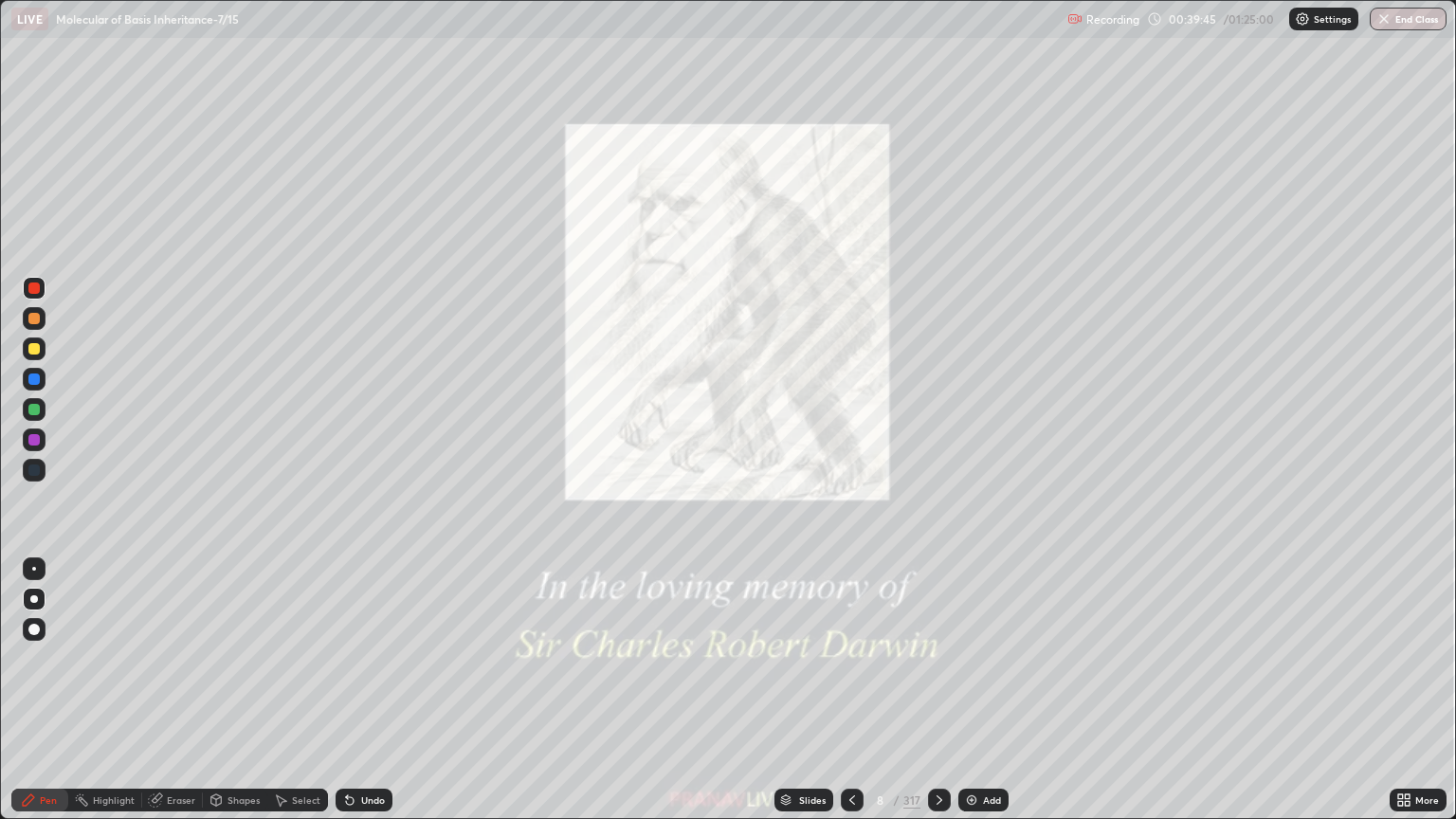click 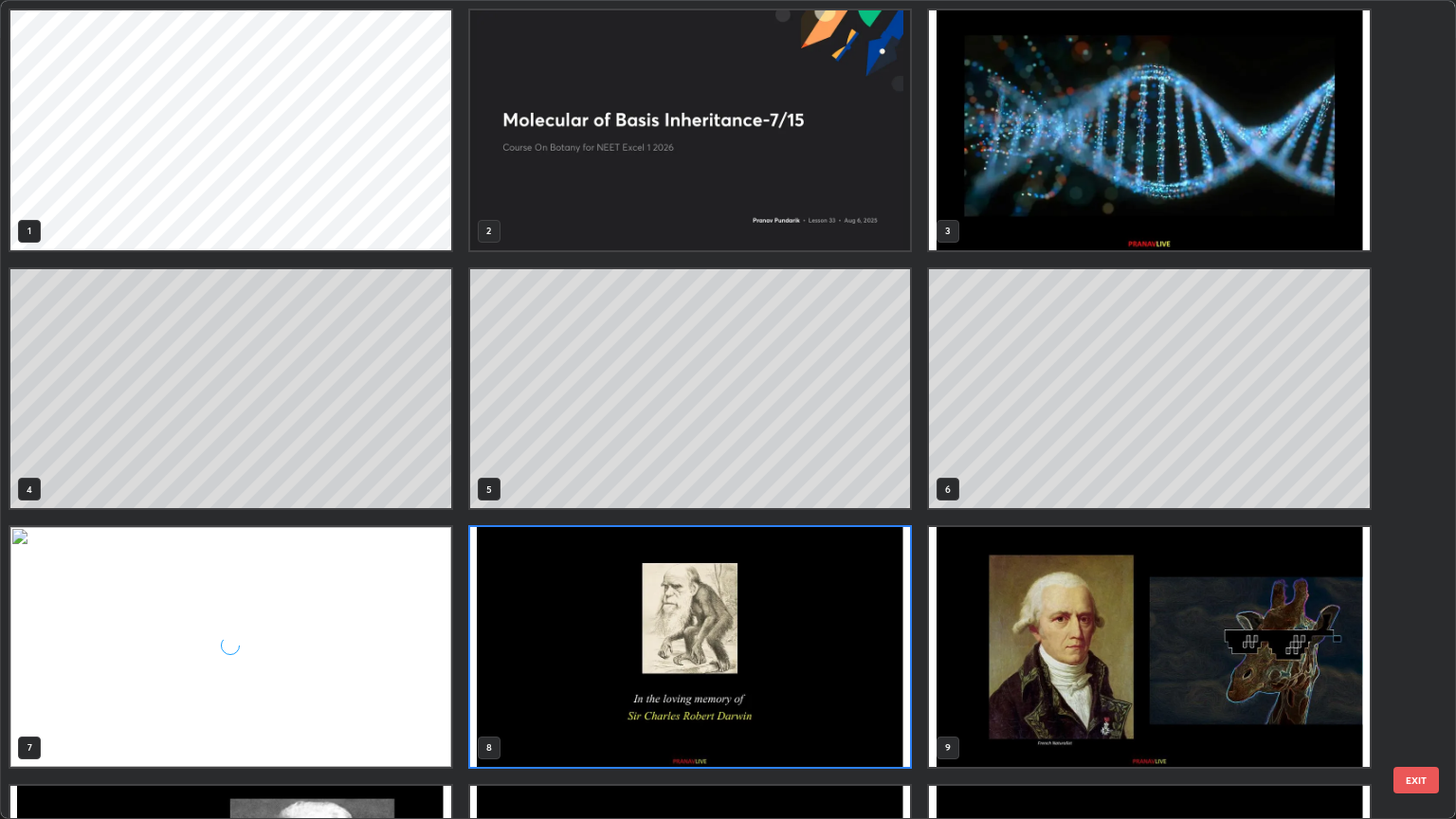 scroll, scrollTop: 6, scrollLeft: 9, axis: both 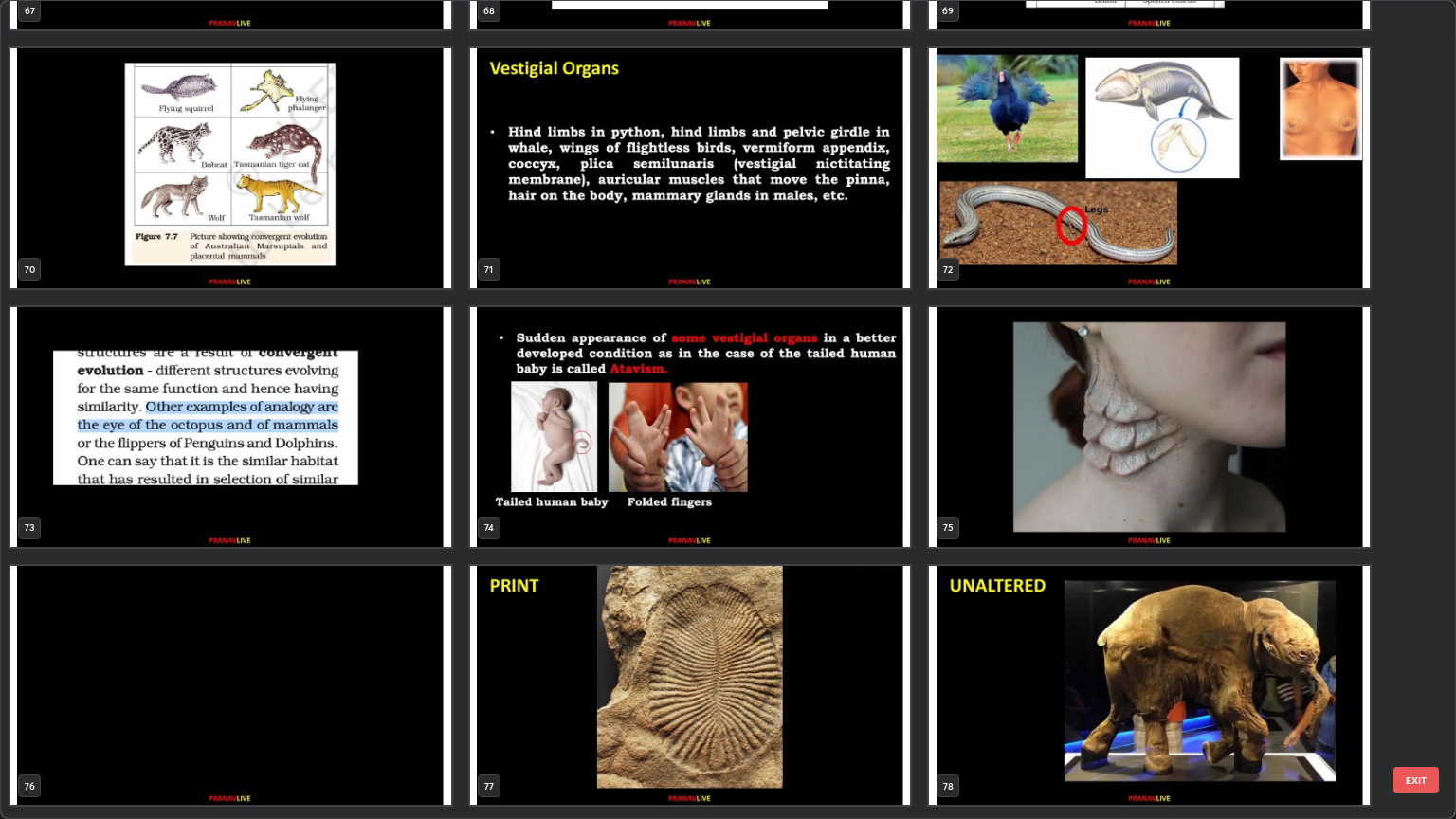 click at bounding box center [690, 427] 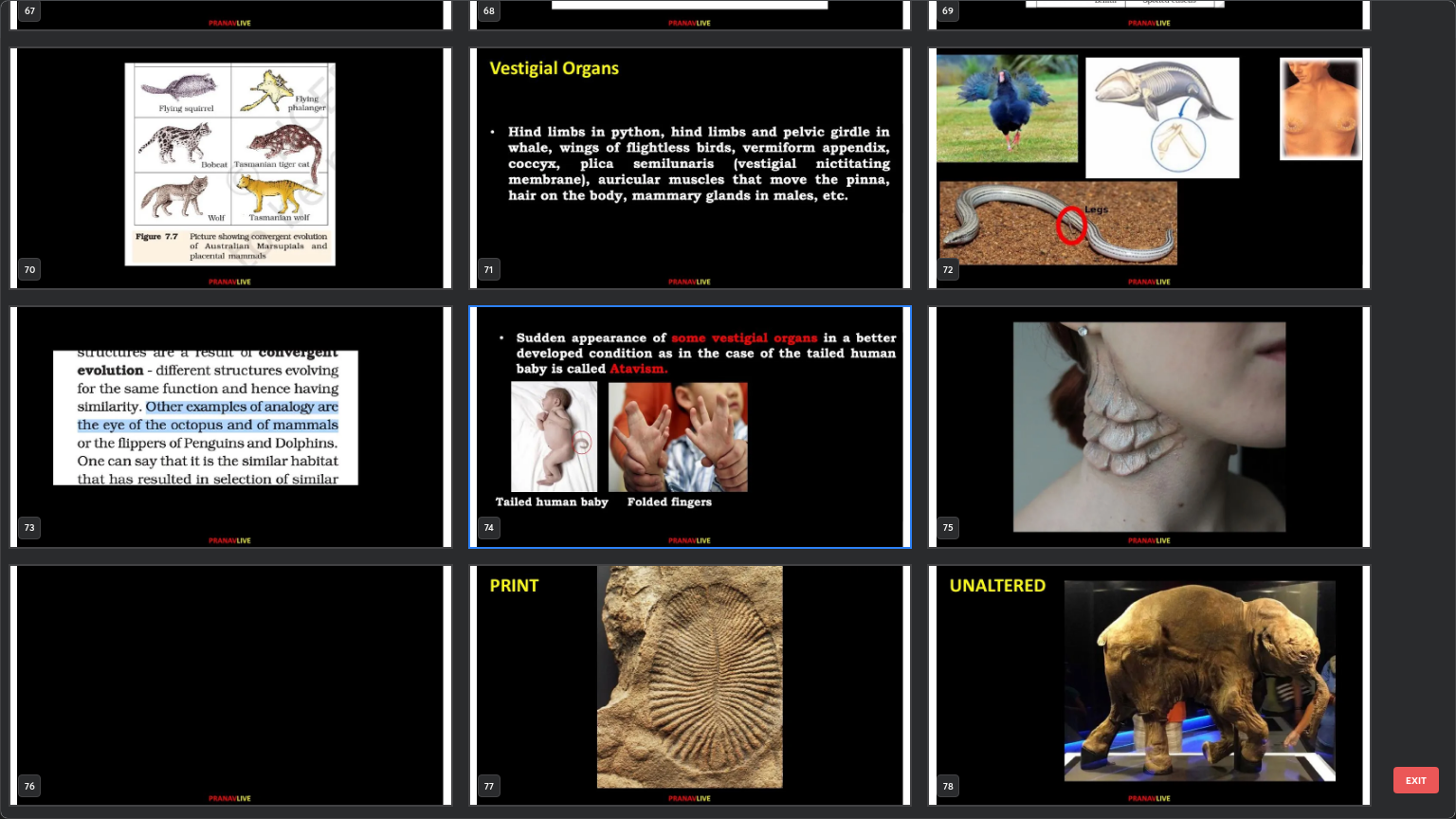 click at bounding box center (690, 427) 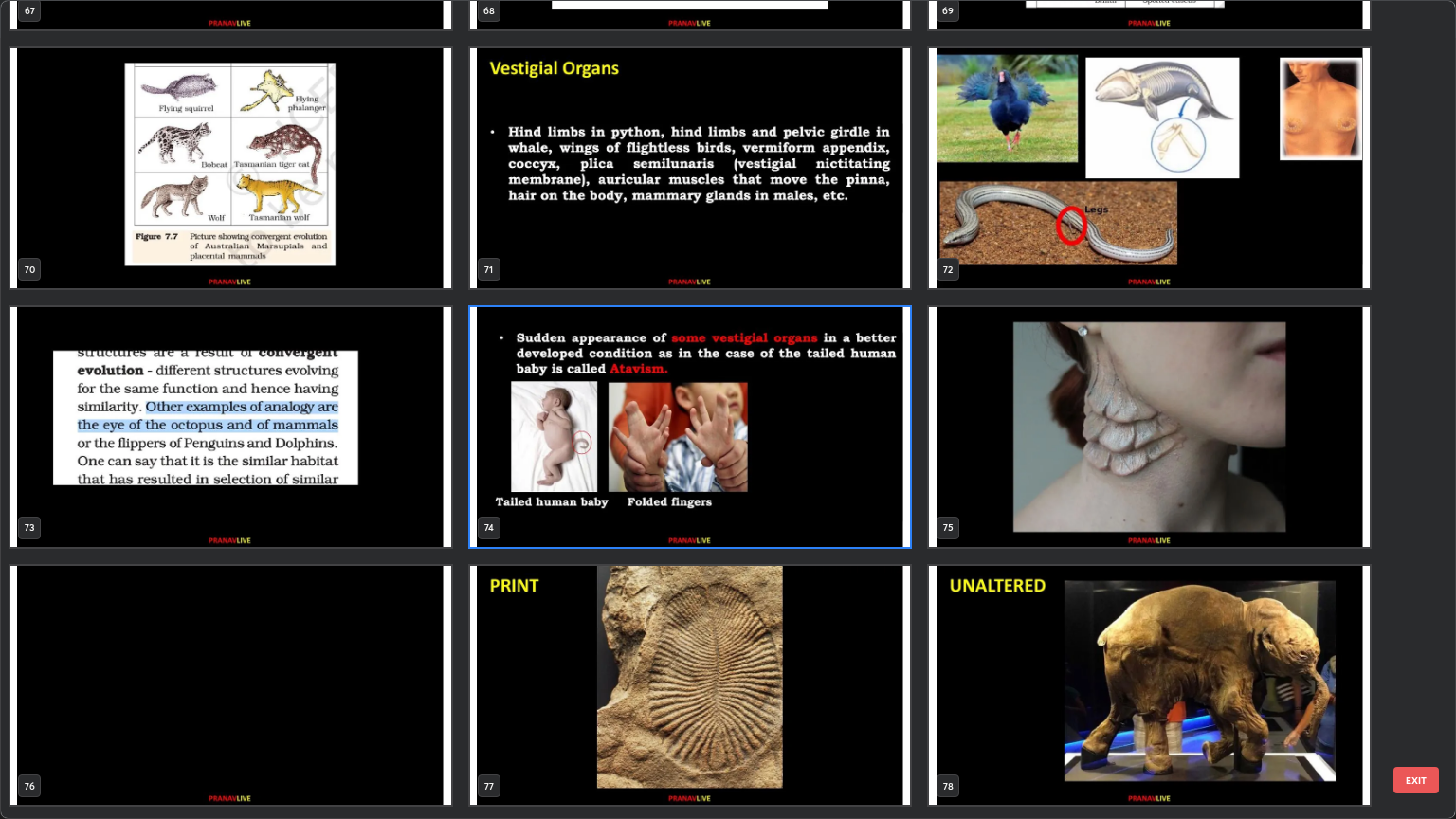 click at bounding box center [690, 427] 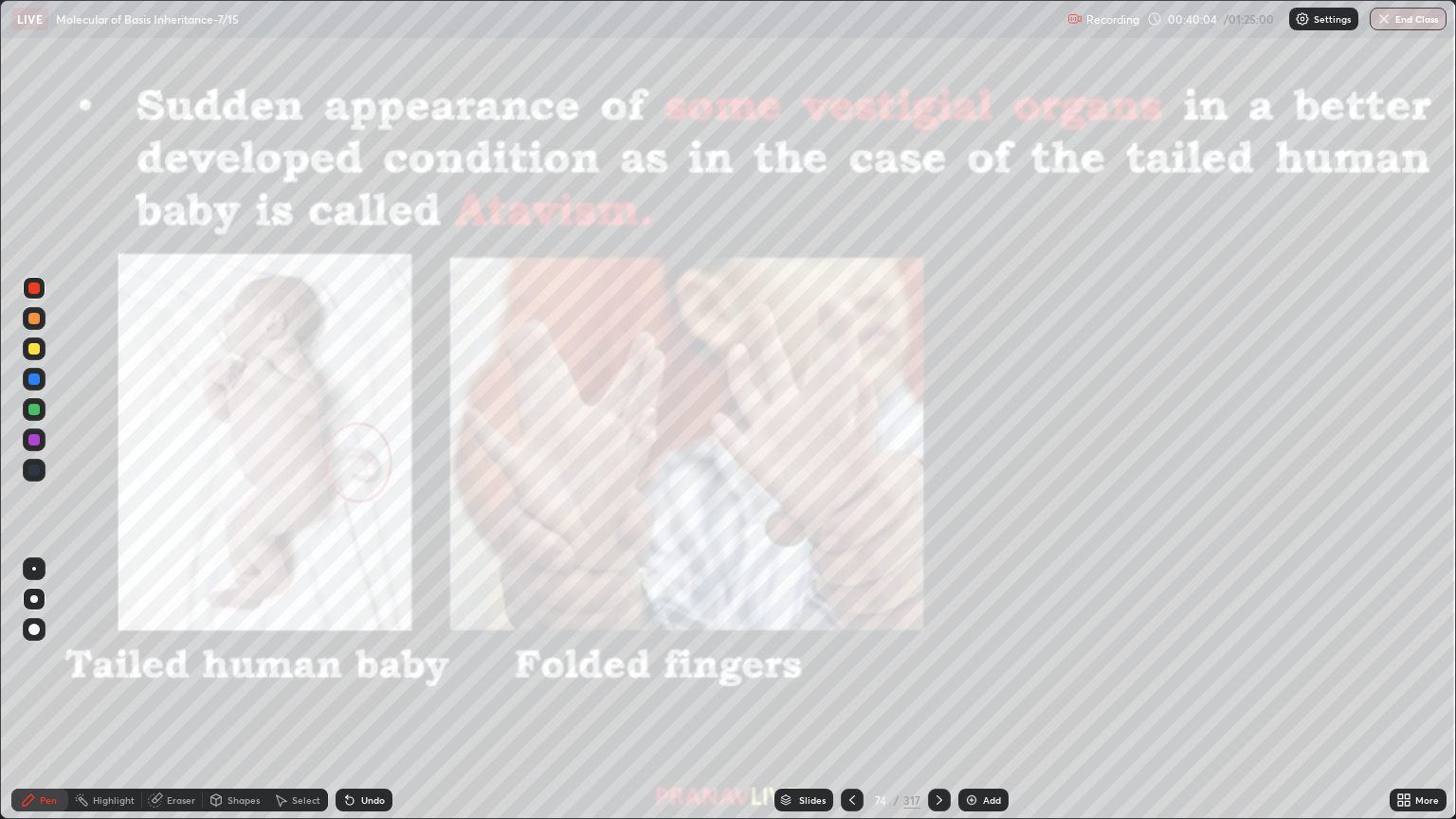 click at bounding box center [690, 427] 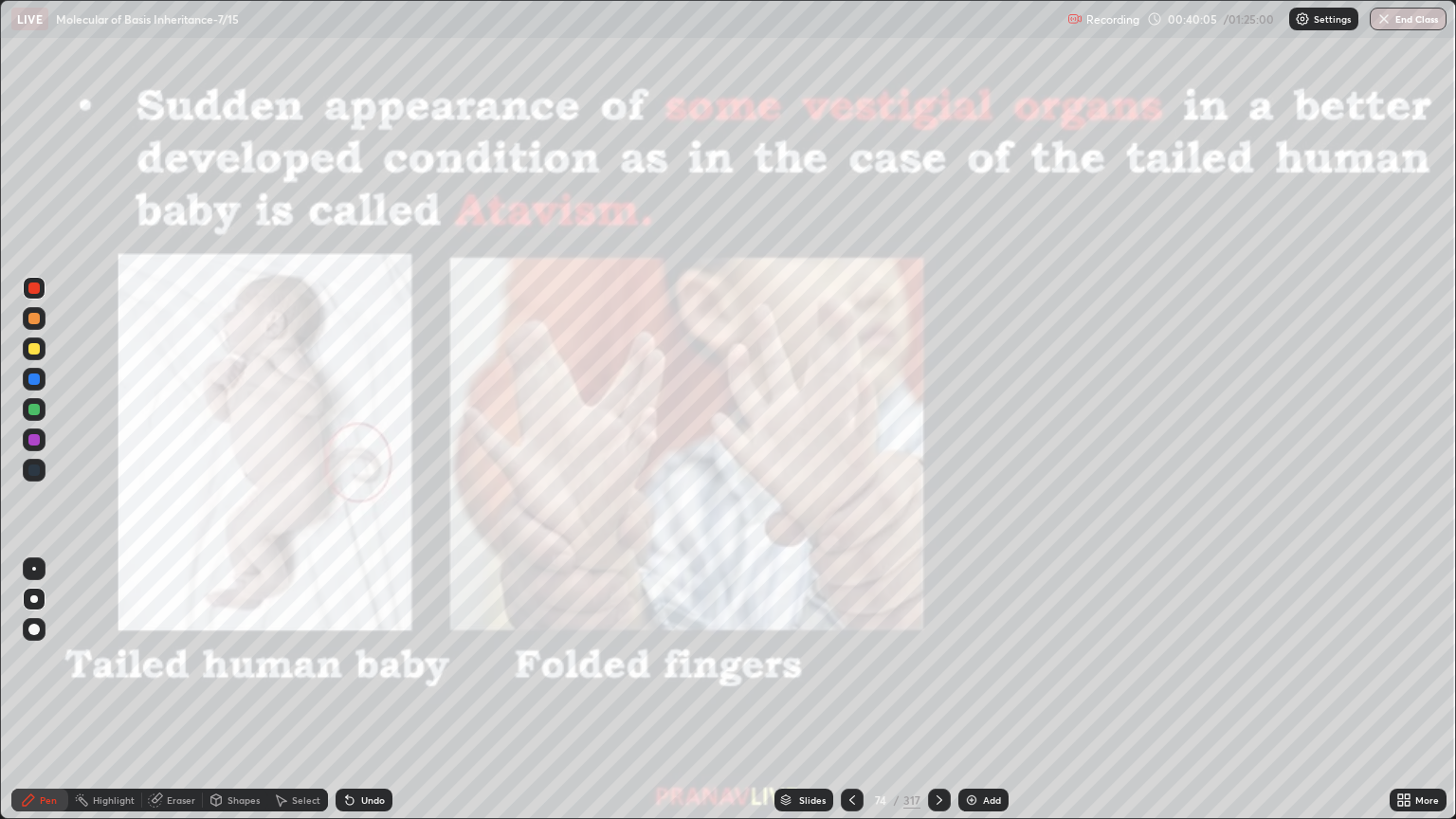 click at bounding box center [690, 427] 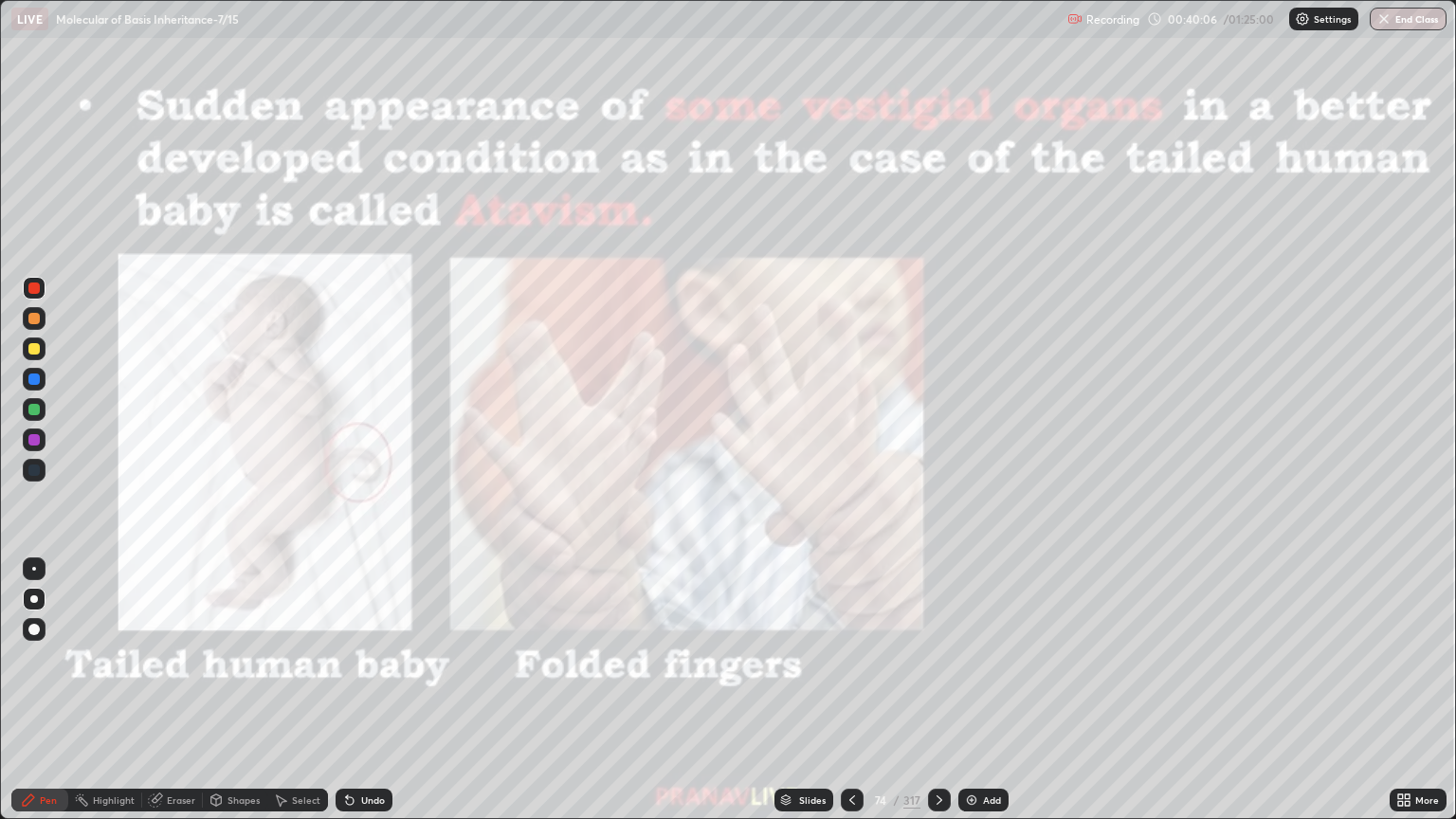 click 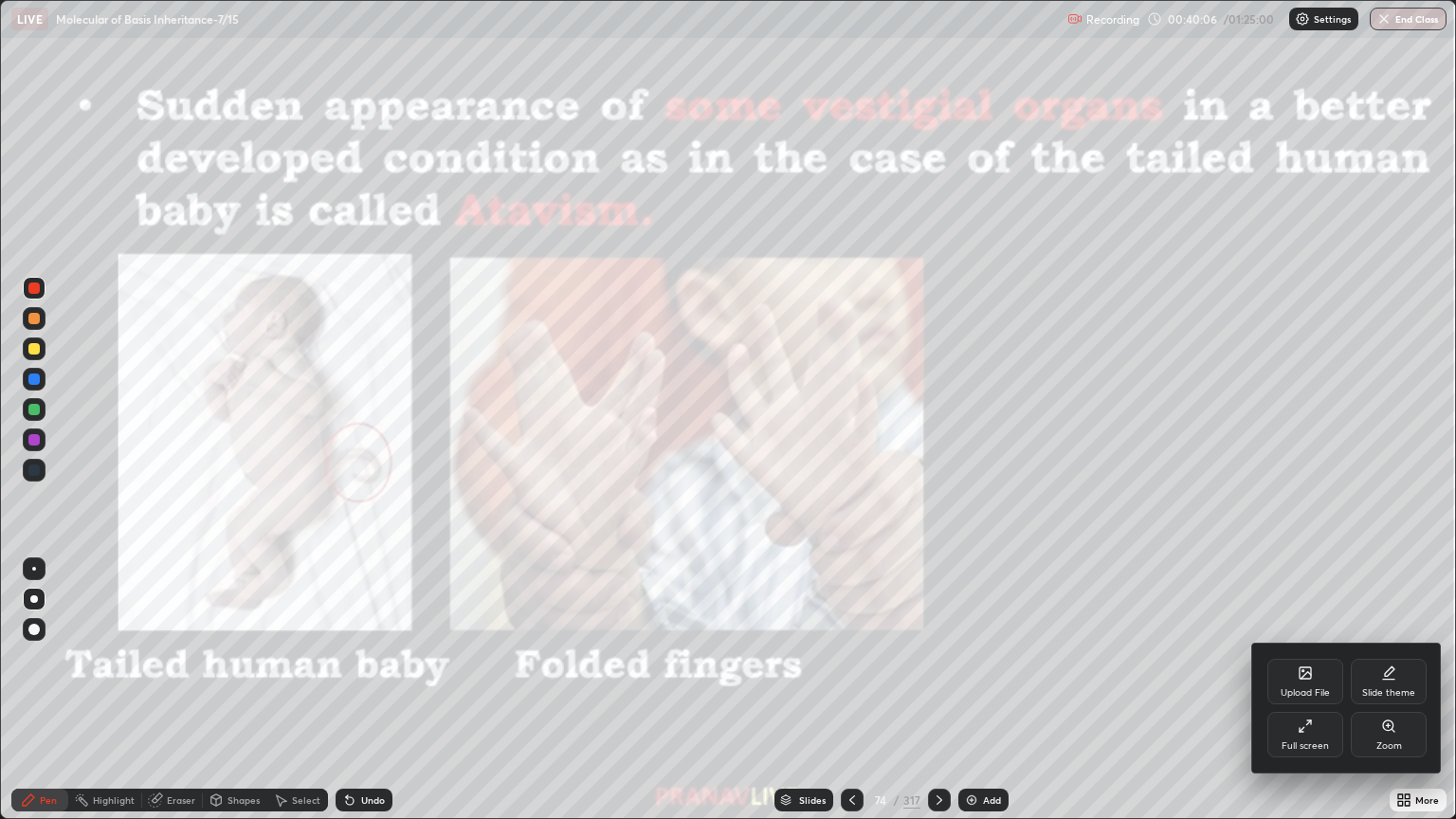 click on "Zoom" at bounding box center (1389, 746) 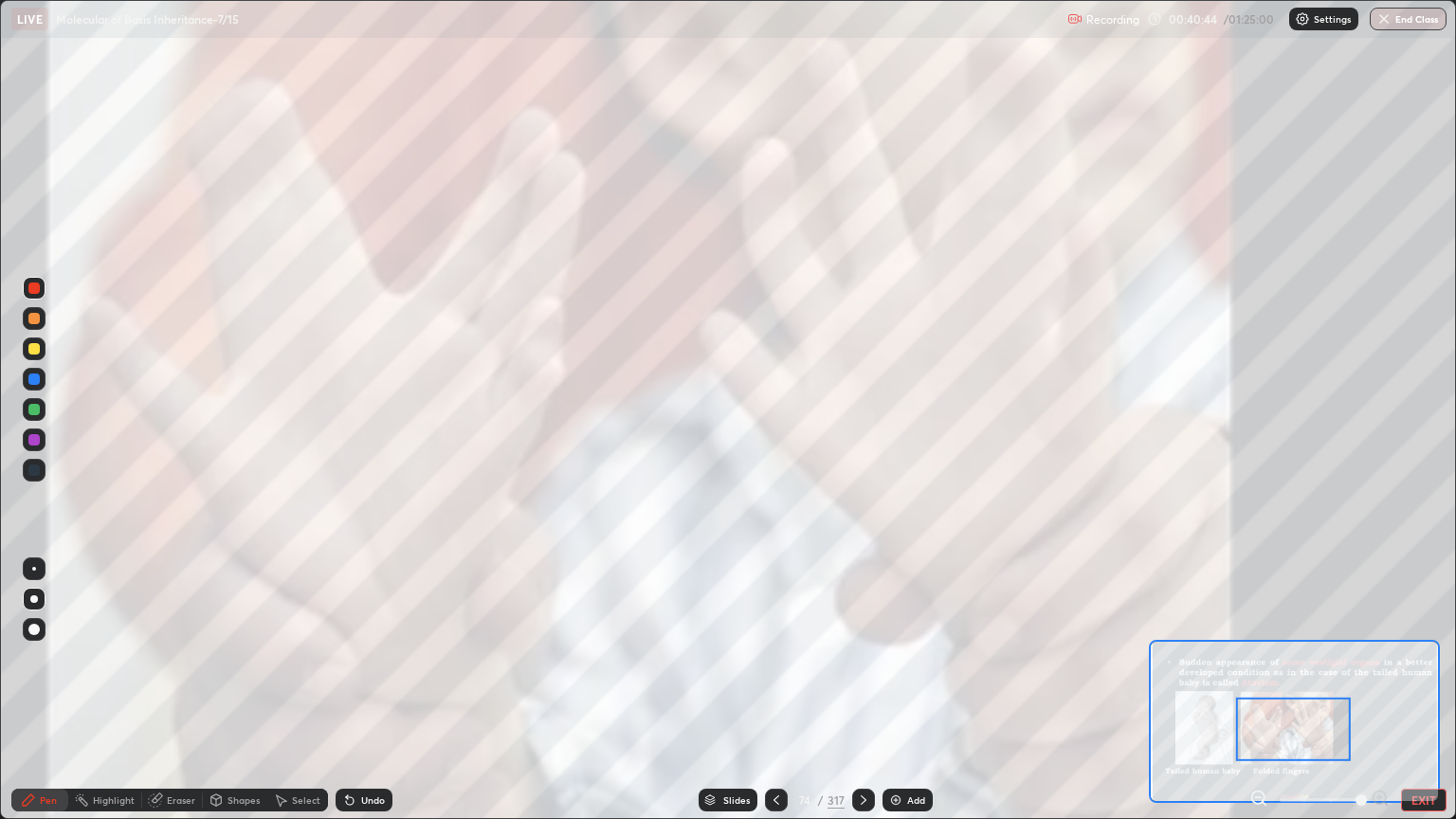 click 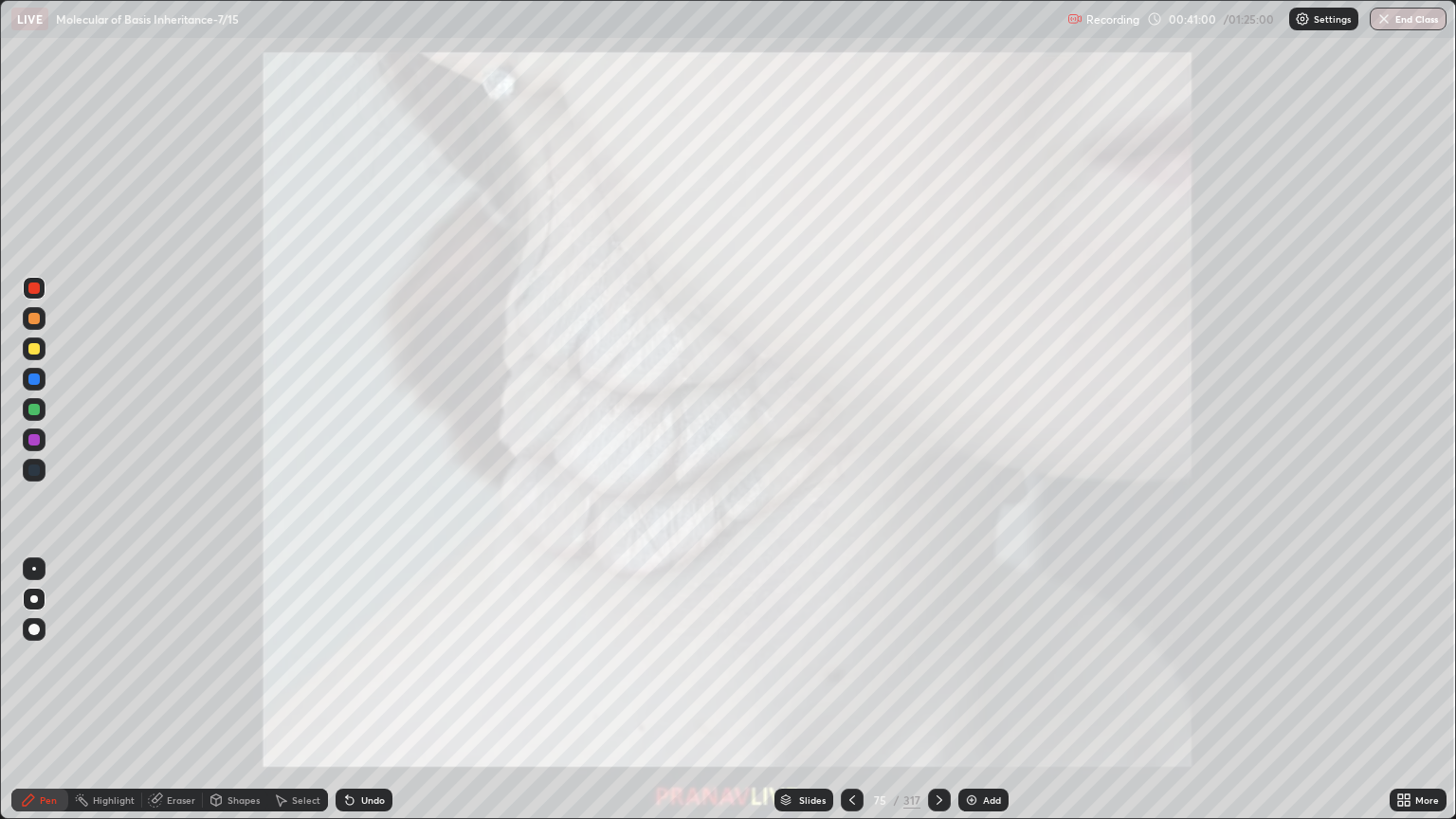 click on "Add" at bounding box center (992, 800) 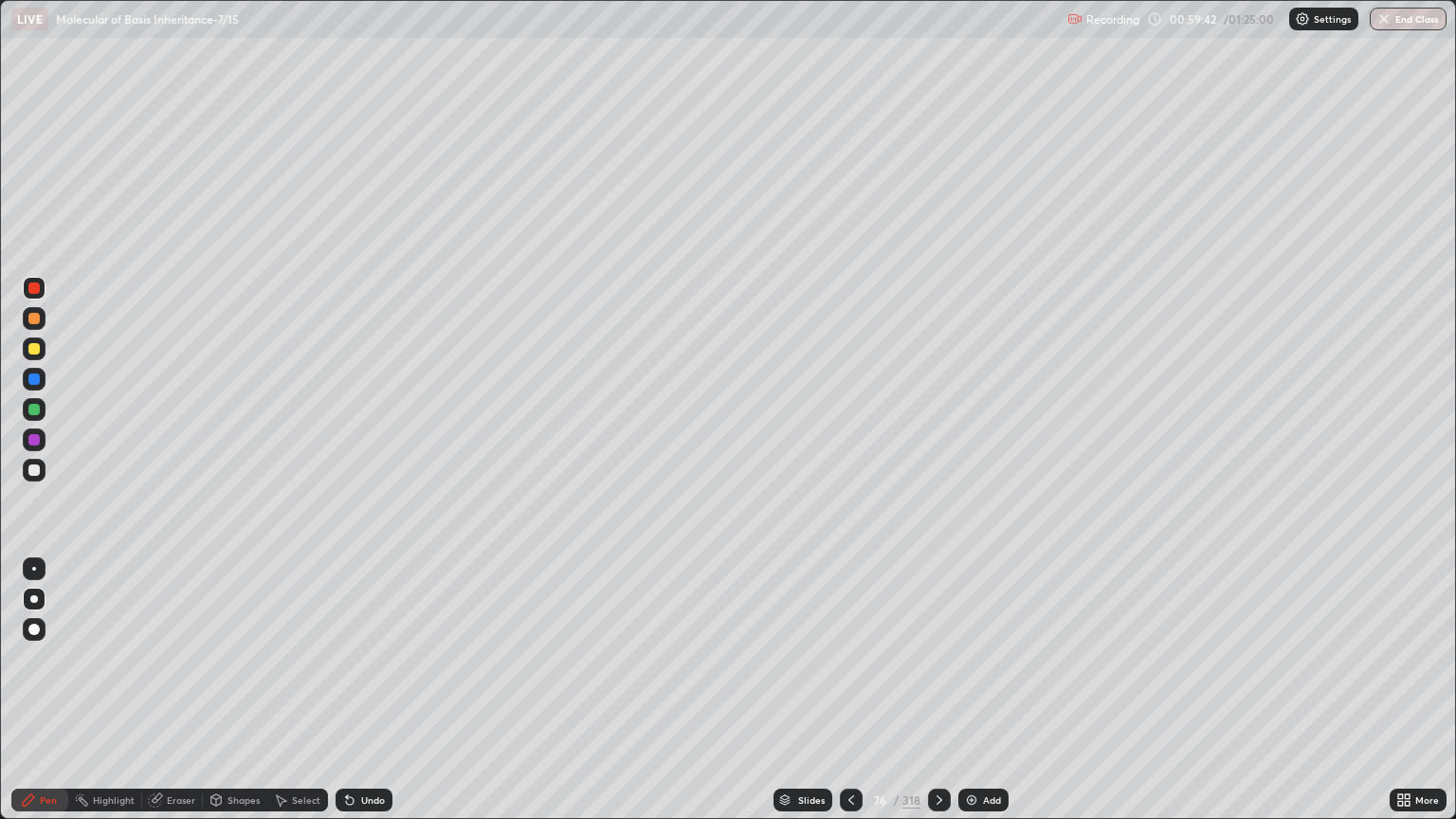 click on "Slides" at bounding box center (811, 800) 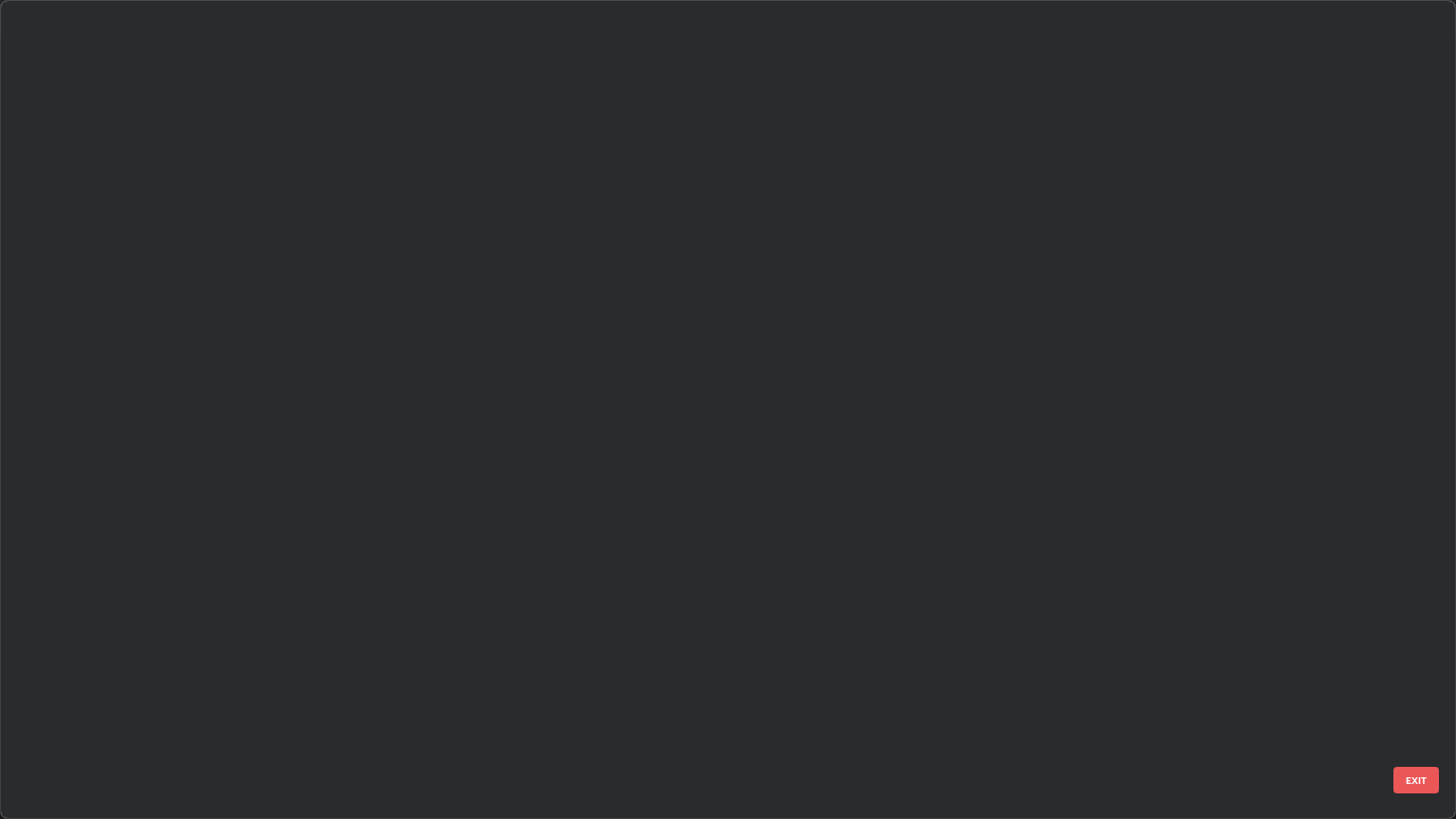 scroll, scrollTop: 5902, scrollLeft: 0, axis: vertical 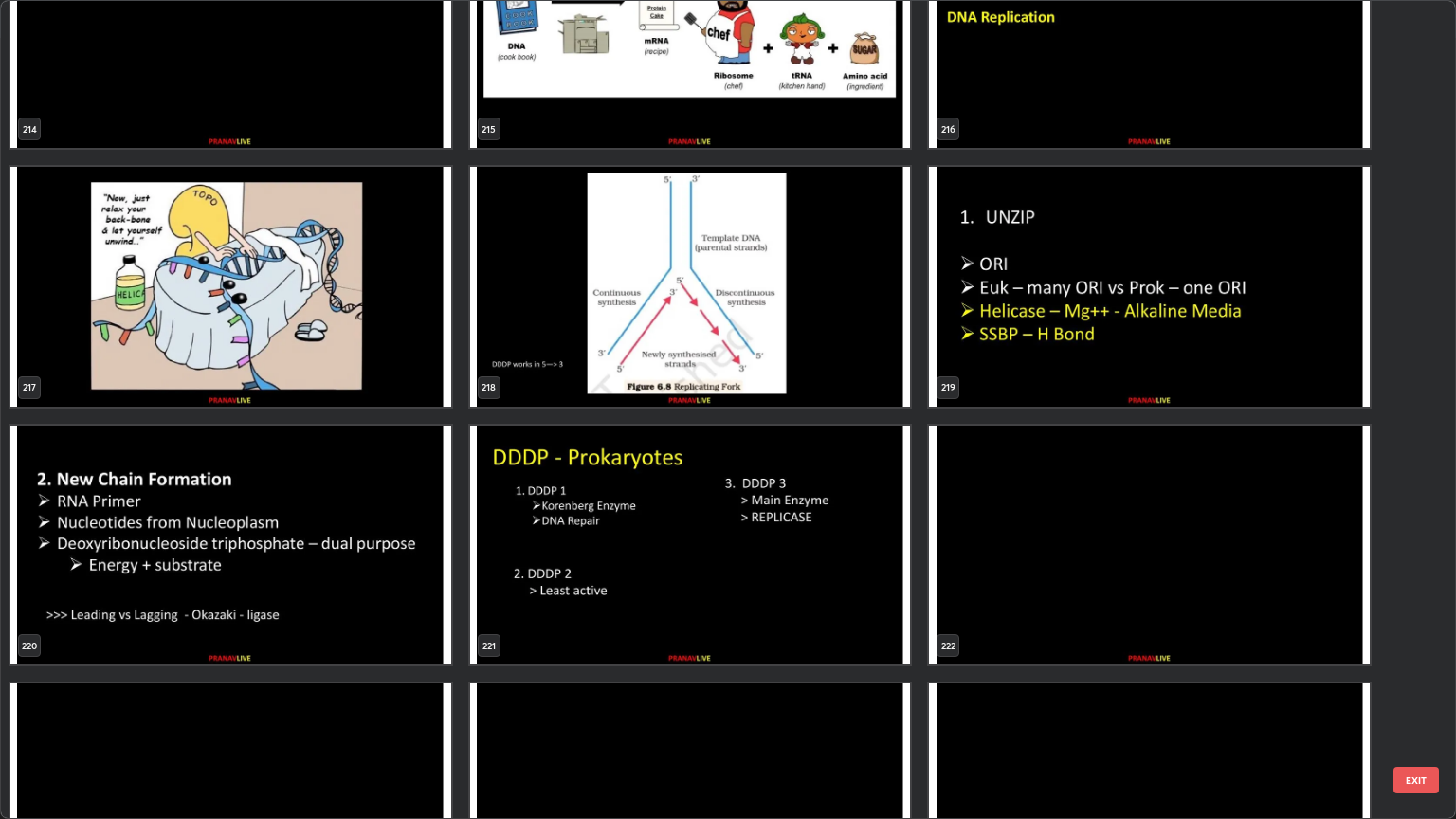 click at bounding box center (230, 286) 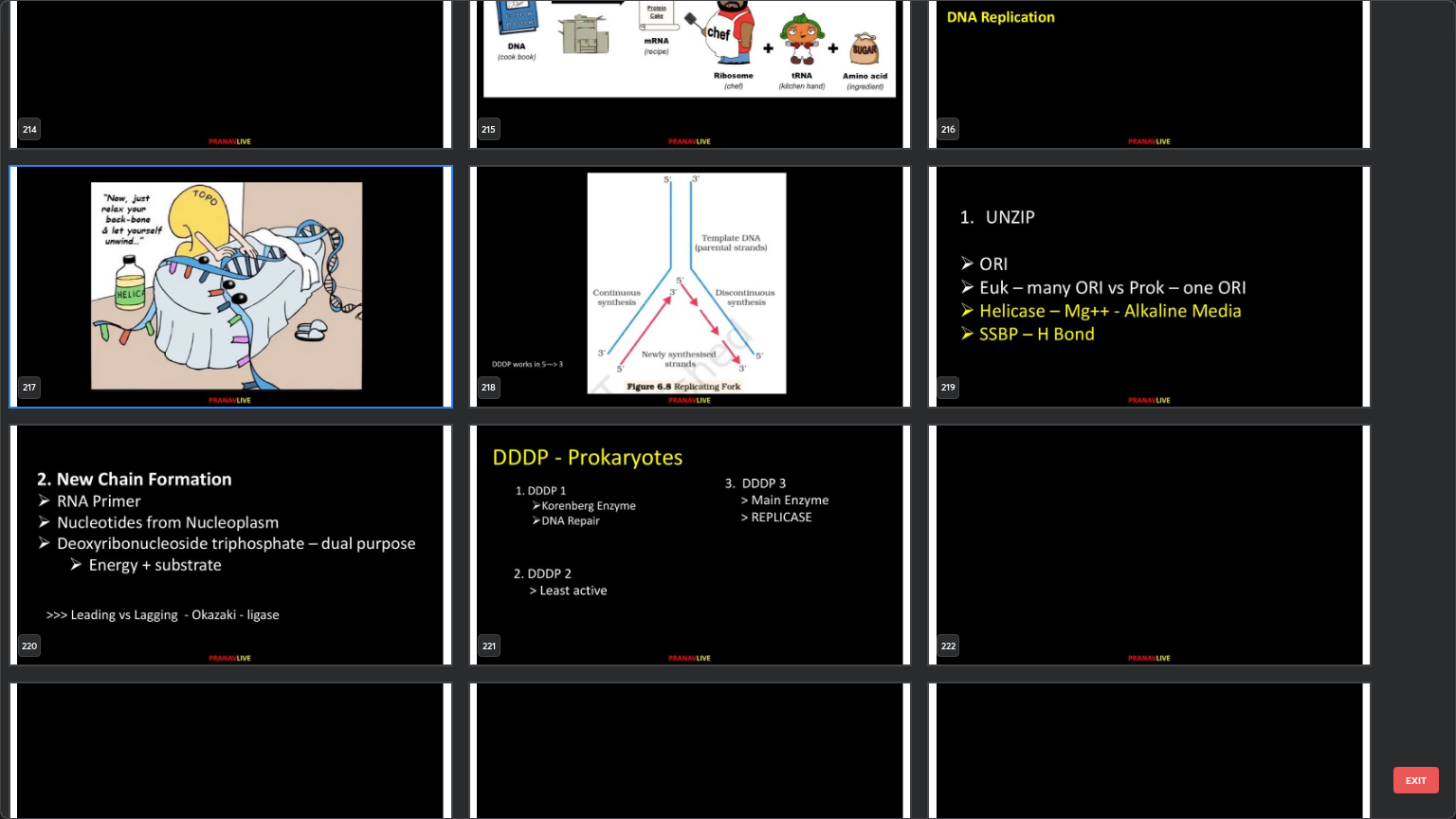 click at bounding box center [230, 286] 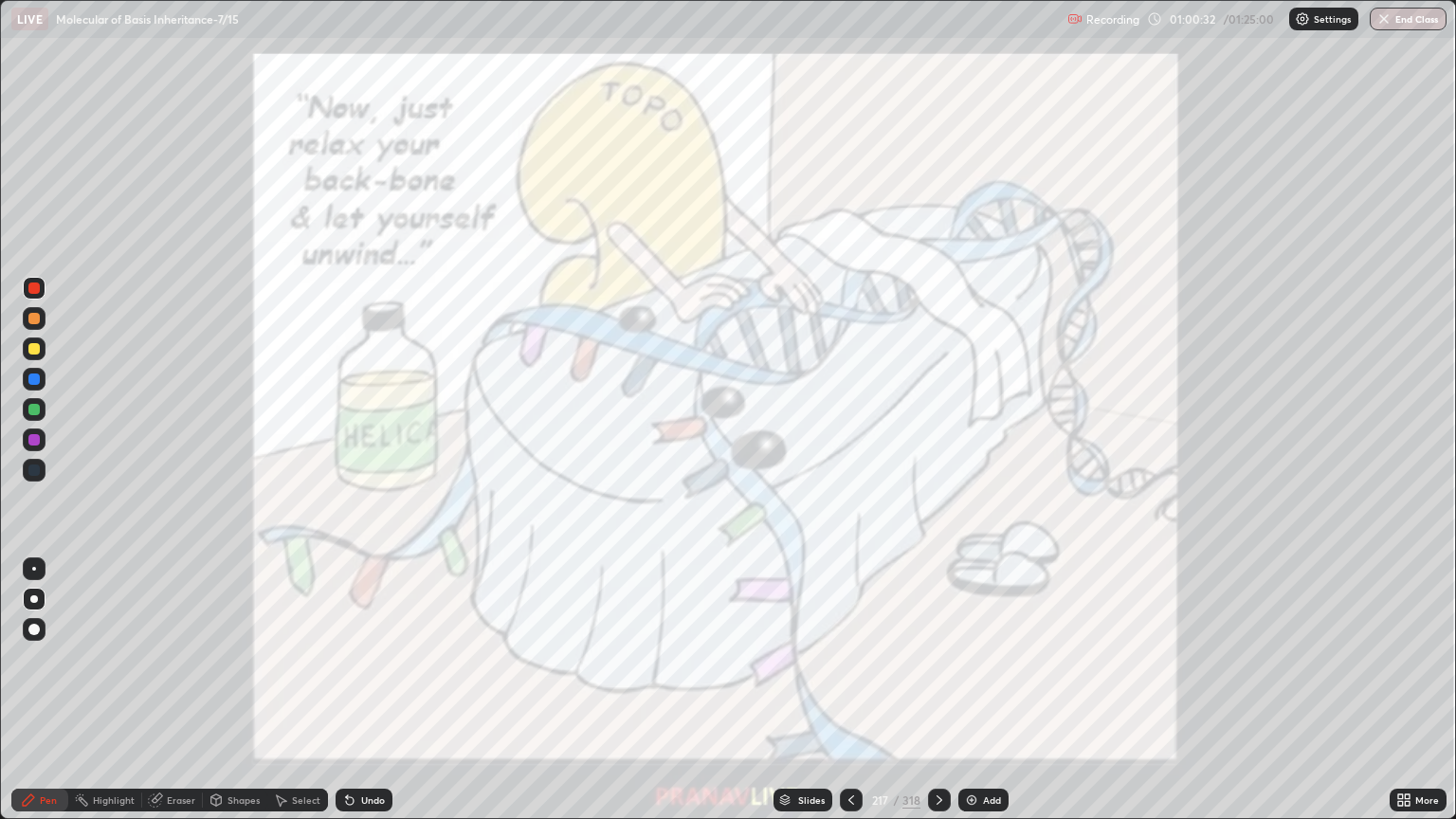 click on "Slides" at bounding box center [803, 800] 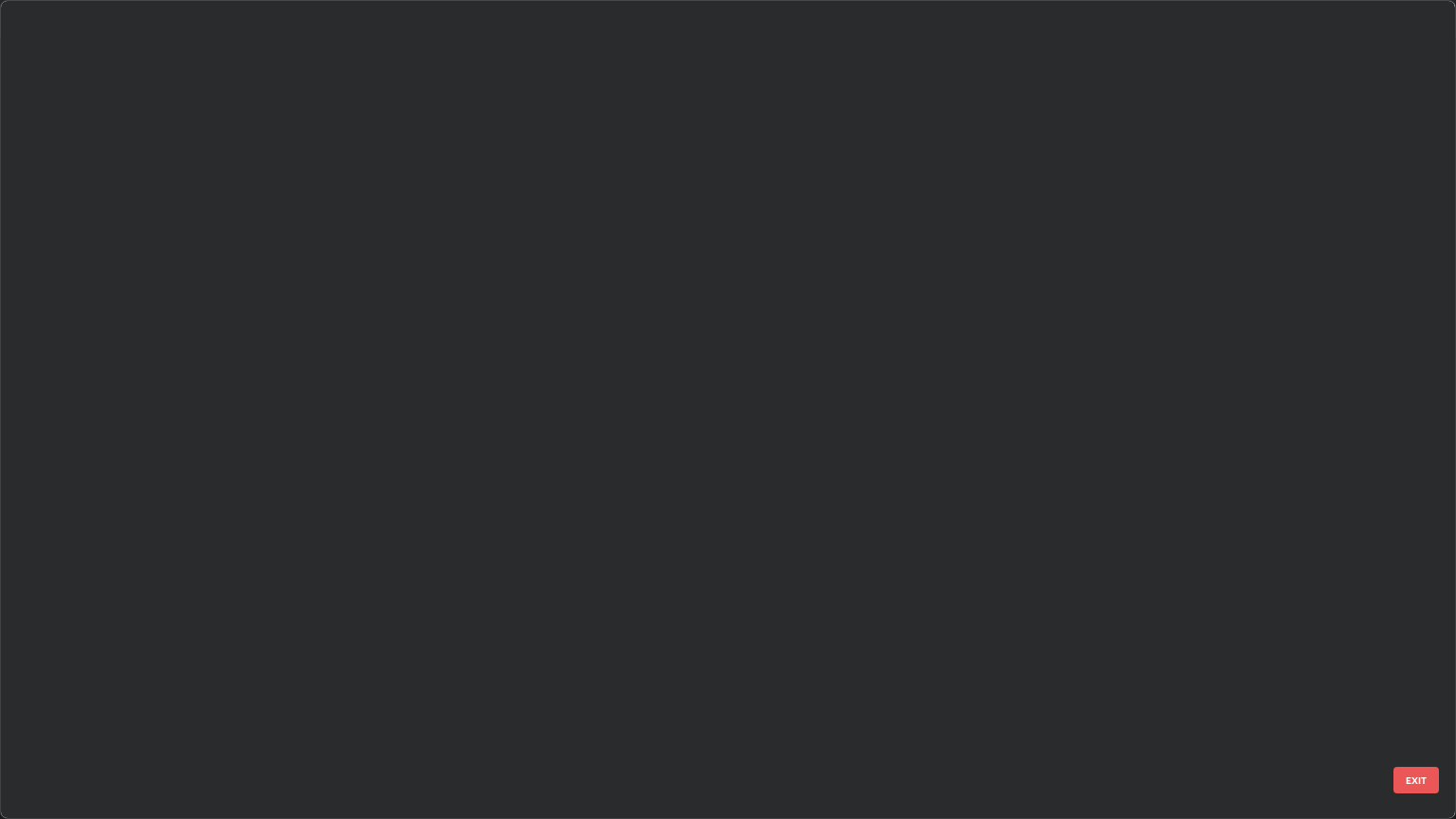 scroll, scrollTop: 18047, scrollLeft: 0, axis: vertical 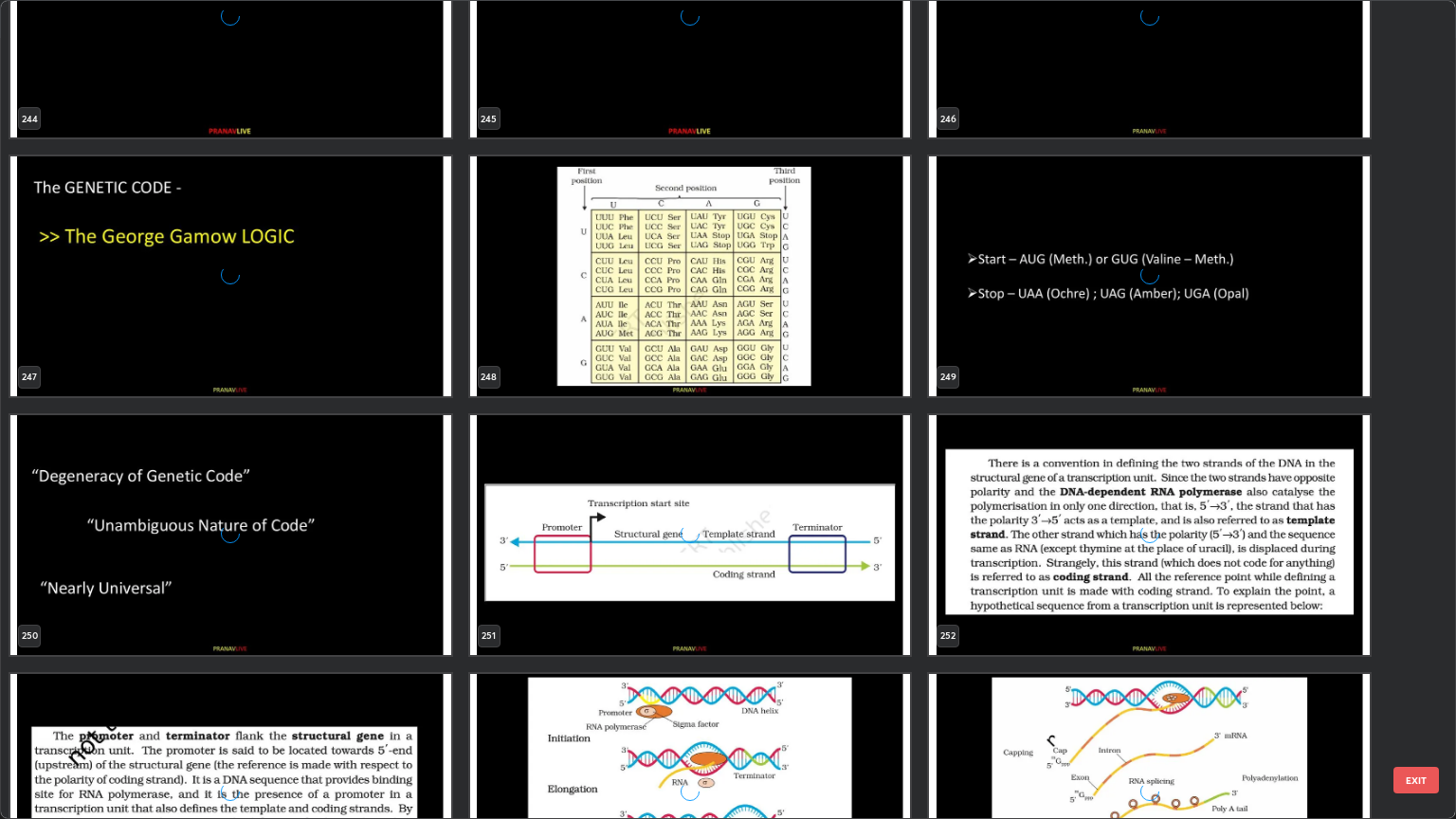 click at bounding box center (1149, 535) 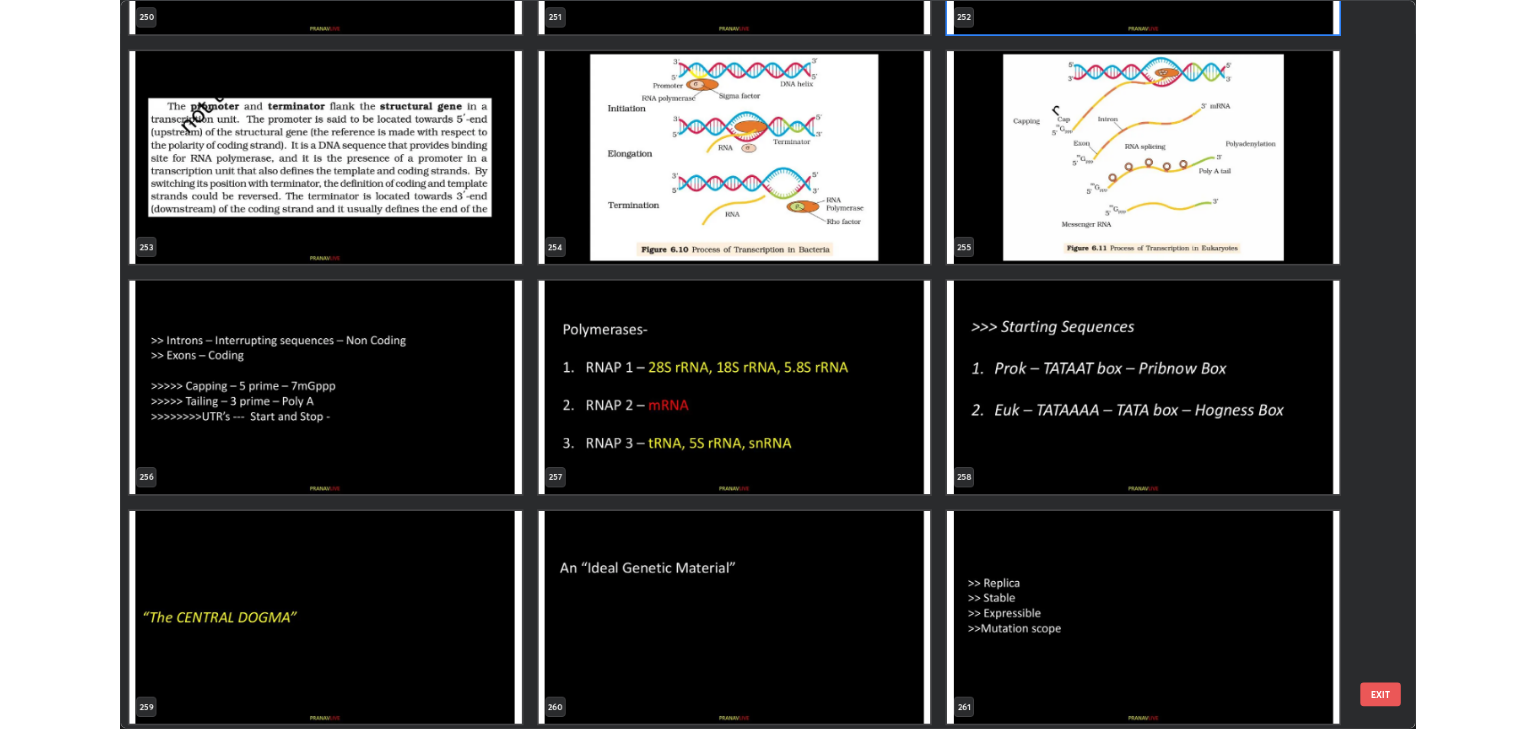 scroll, scrollTop: 22854, scrollLeft: 0, axis: vertical 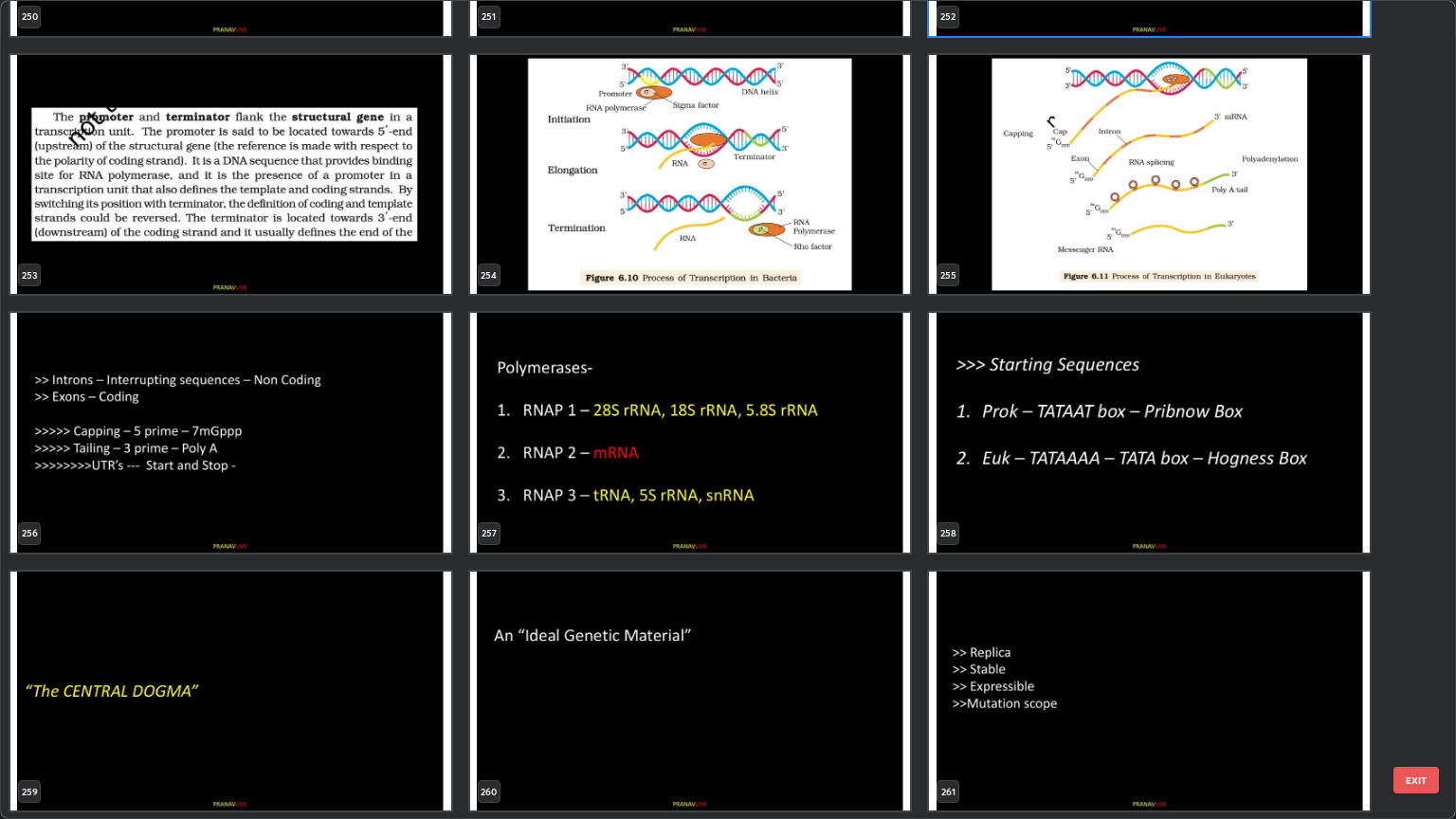 click at bounding box center [1149, 432] 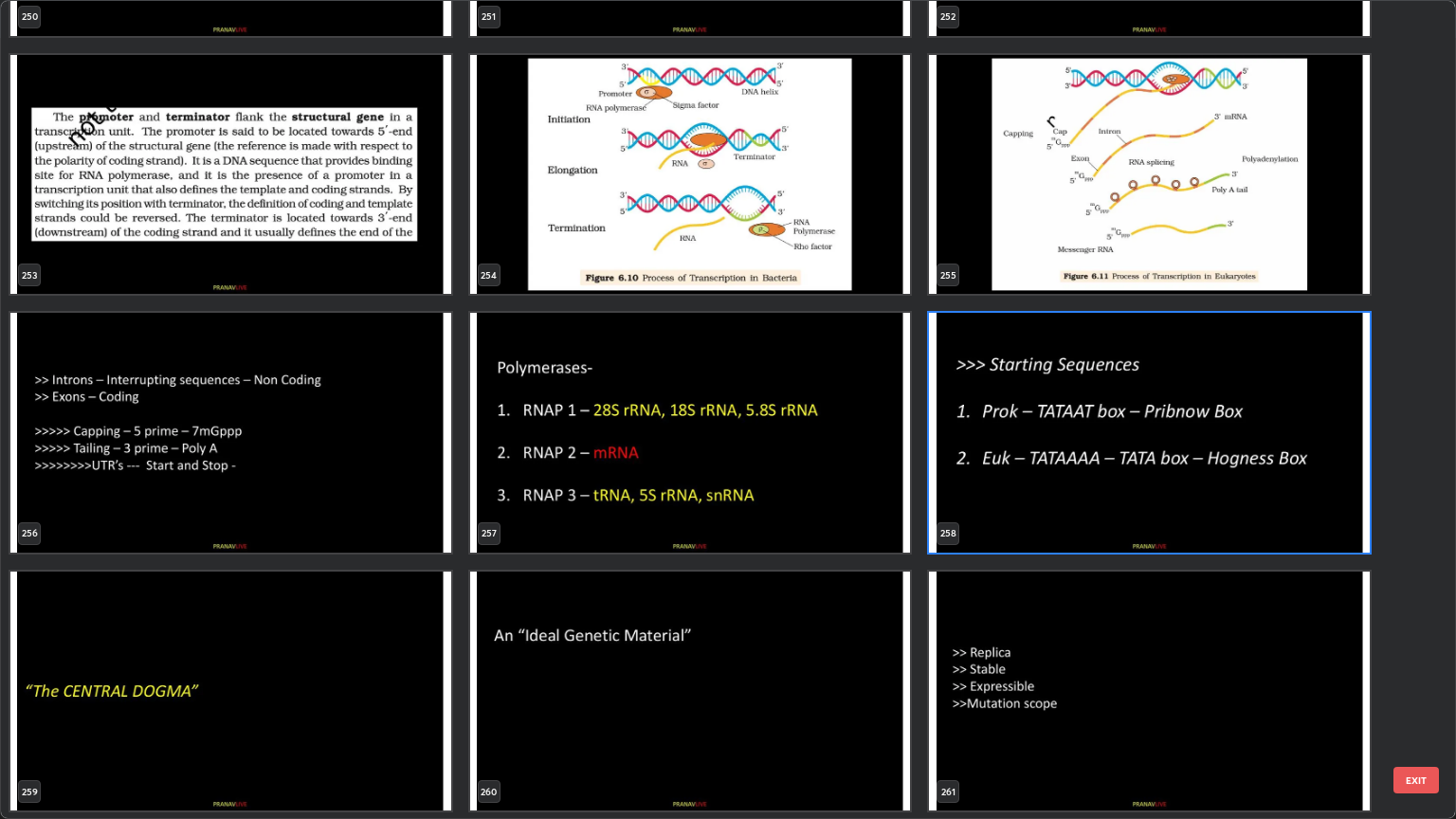 click at bounding box center [1149, 432] 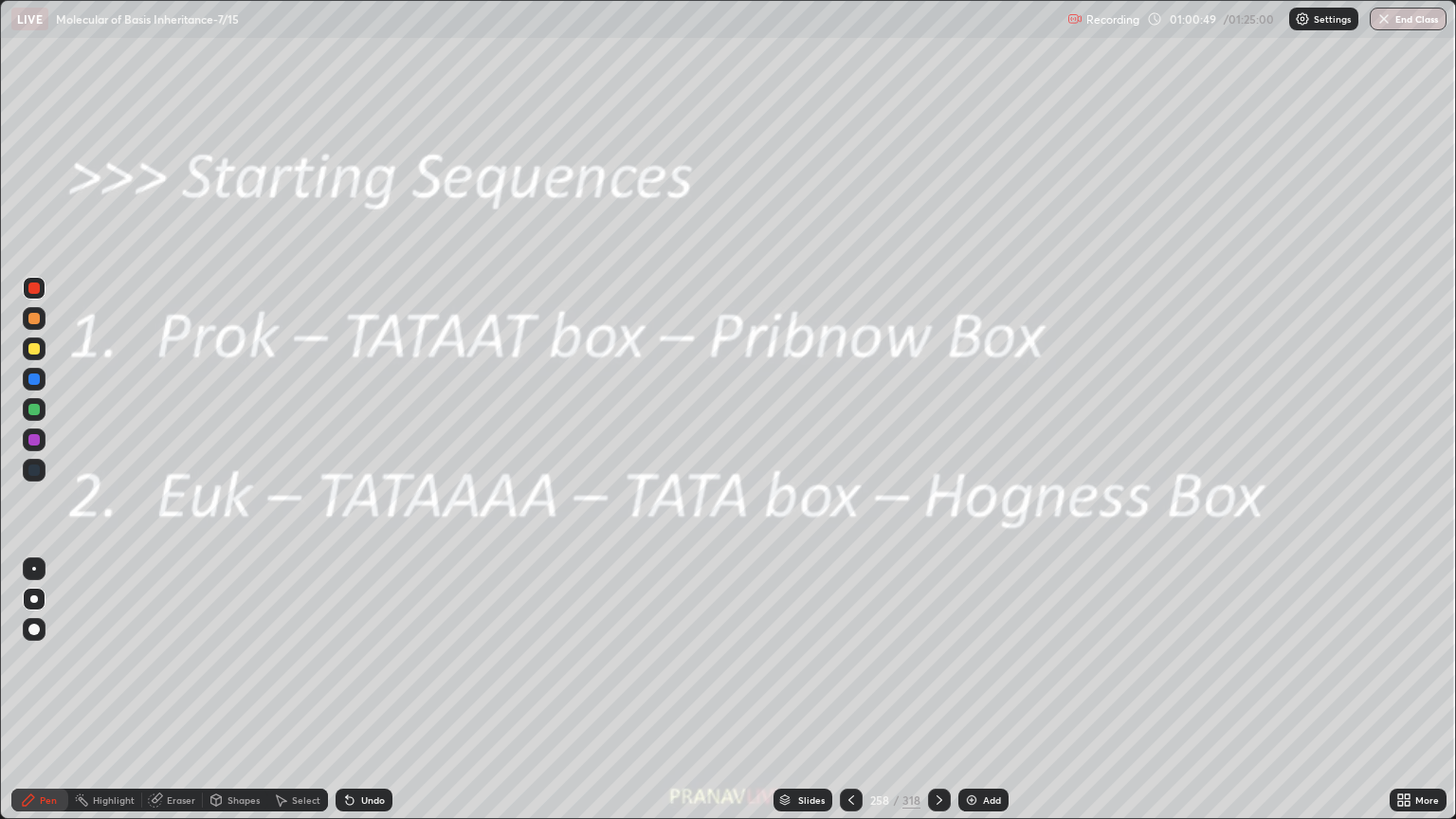 click at bounding box center (1149, 432) 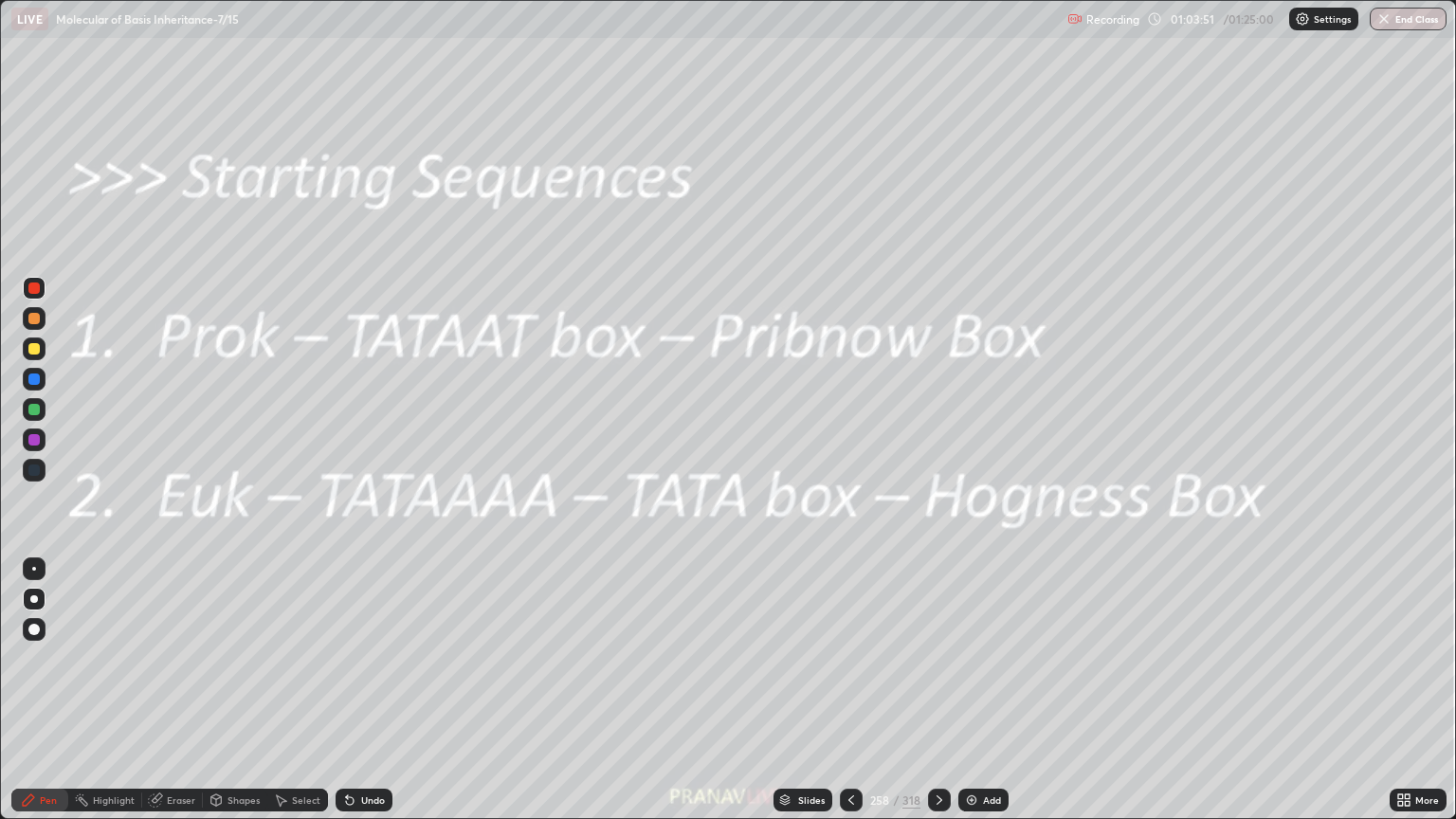 click 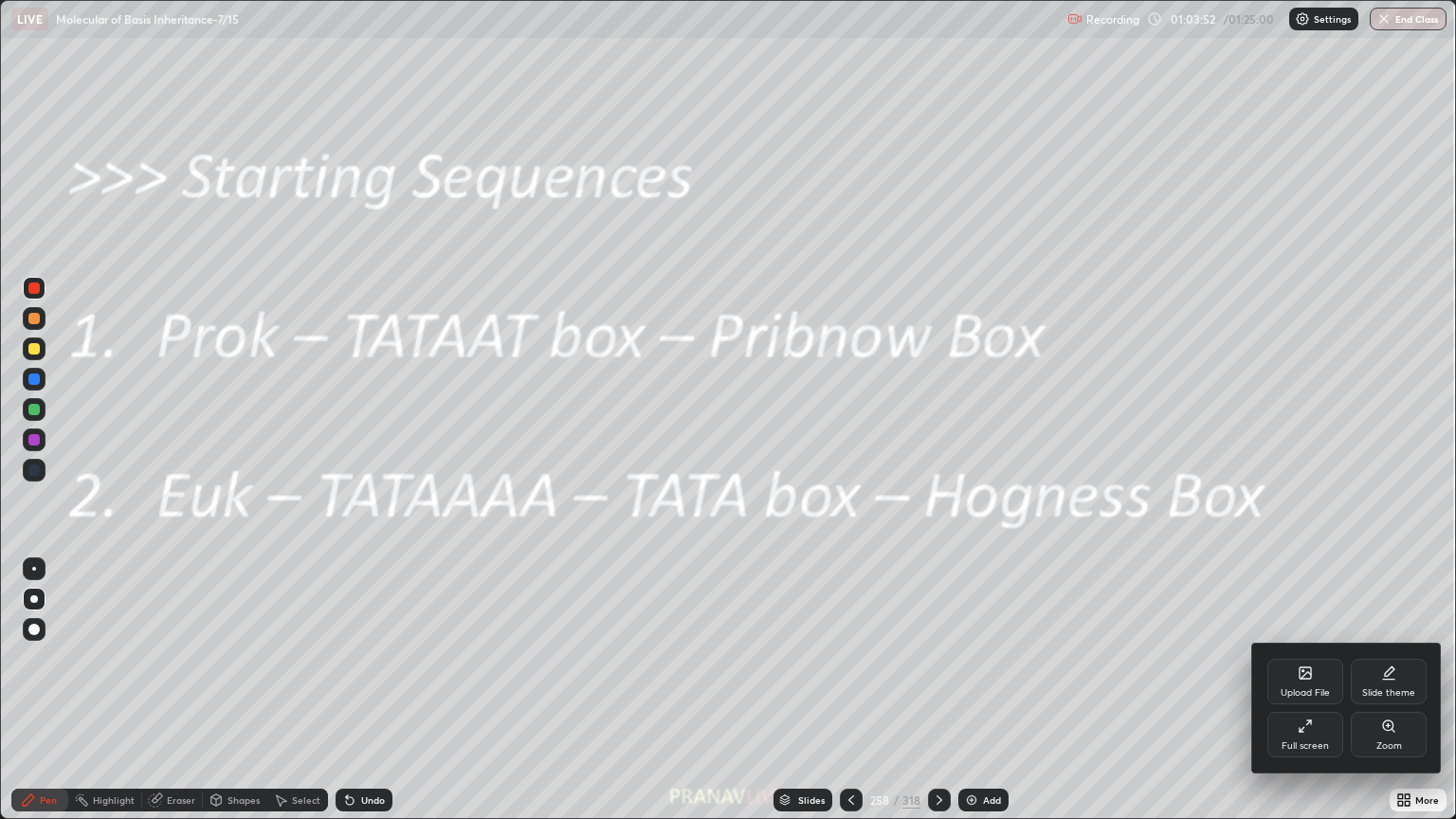 click on "Full screen" at bounding box center (1305, 746) 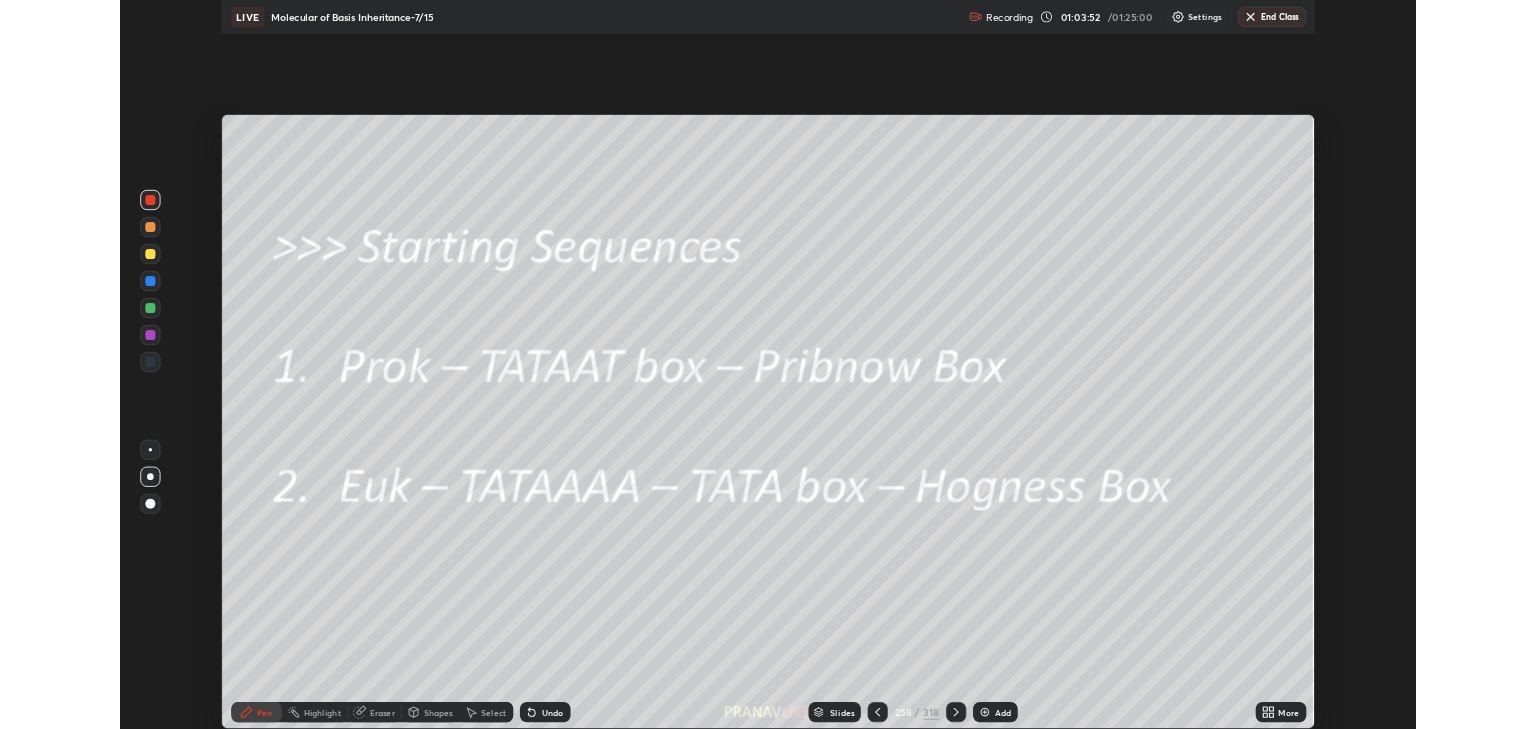 scroll, scrollTop: 729, scrollLeft: 1536, axis: both 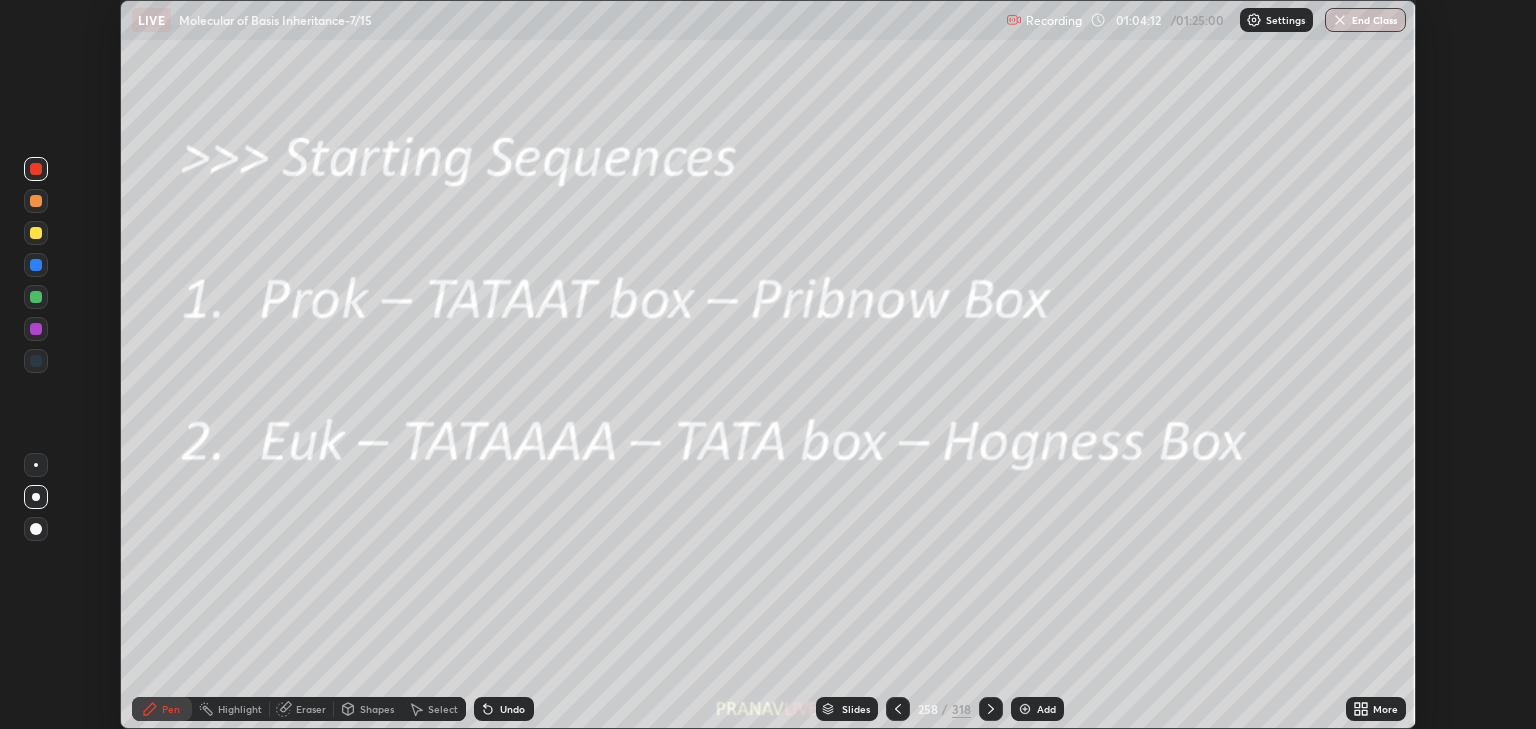 click on "Slides" at bounding box center [856, 709] 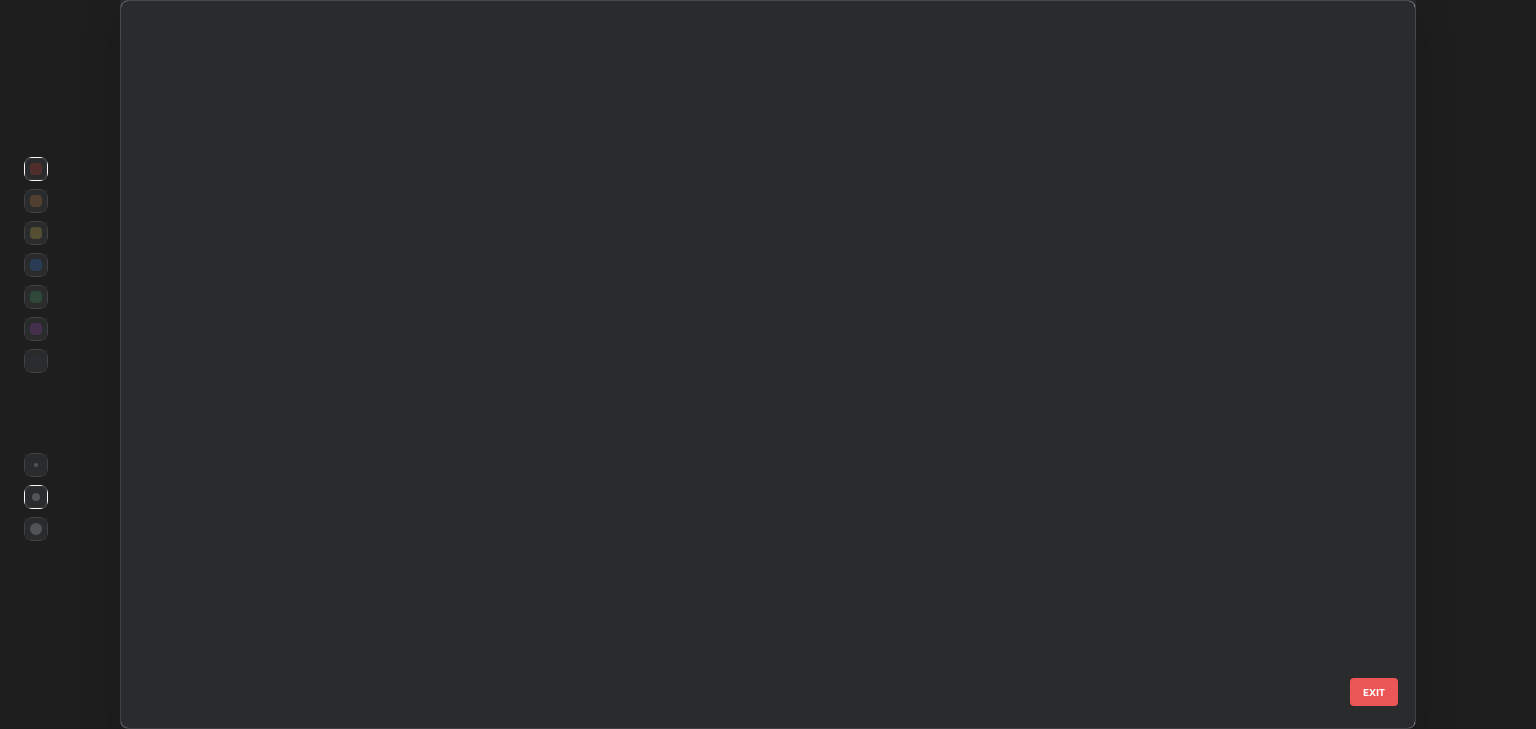 scroll, scrollTop: 18864, scrollLeft: 0, axis: vertical 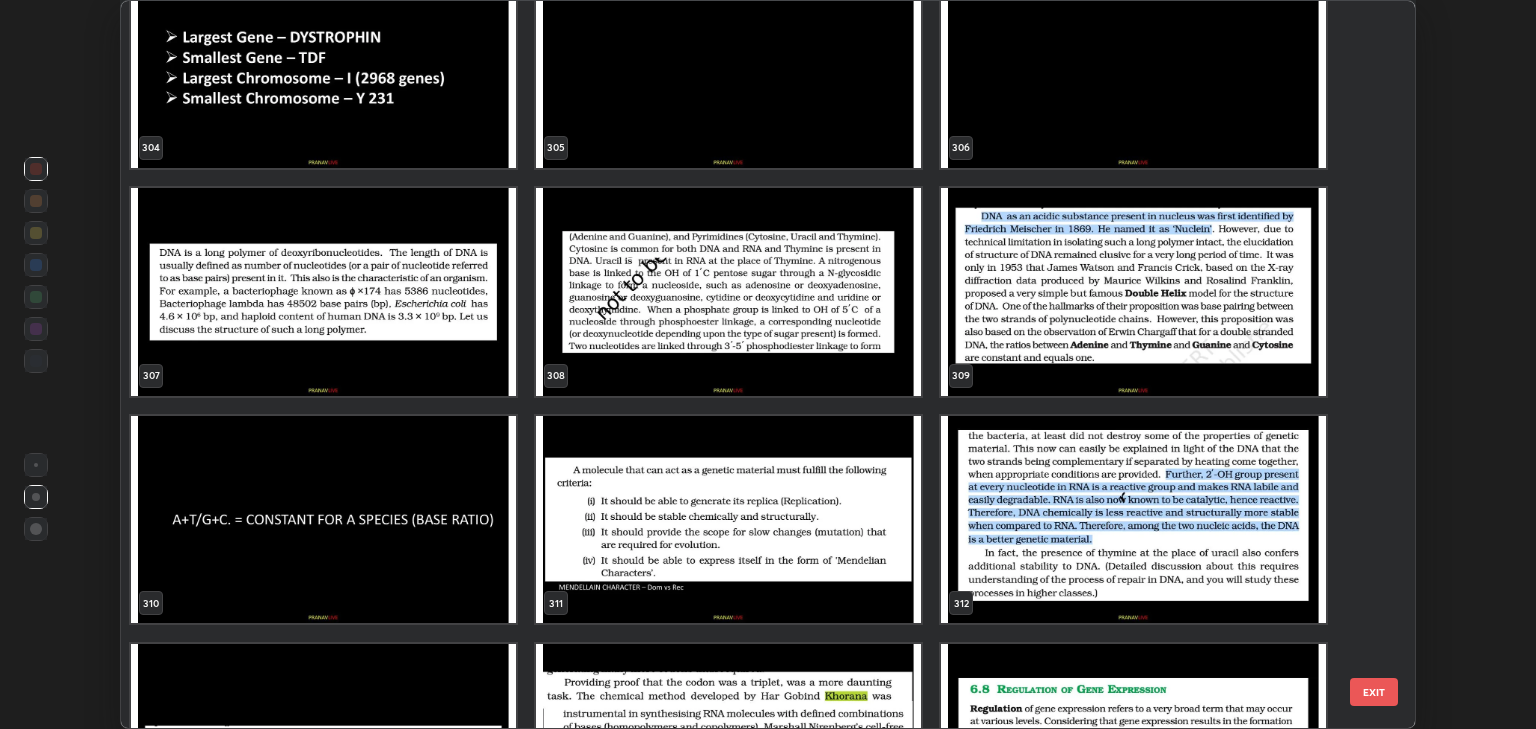 click at bounding box center (323, 292) 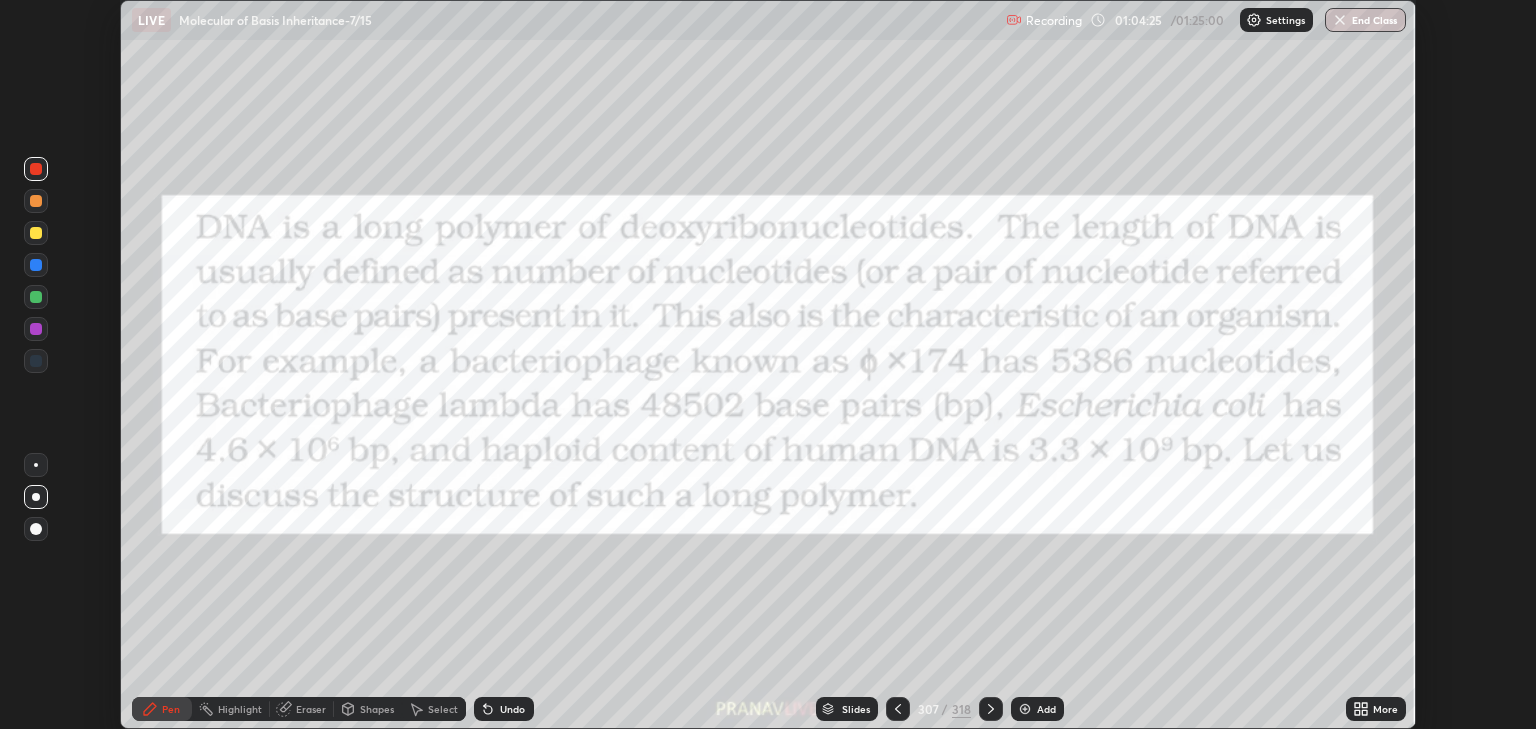 click at bounding box center [323, 292] 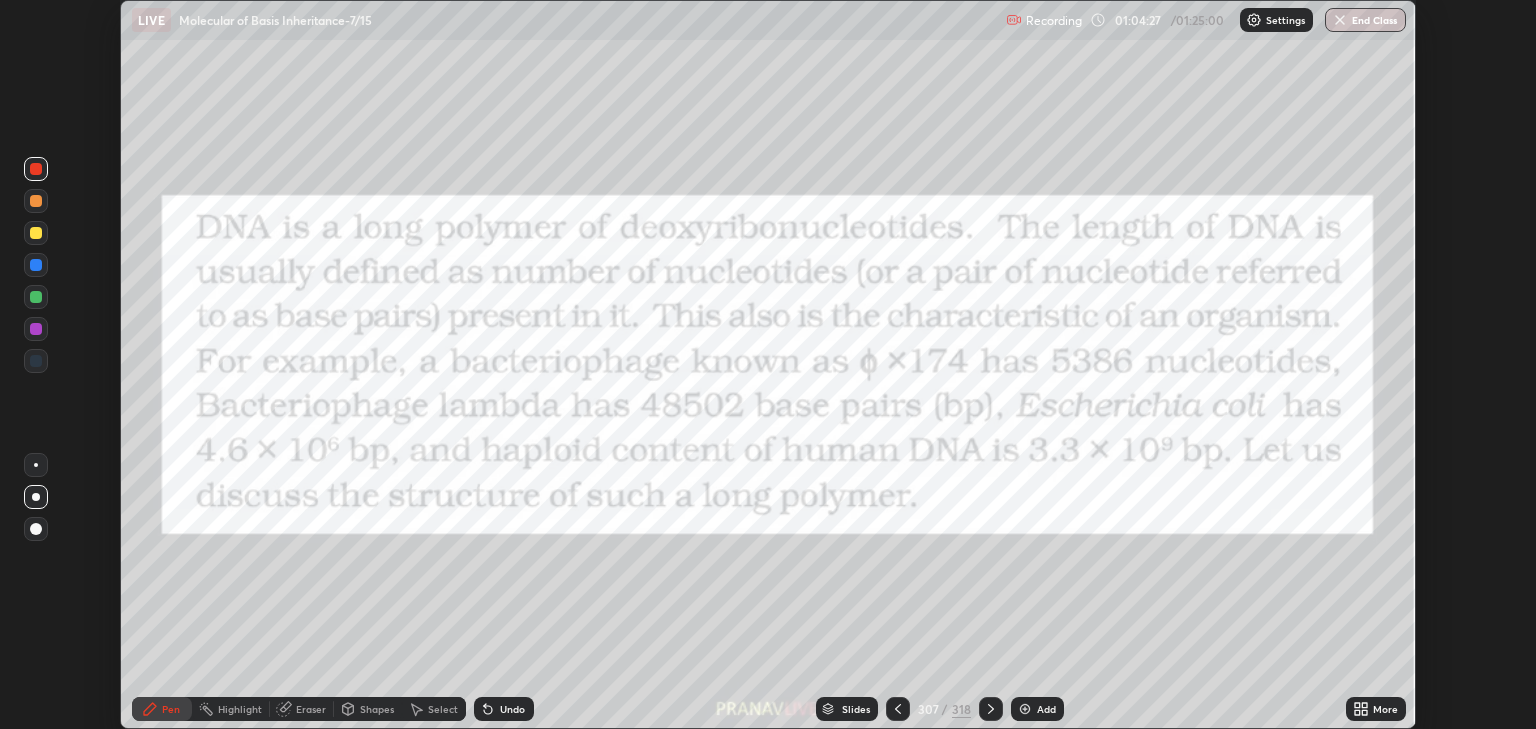 click on "More" at bounding box center [1385, 709] 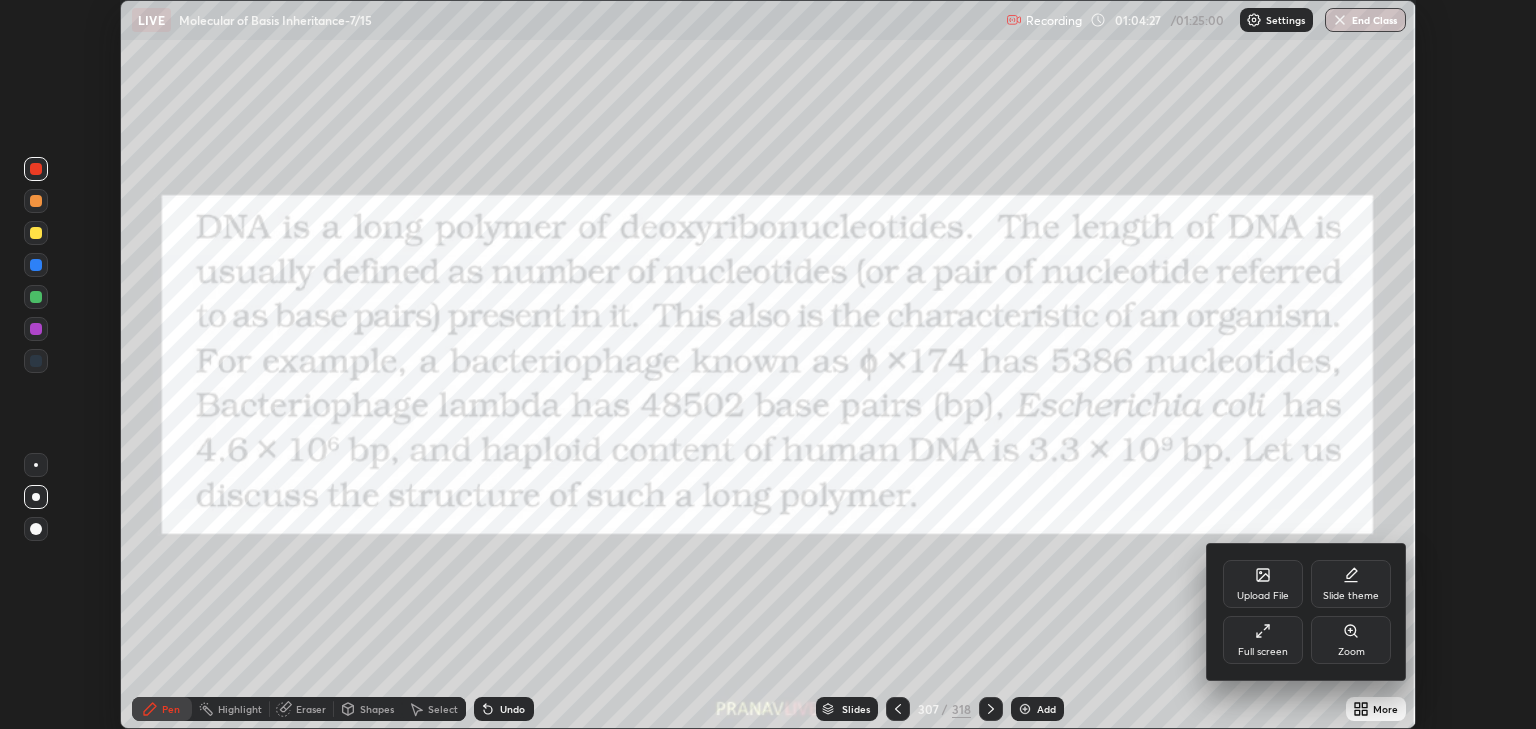 click on "Full screen" at bounding box center [1263, 652] 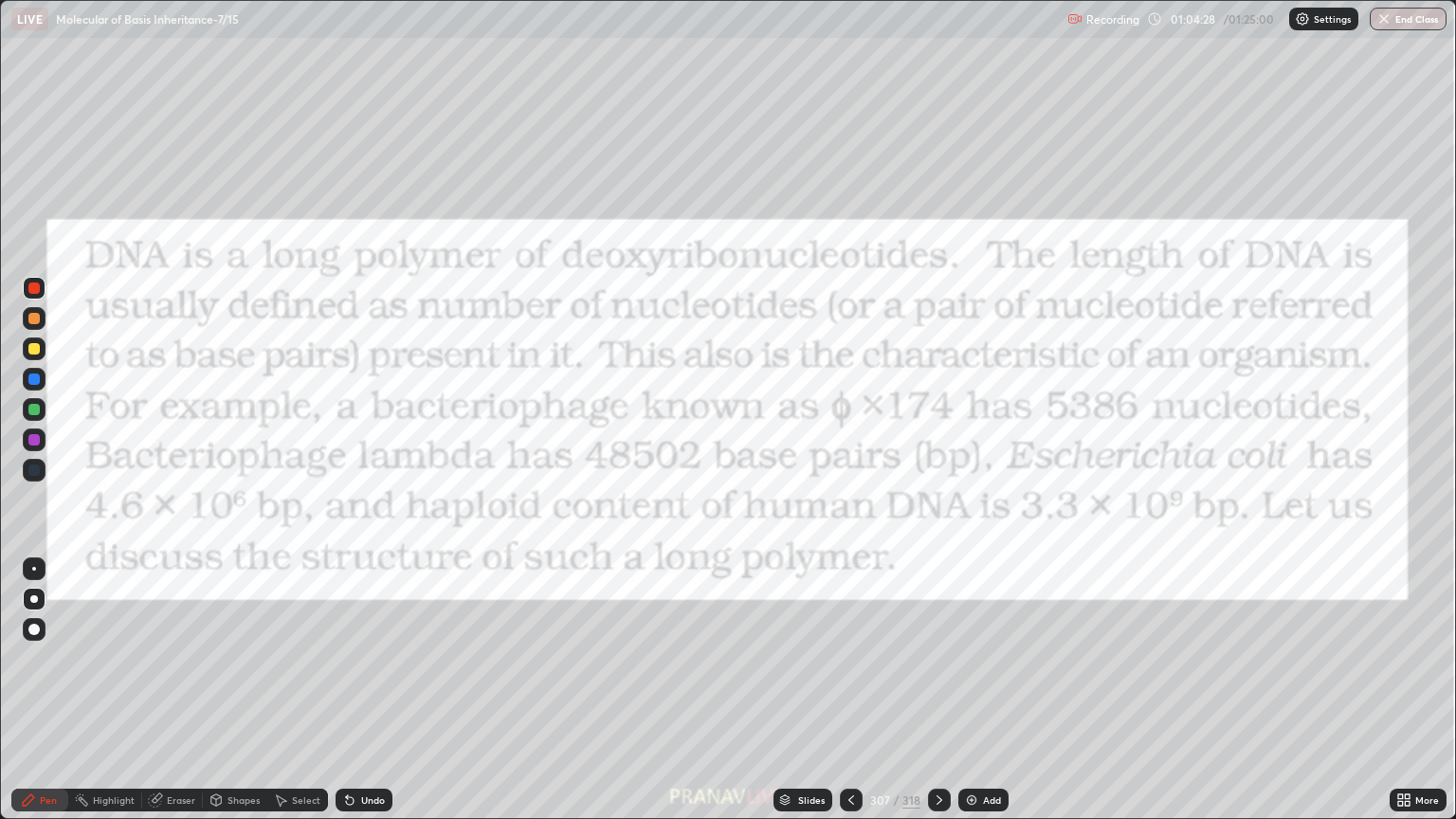 scroll, scrollTop: 93973, scrollLeft: 93336, axis: both 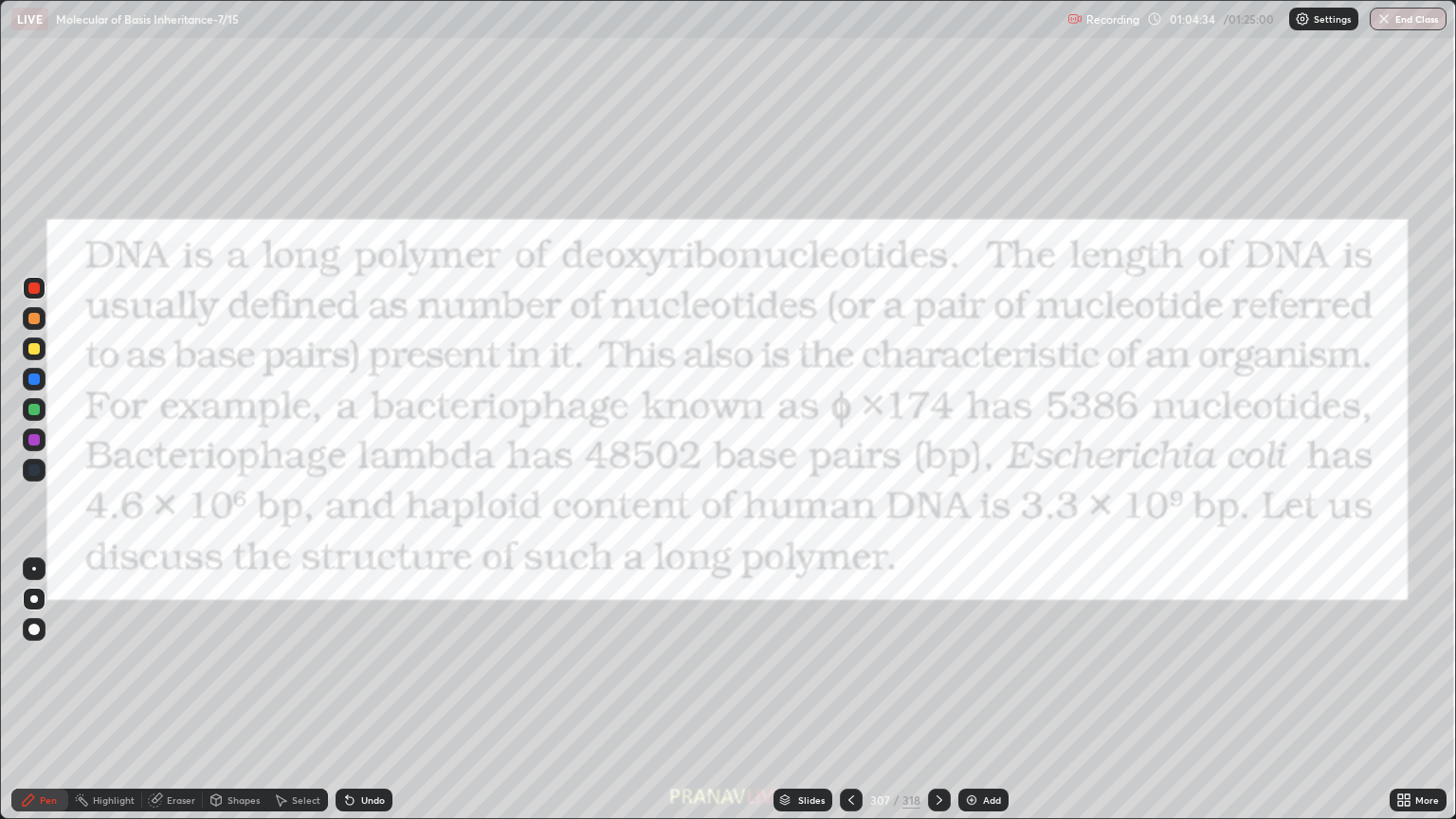 click at bounding box center [34, 288] 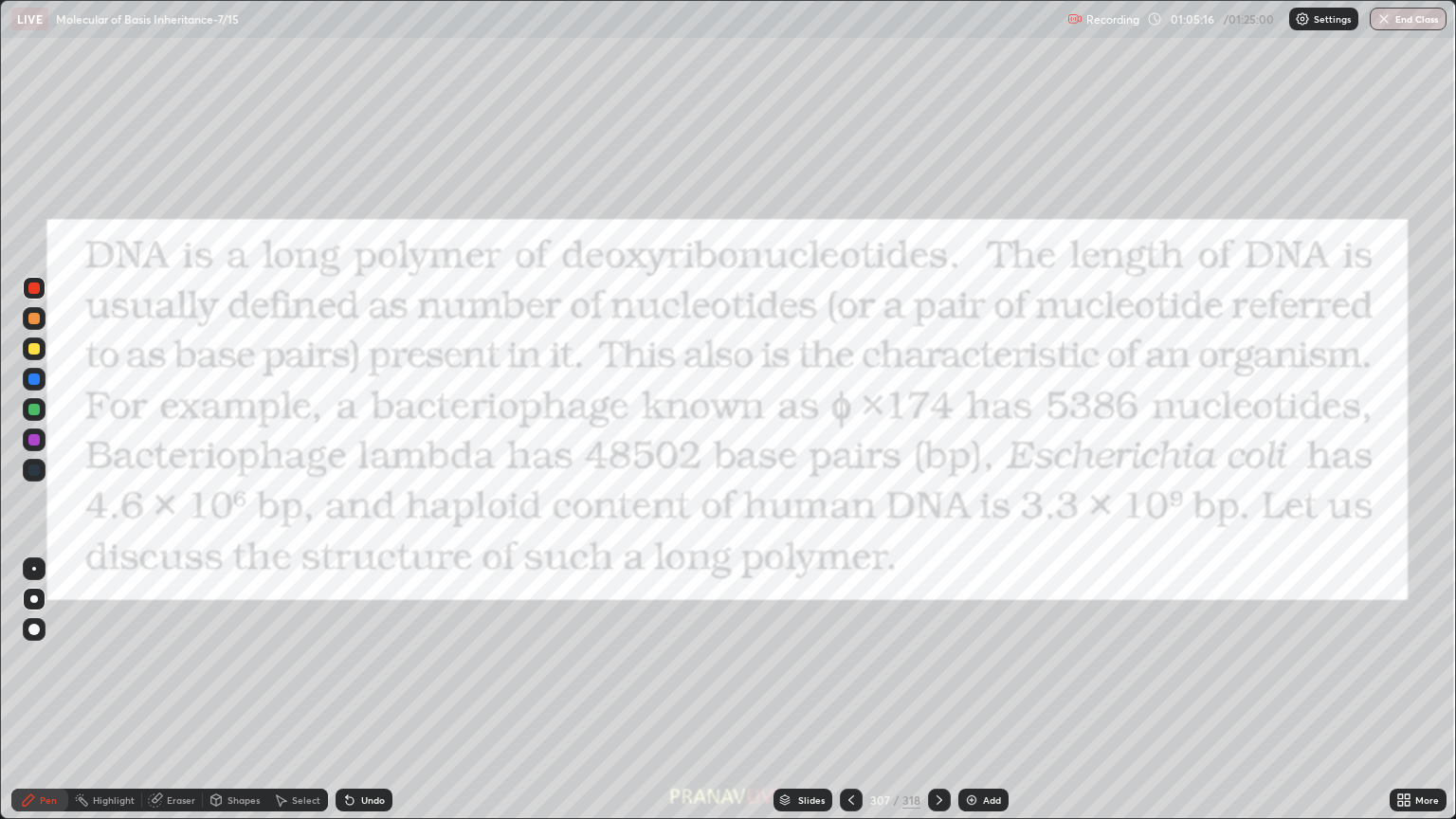 click 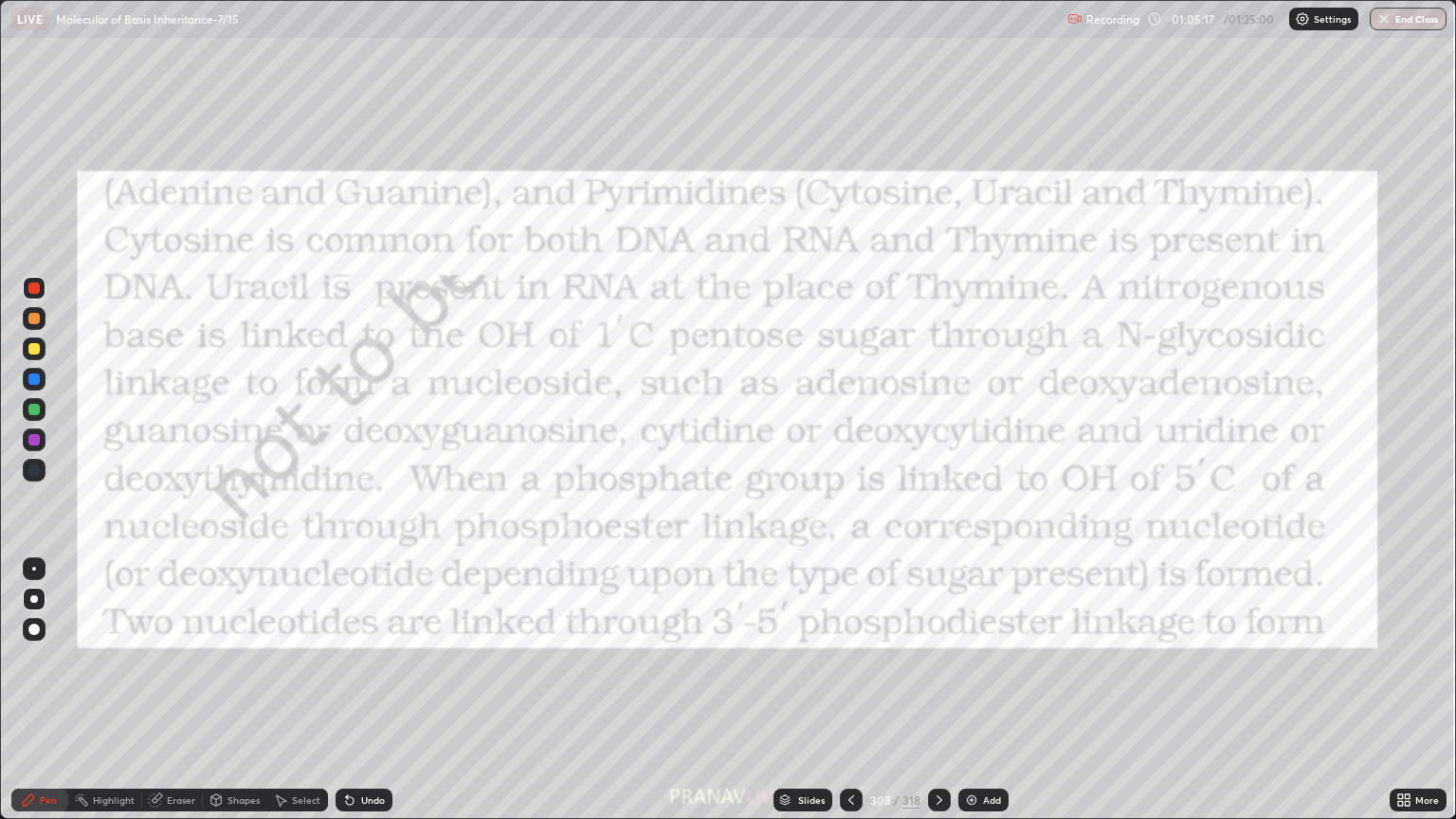 click 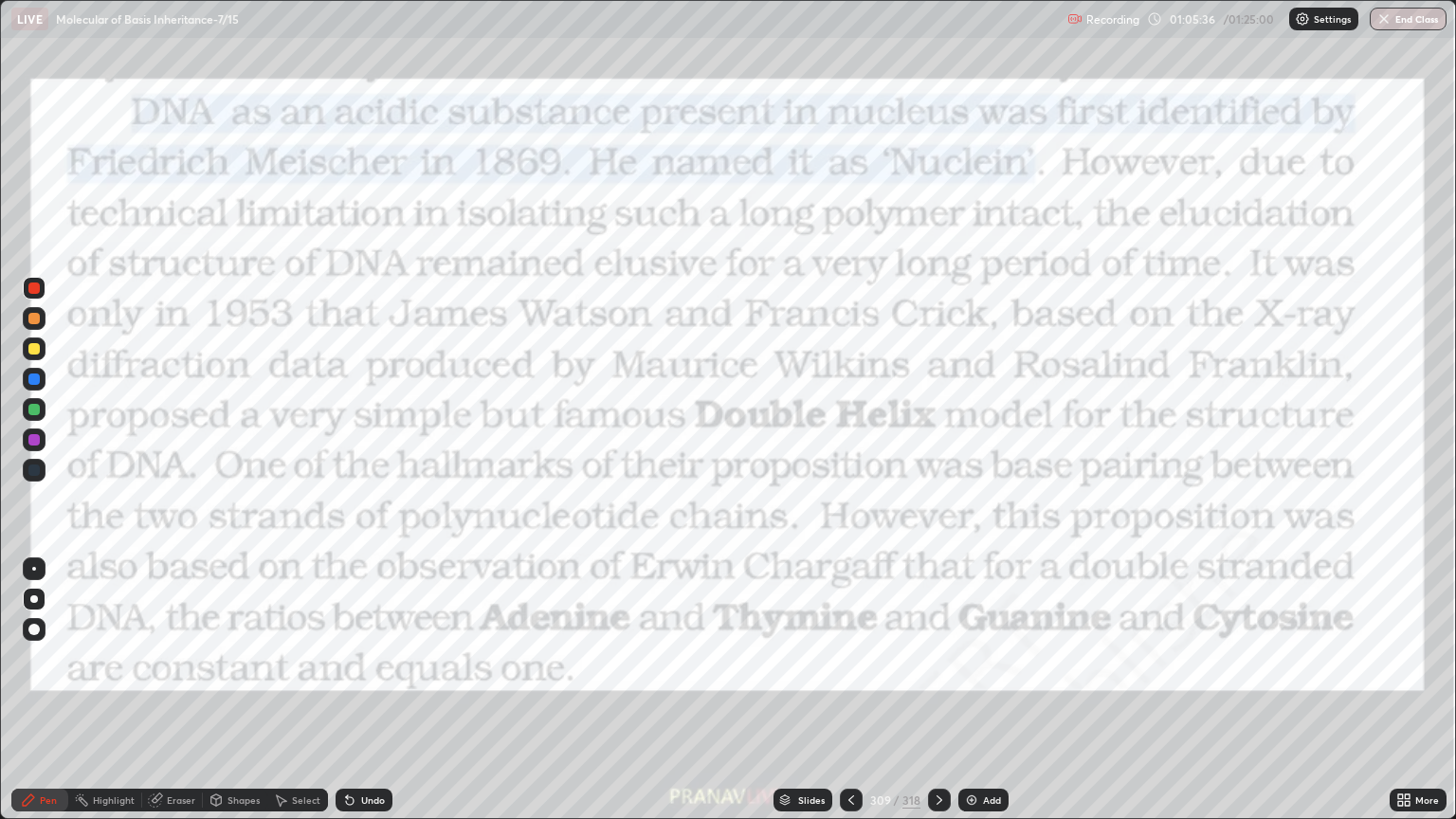click on "Shapes" at bounding box center (244, 800) 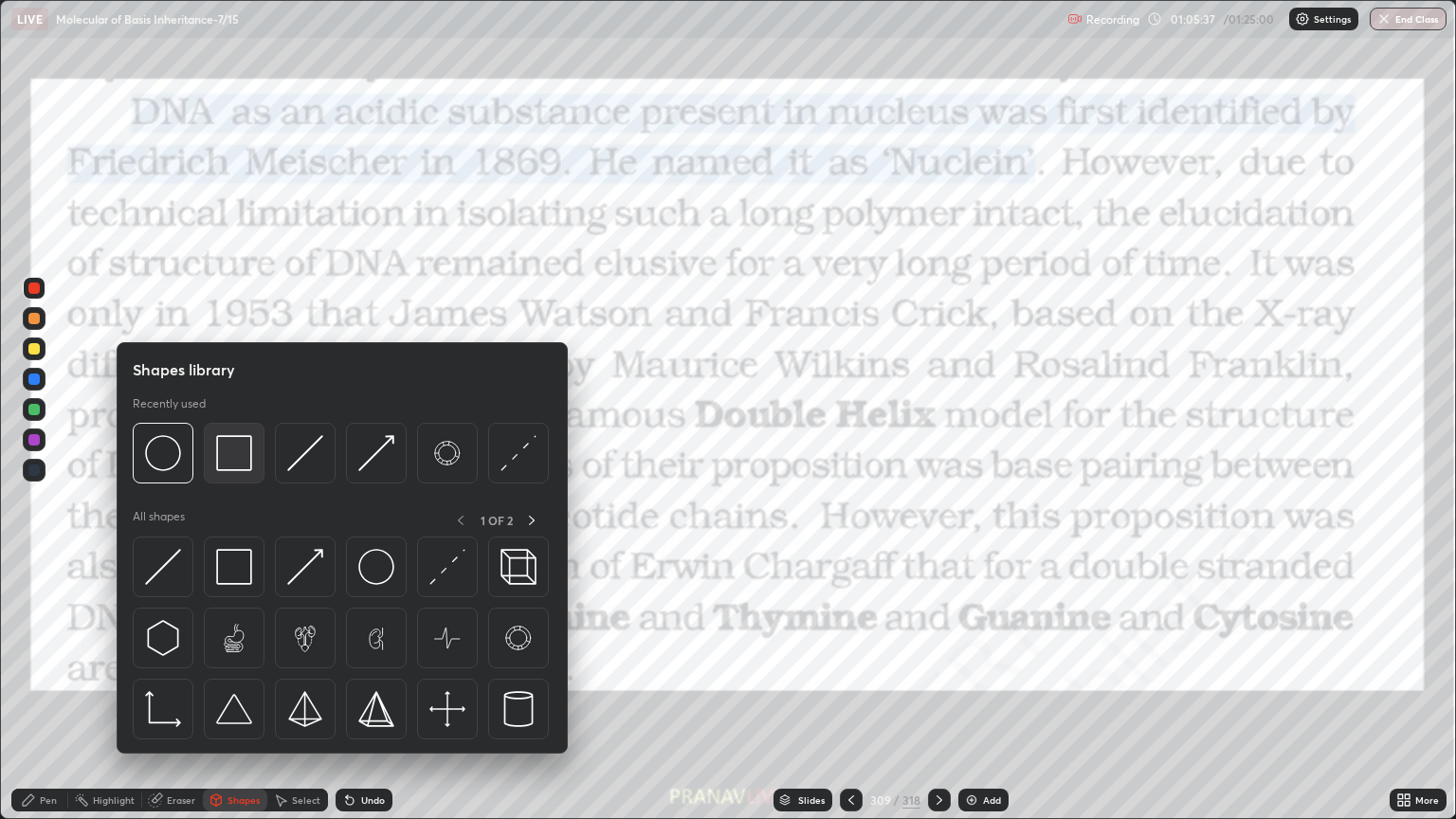 click at bounding box center (234, 453) 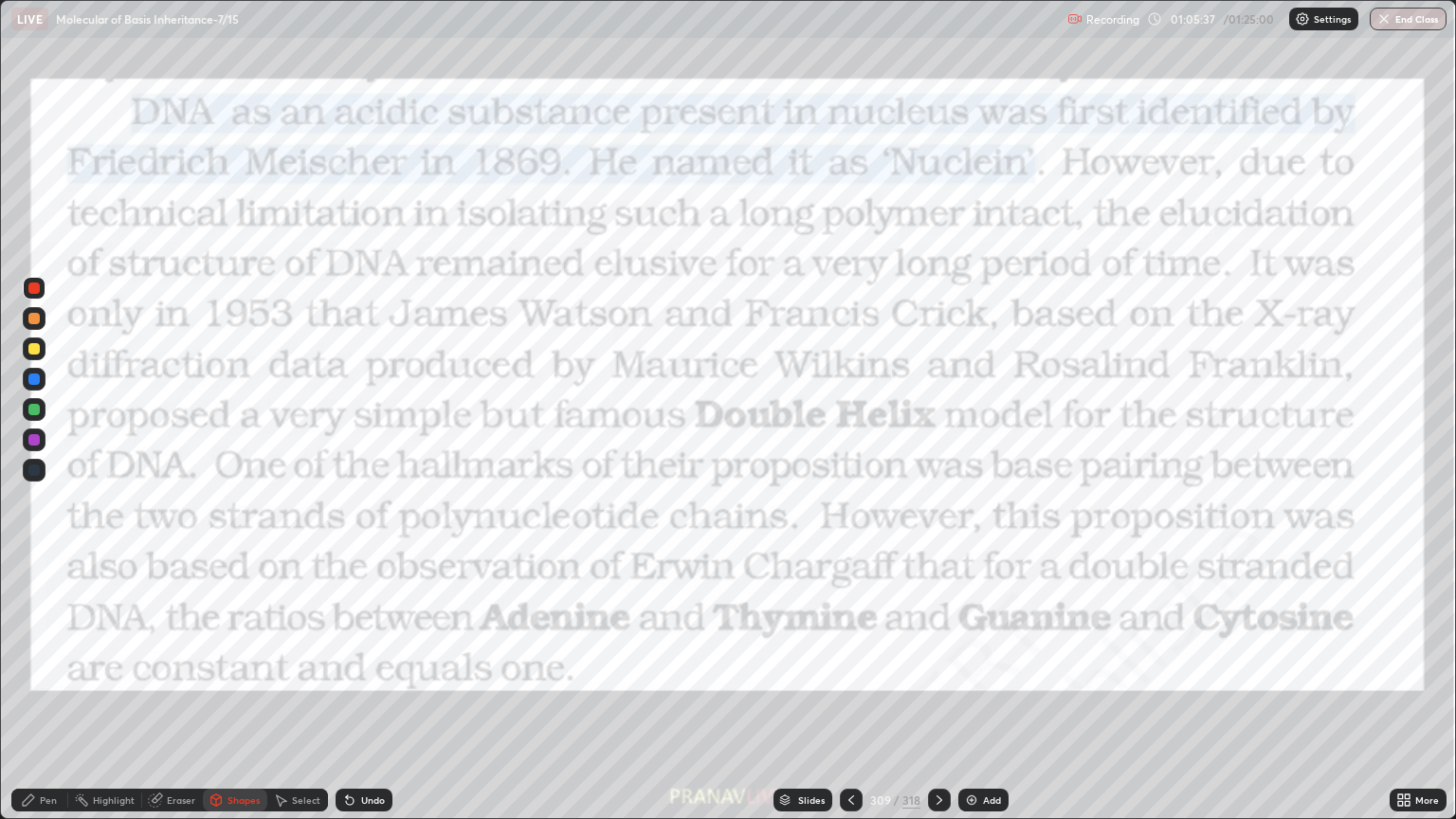 click at bounding box center (34, 288) 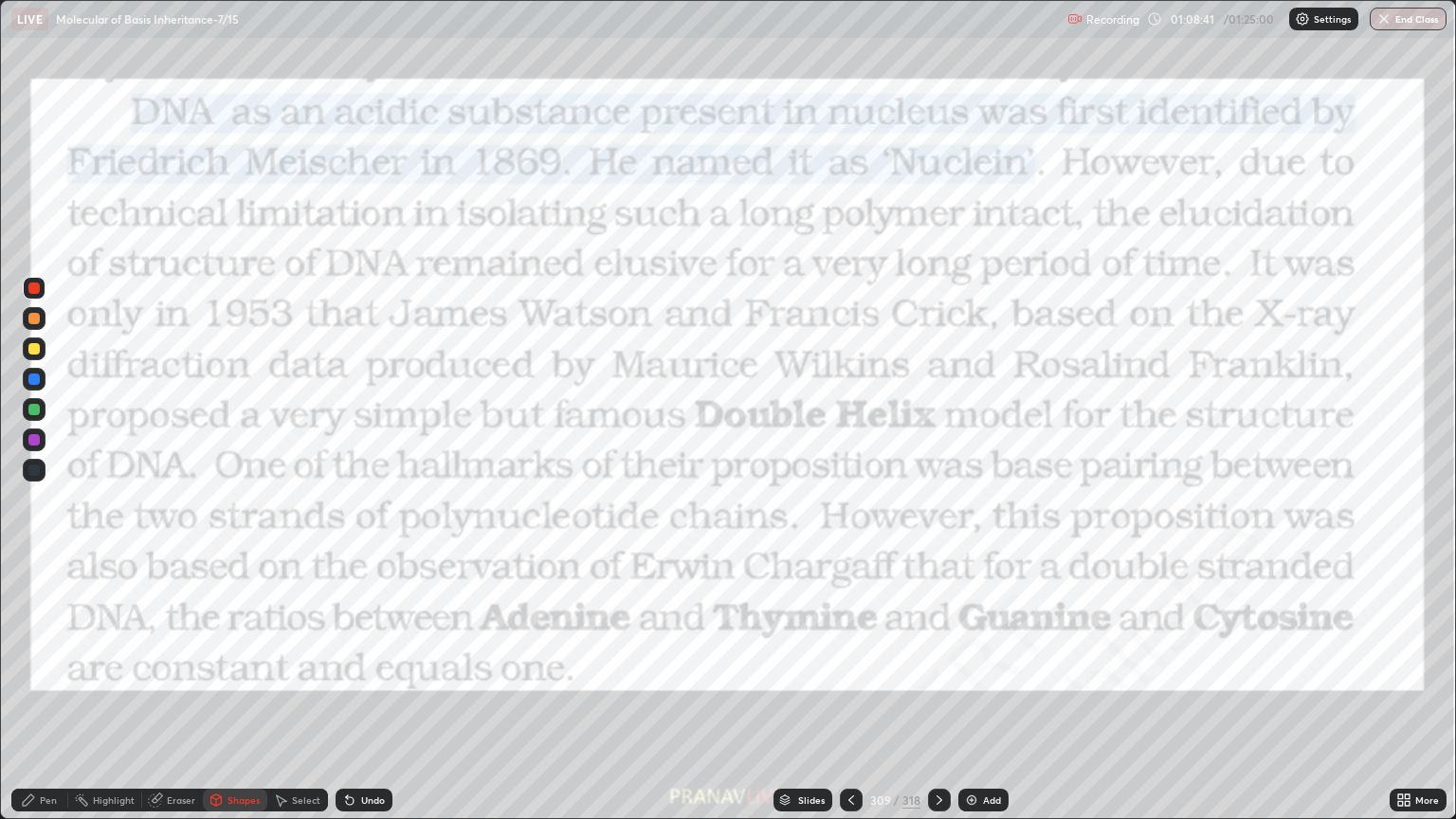 click 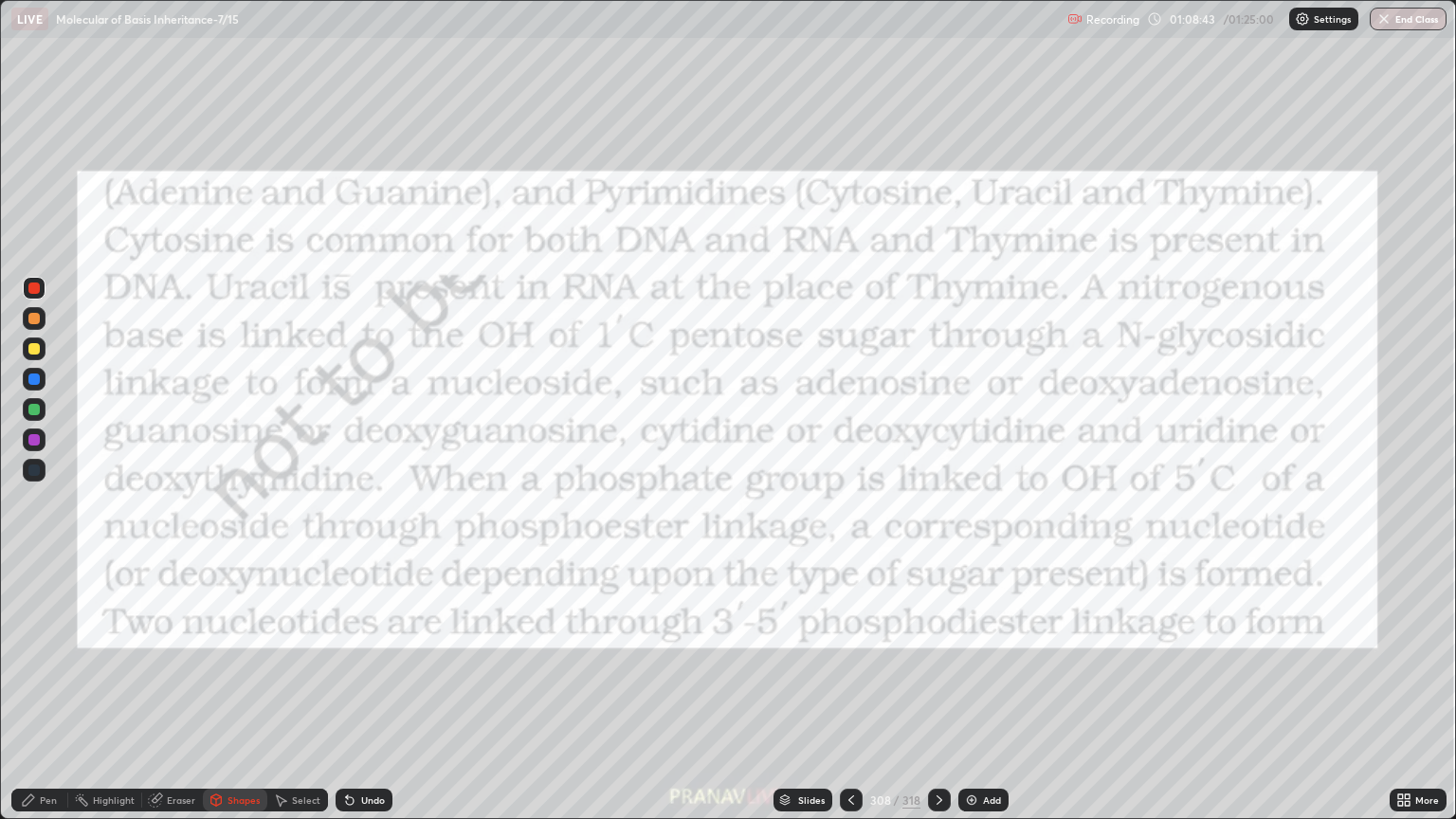 click 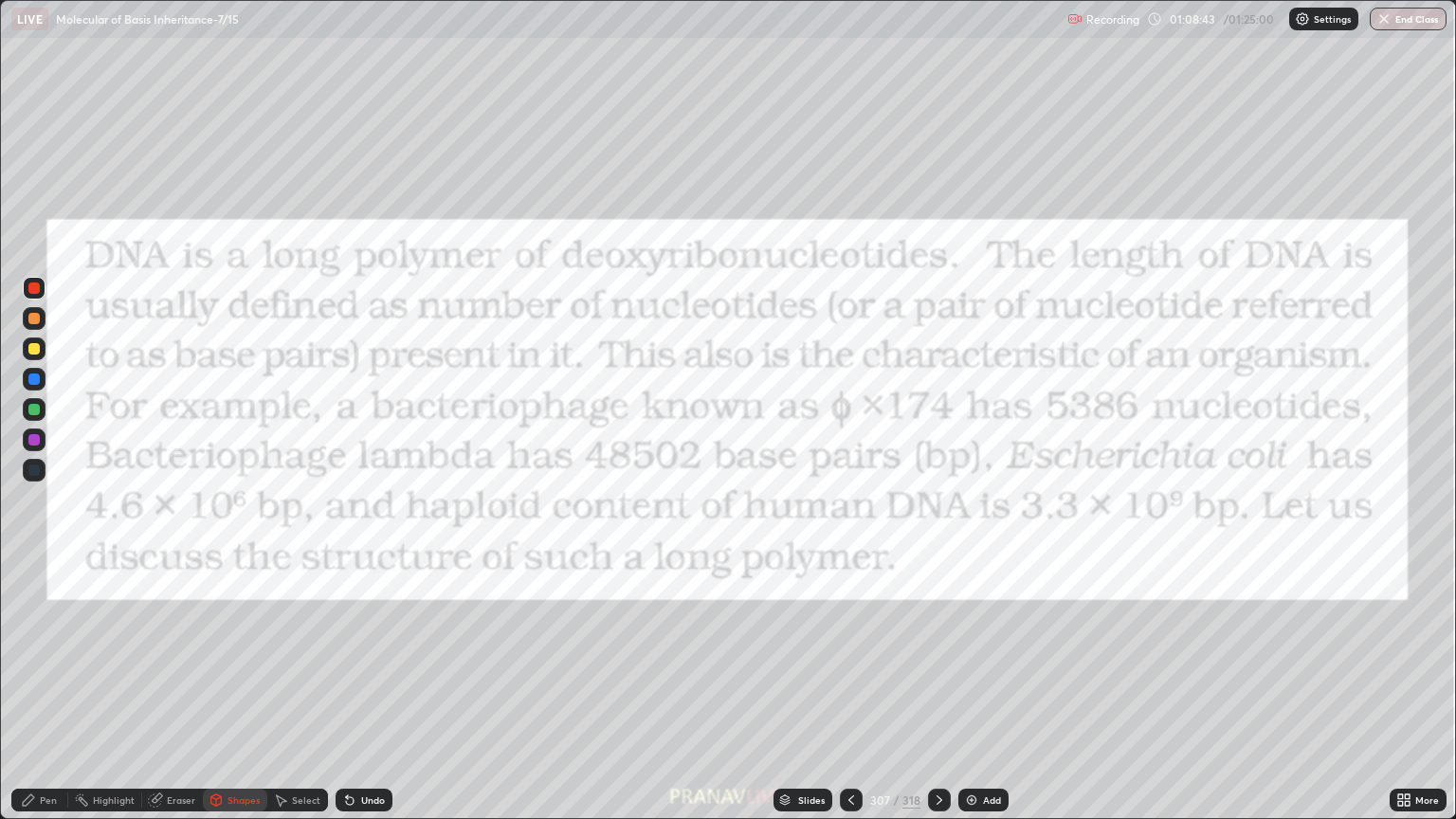 click 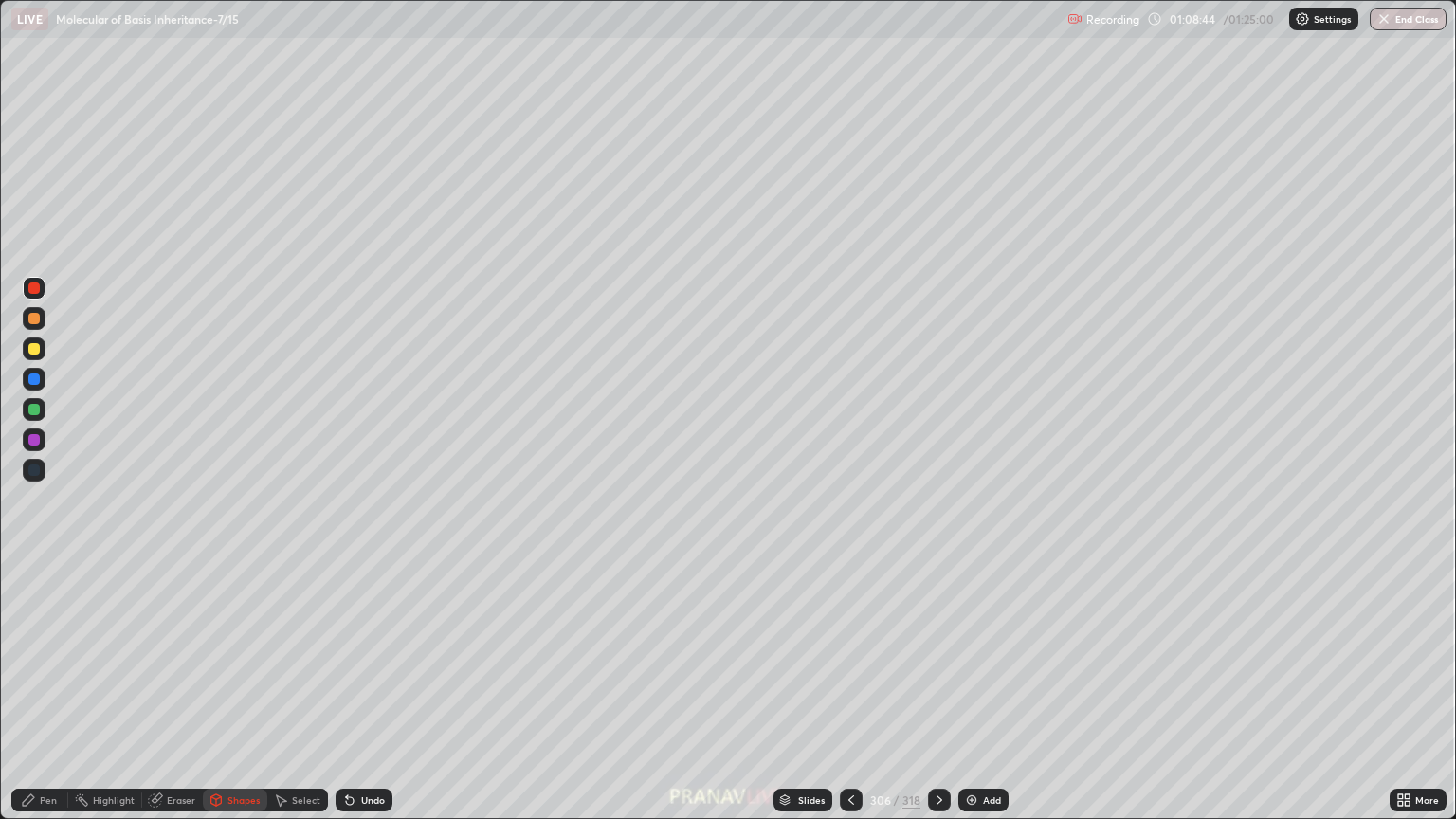 click 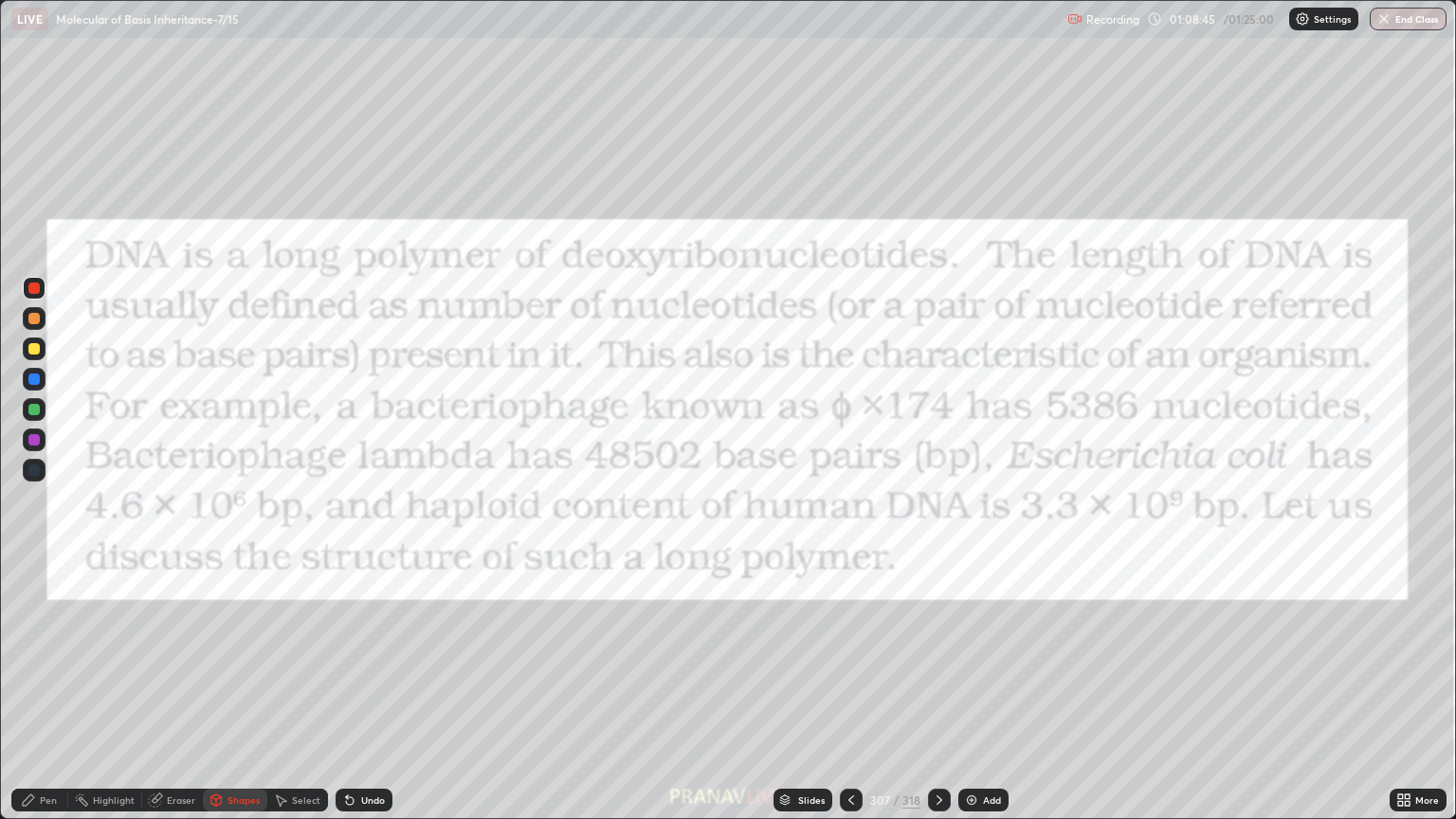 click 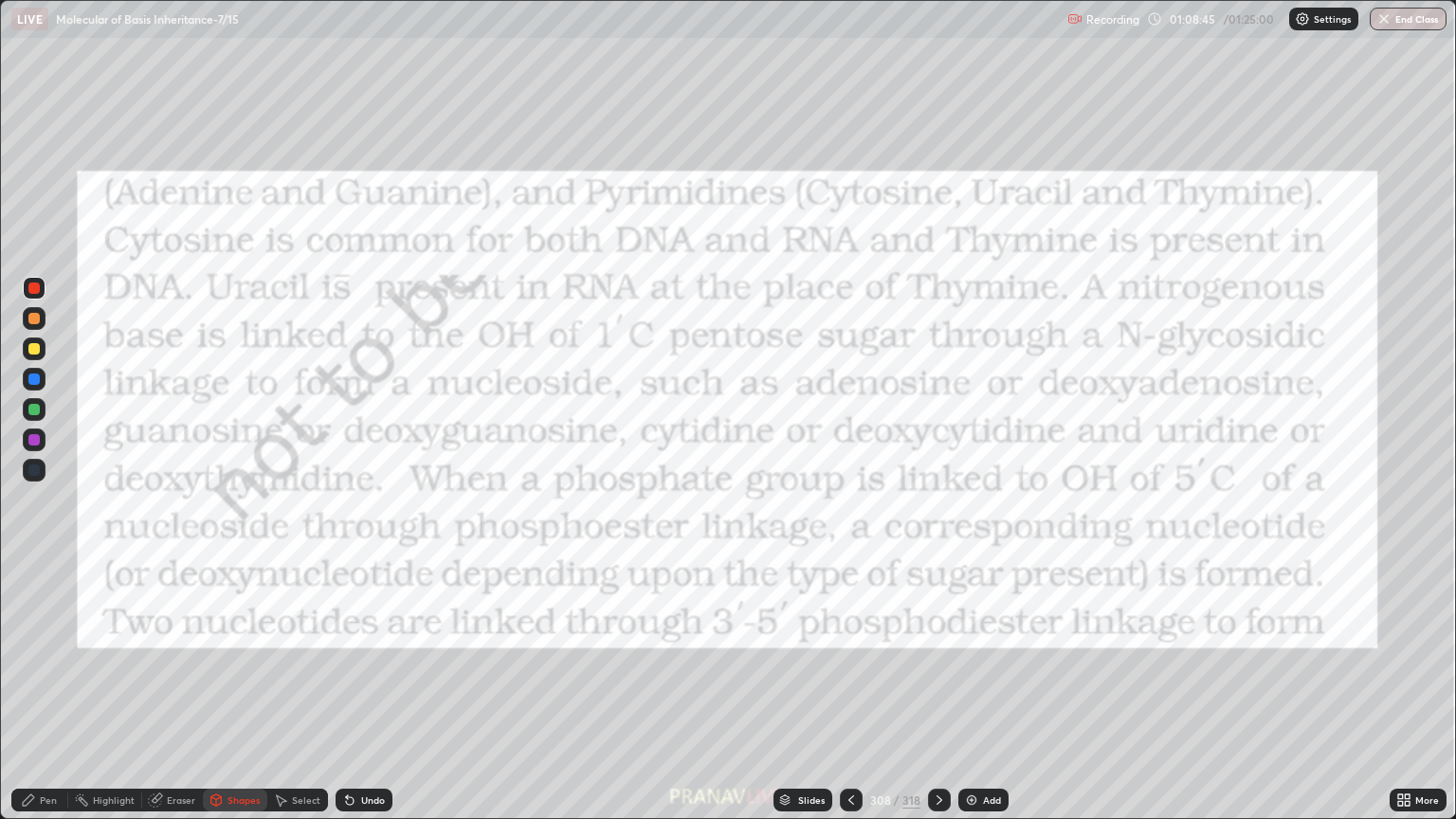 click 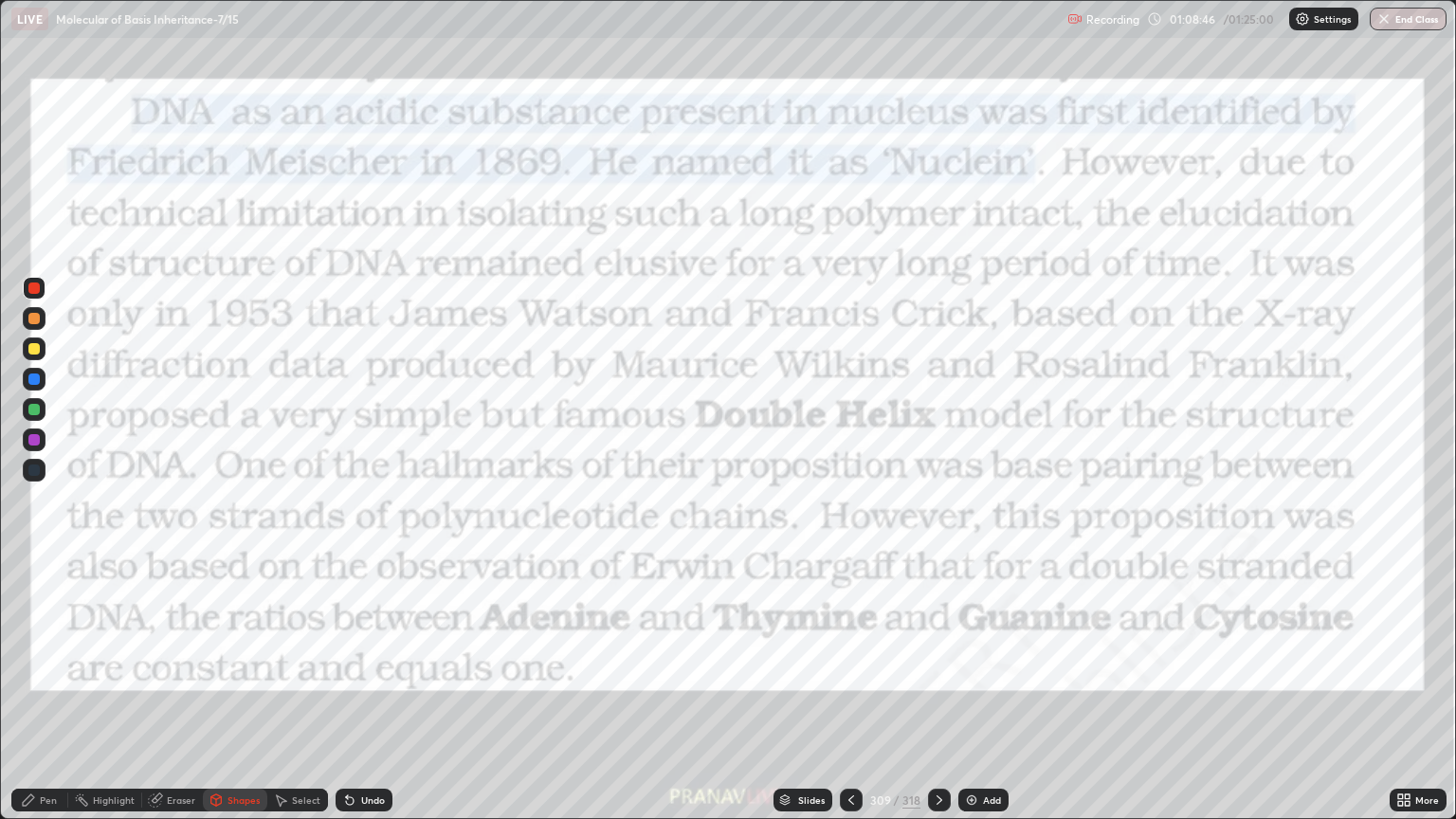 click 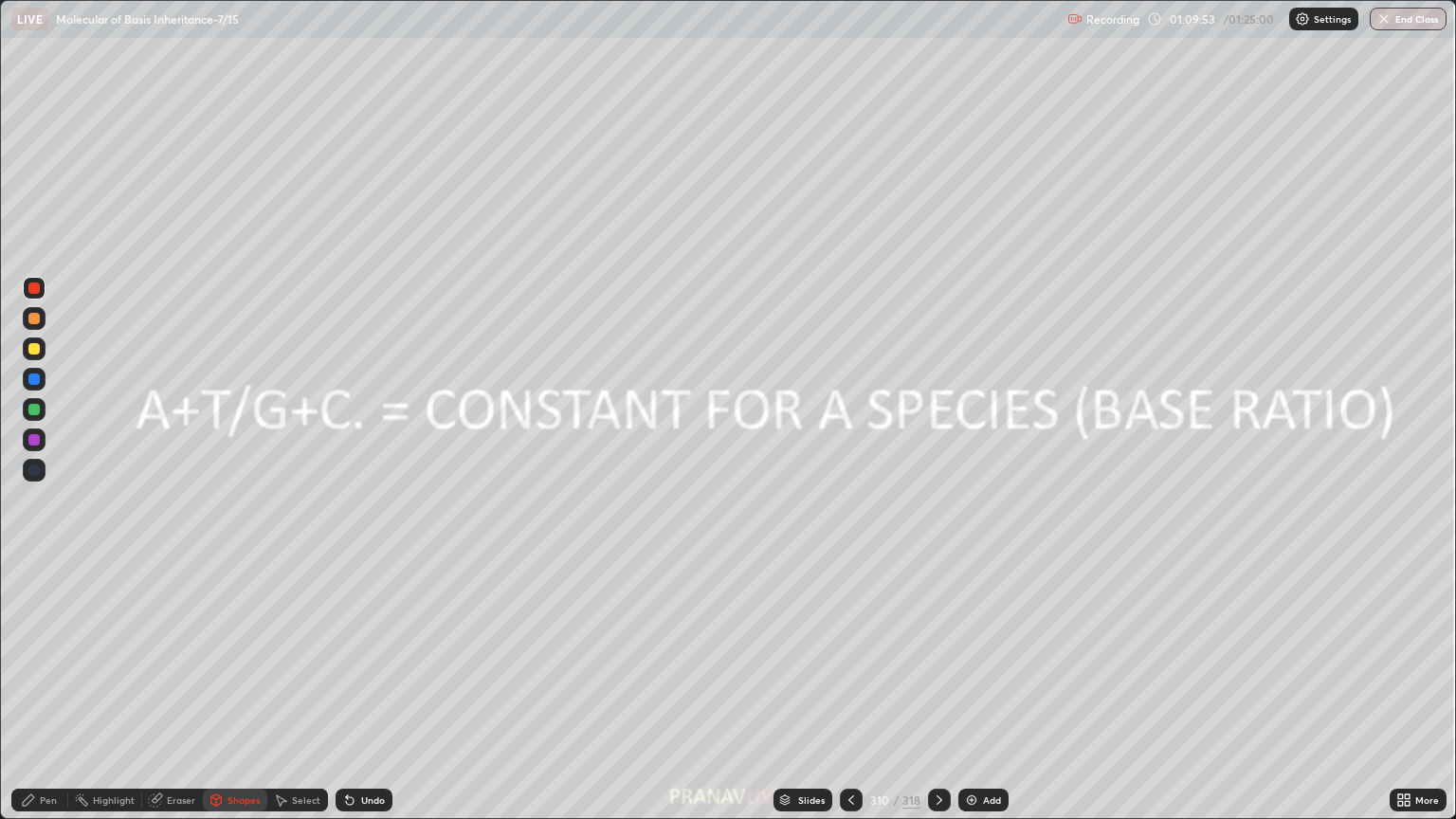 click on "Slides" at bounding box center [811, 800] 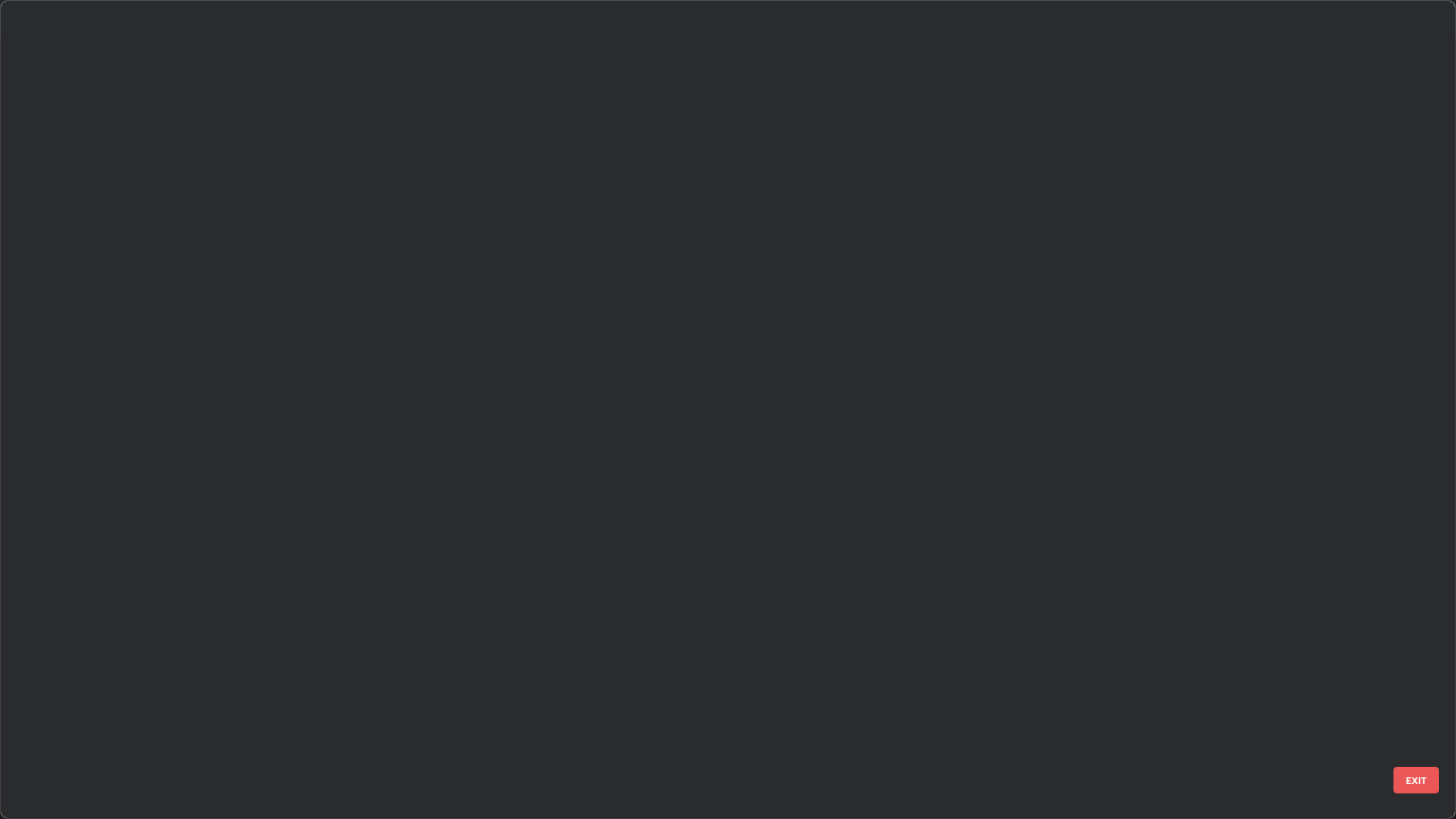 scroll, scrollTop: 26059, scrollLeft: 0, axis: vertical 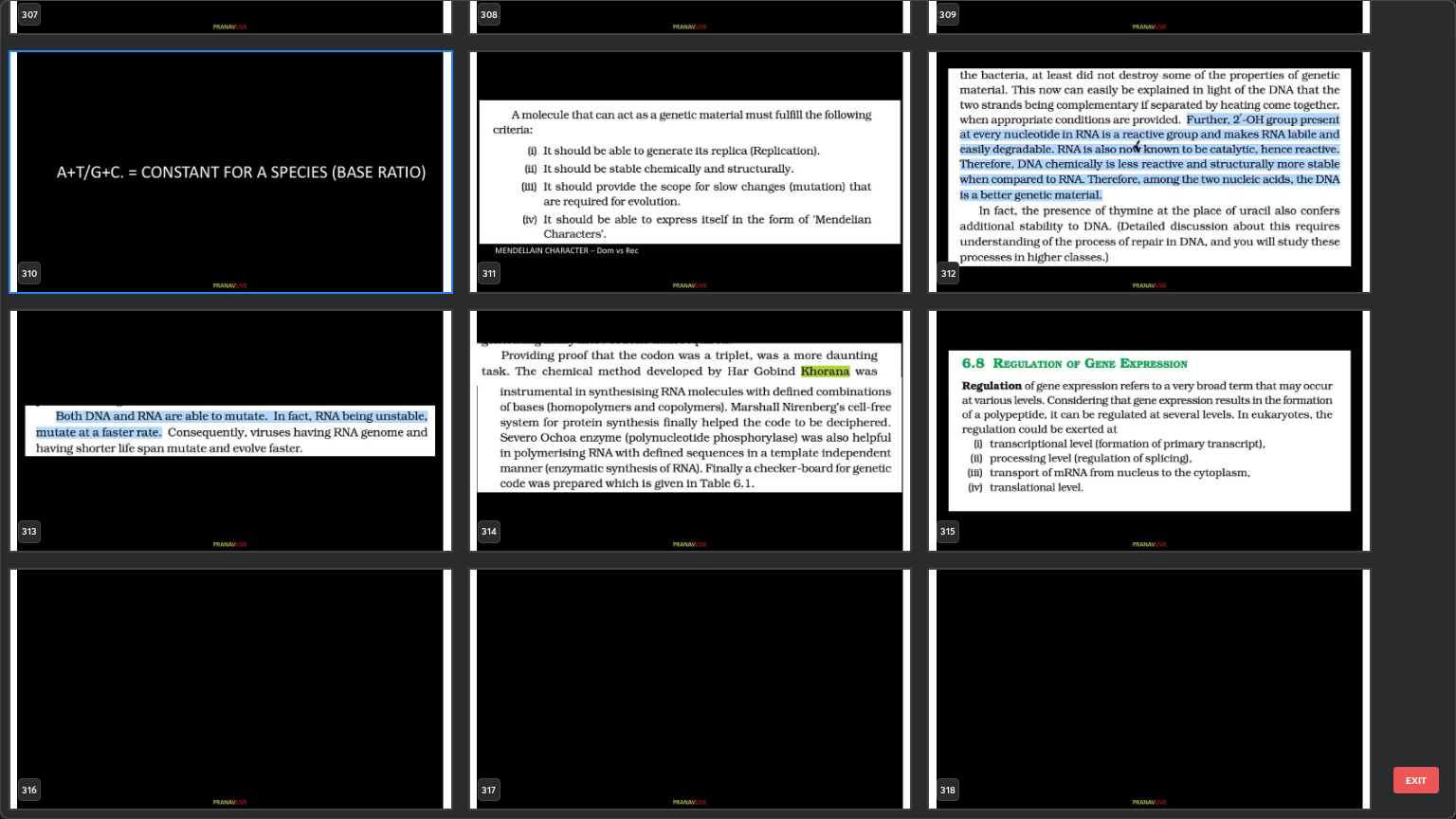 click at bounding box center (1149, 430) 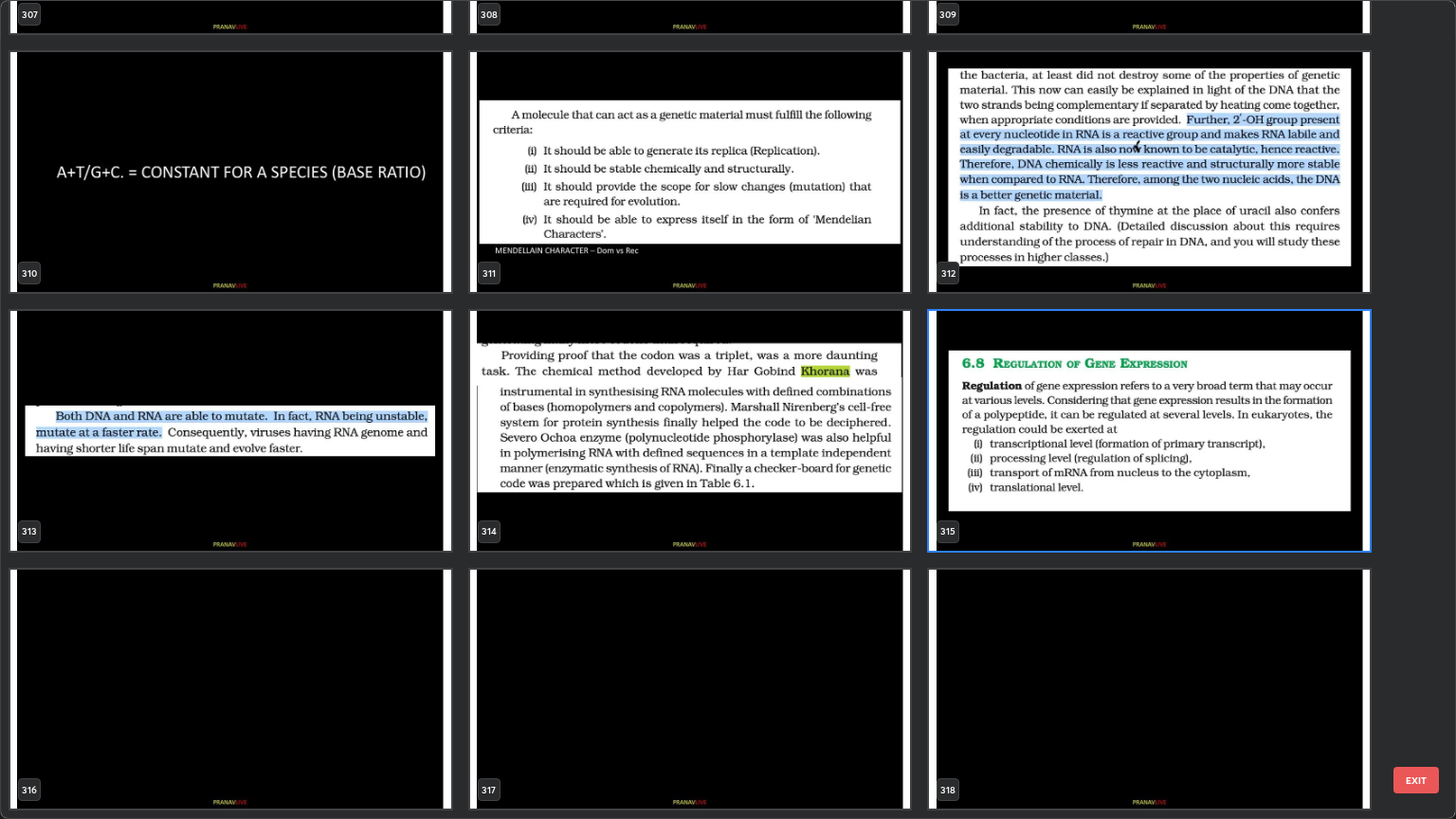 click at bounding box center (690, 689) 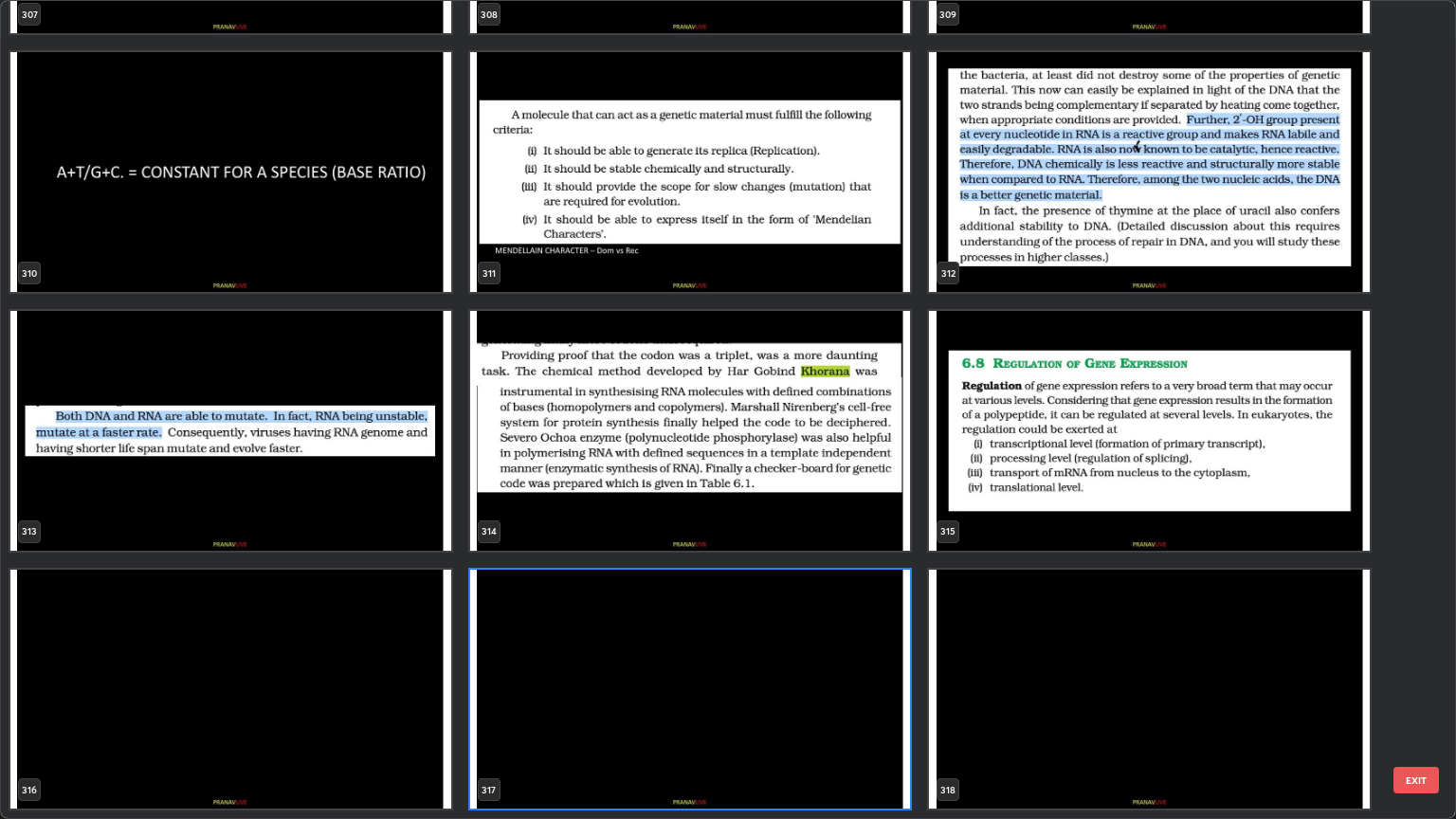 click at bounding box center [690, 689] 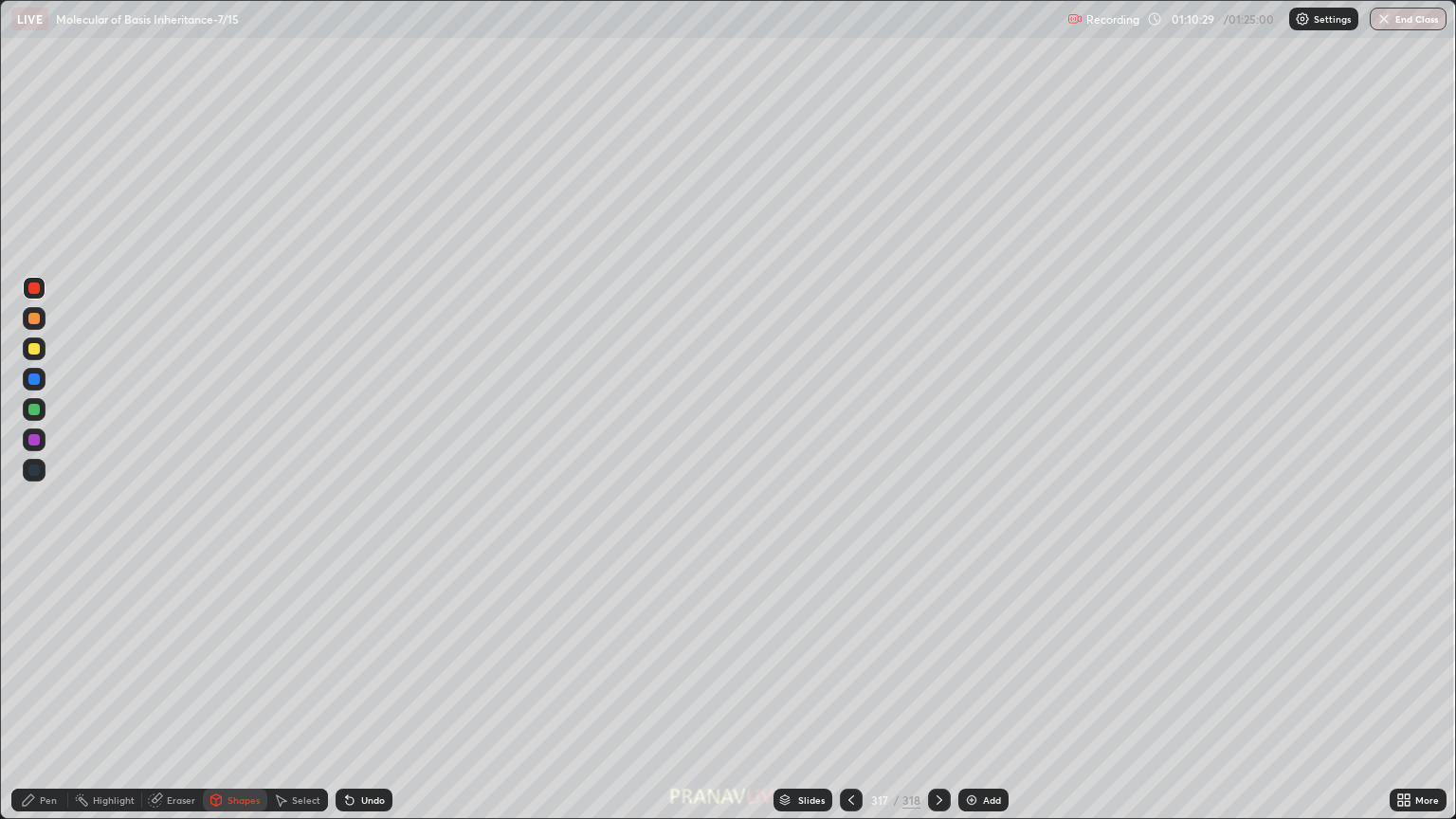 click on "End Class" at bounding box center (1408, 19) 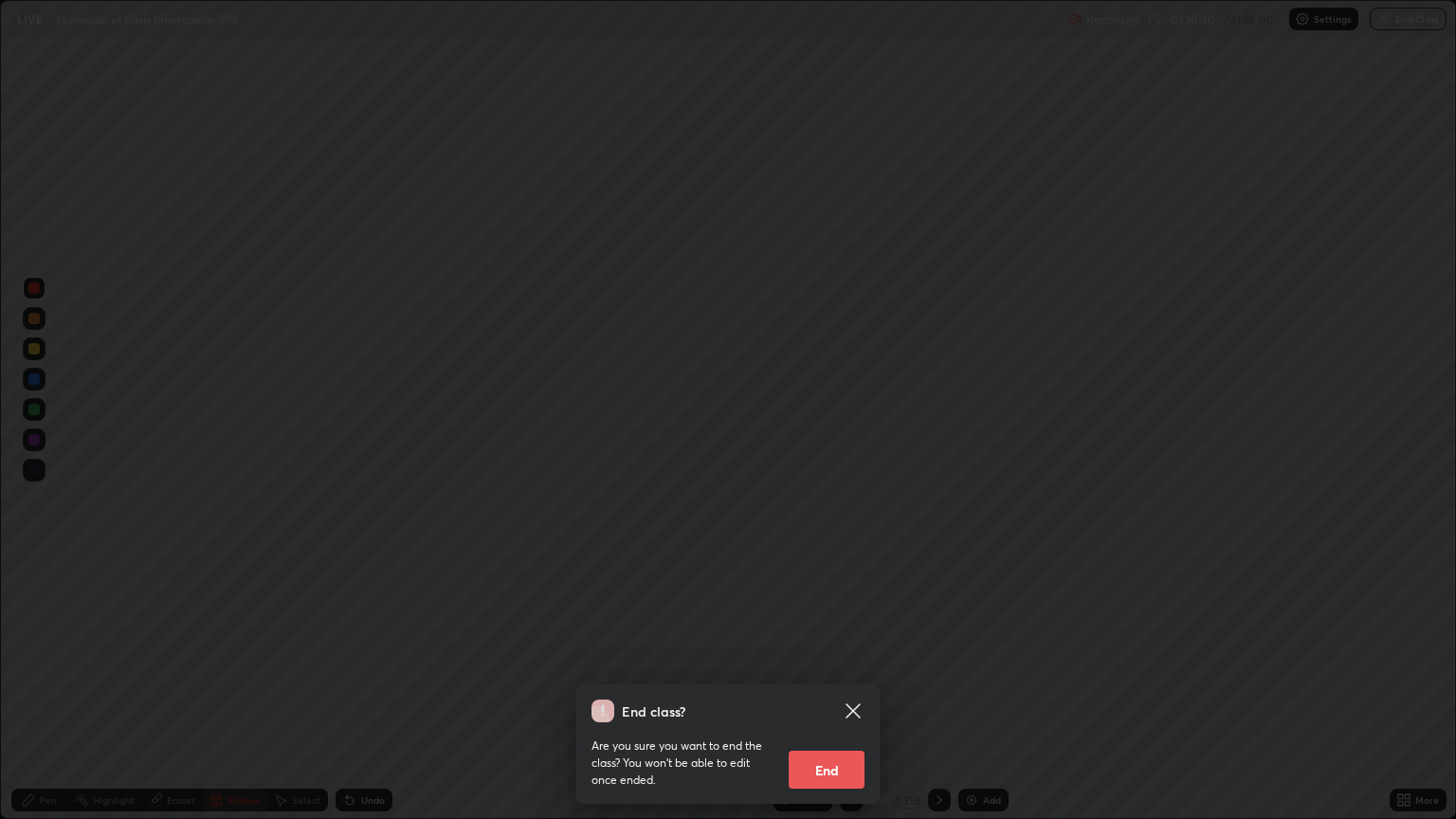 click on "End" at bounding box center (827, 770) 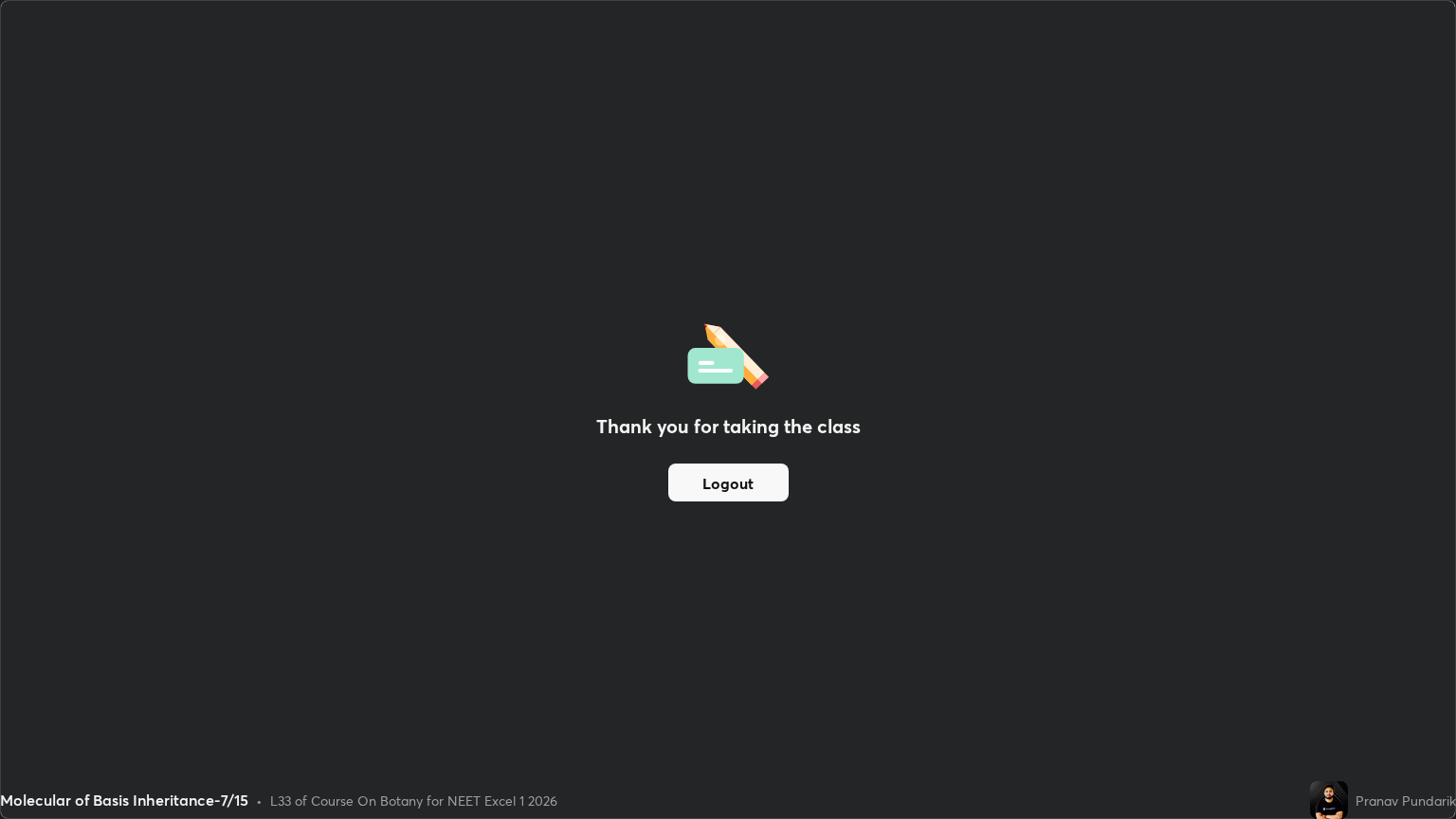click on "Logout" at bounding box center [728, 482] 